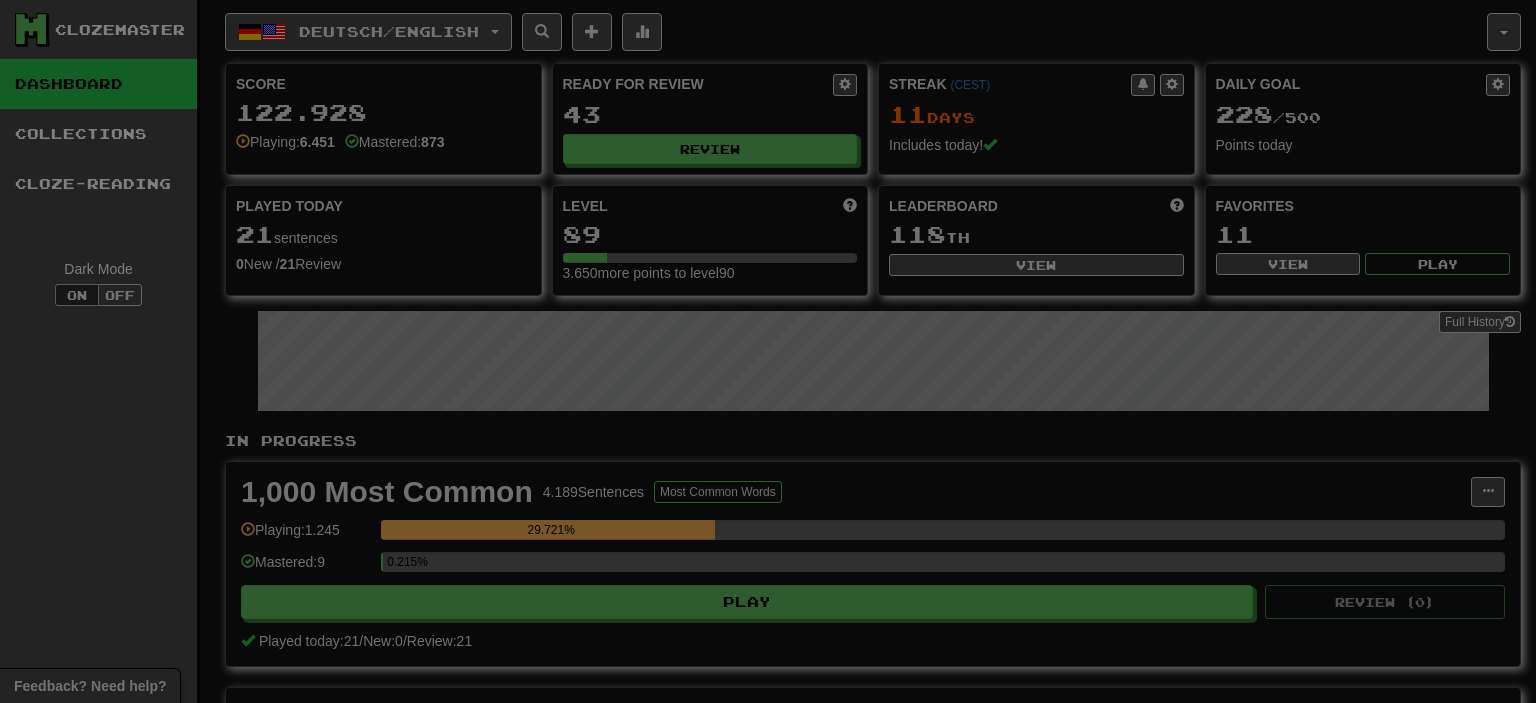 scroll, scrollTop: 0, scrollLeft: 0, axis: both 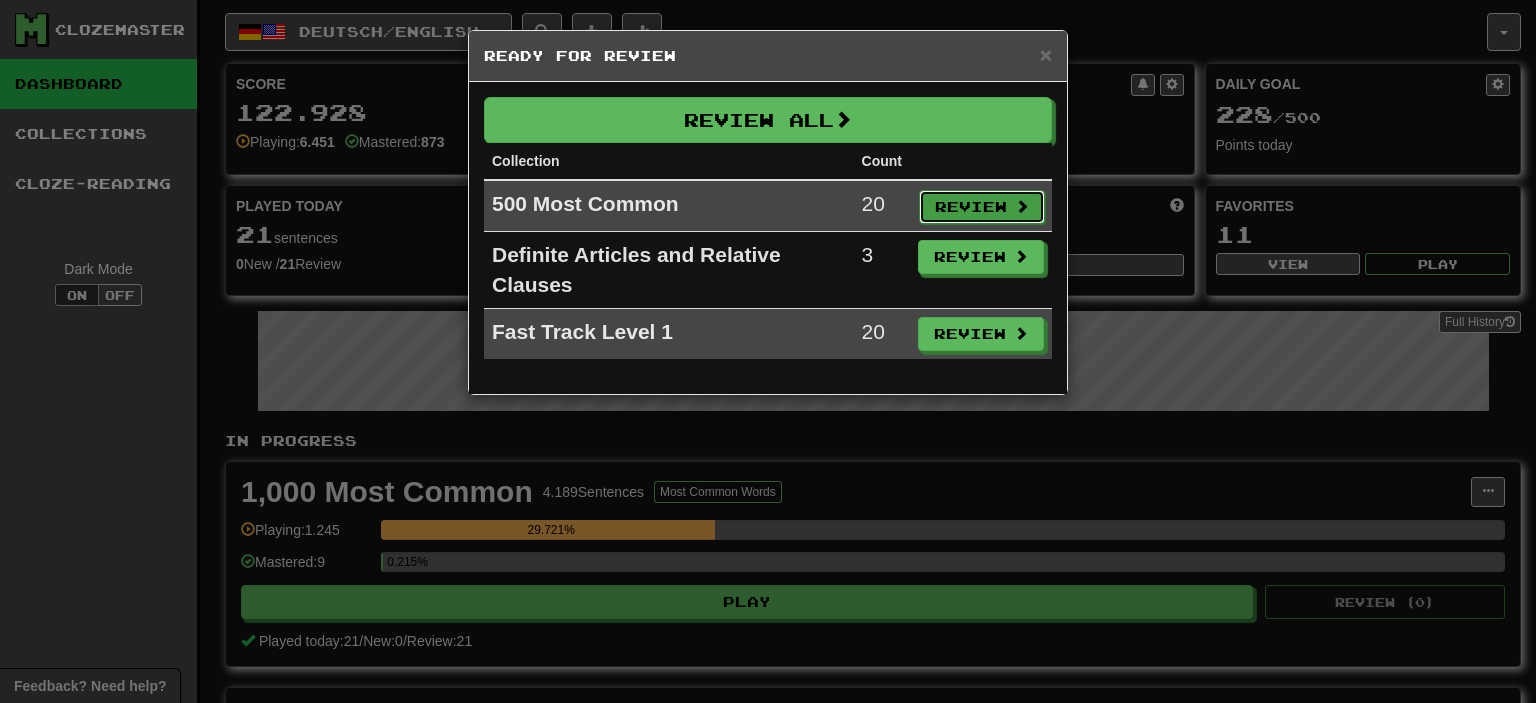 click on "Review" at bounding box center [982, 207] 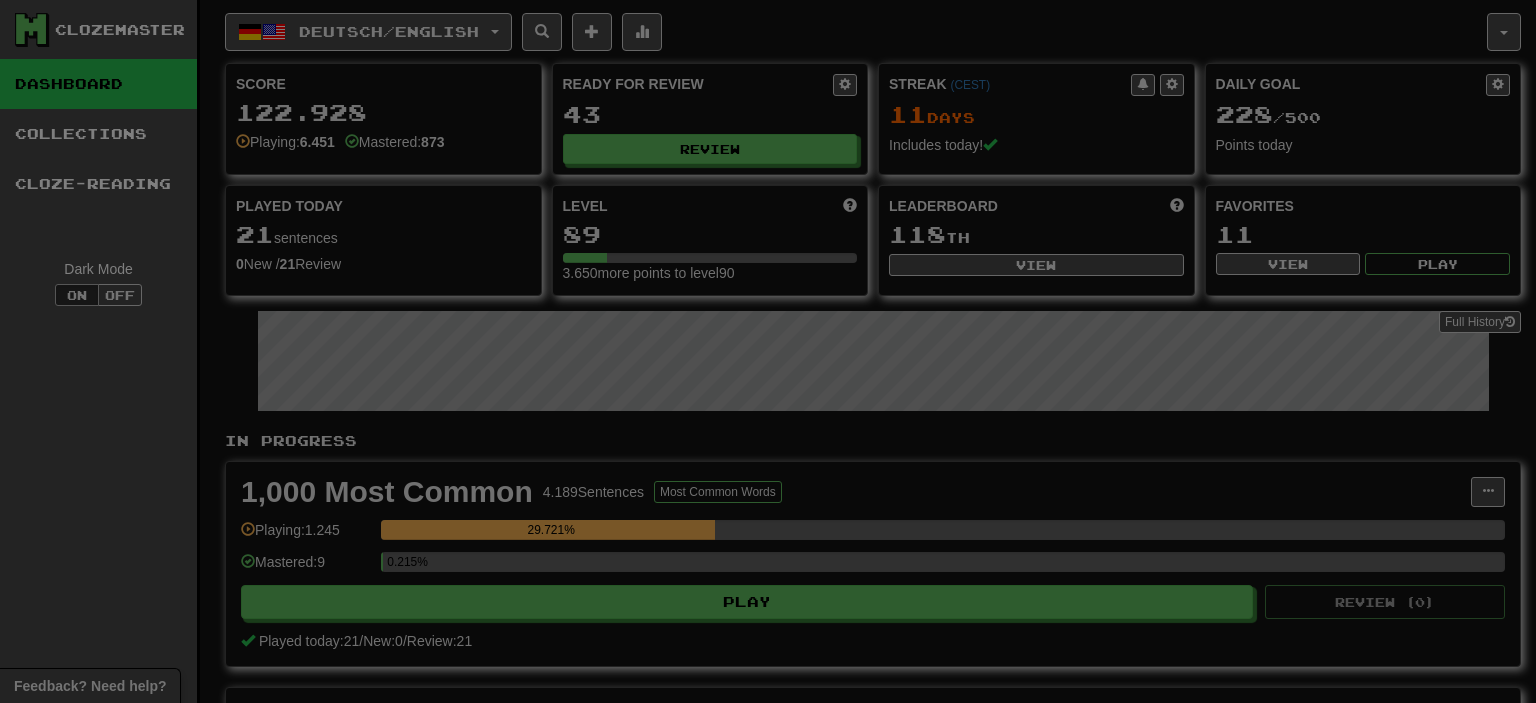 select on "**" 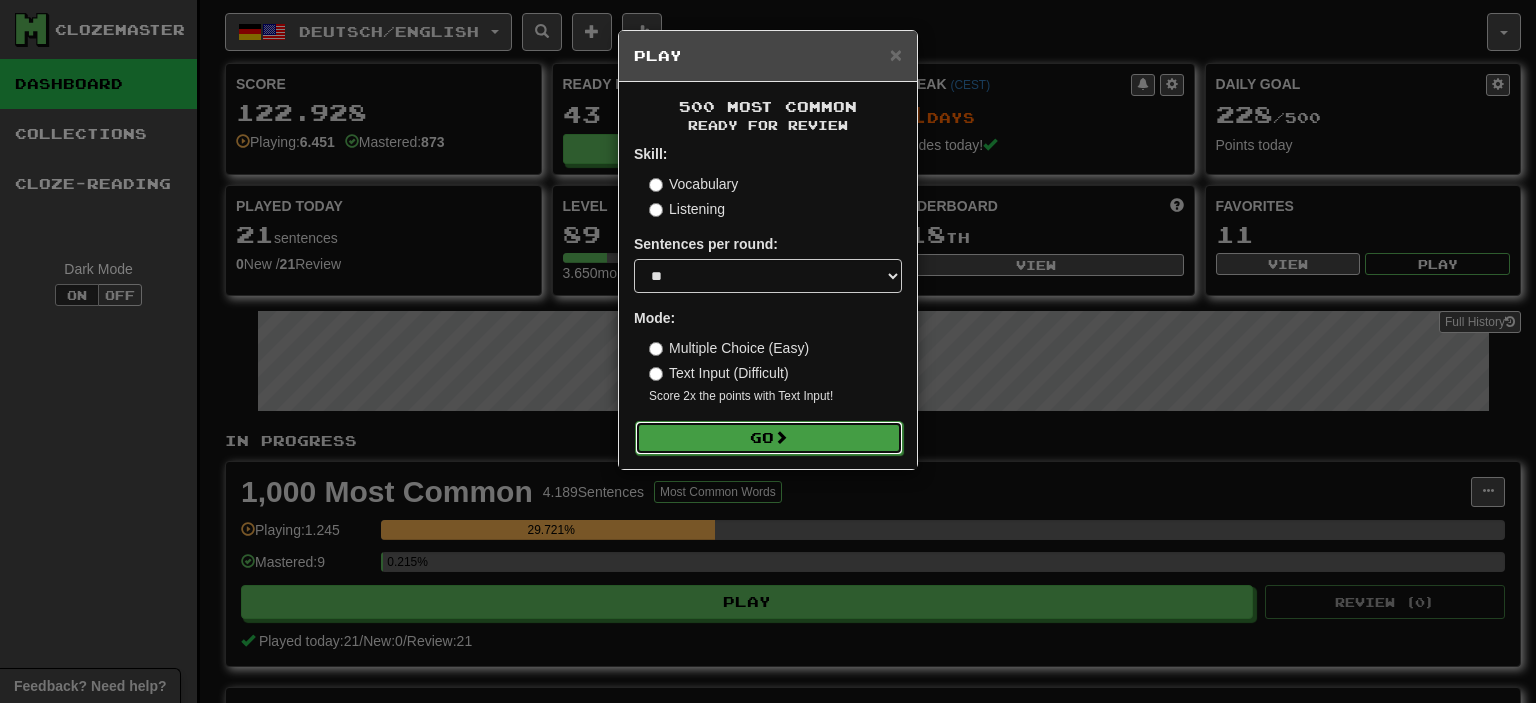 click on "Go" at bounding box center [769, 438] 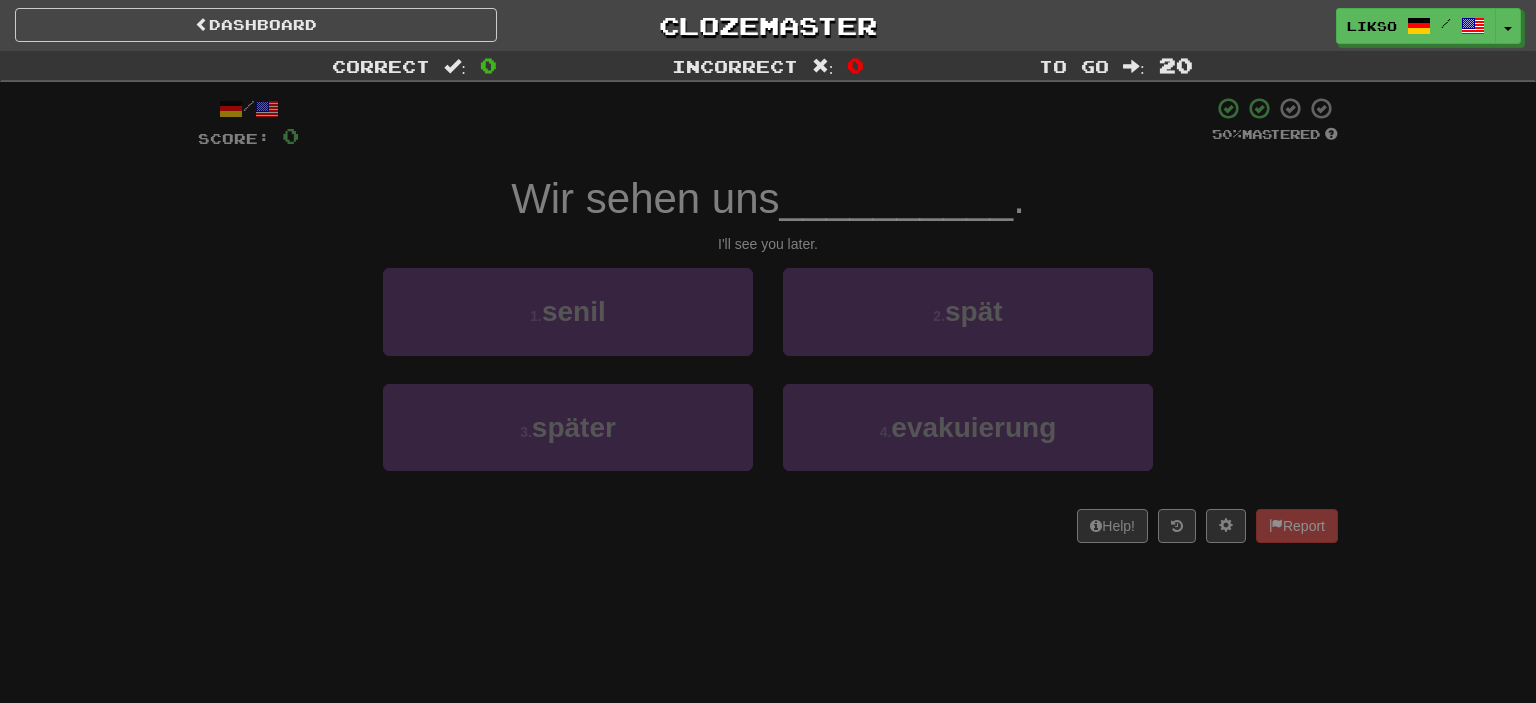 scroll, scrollTop: 0, scrollLeft: 0, axis: both 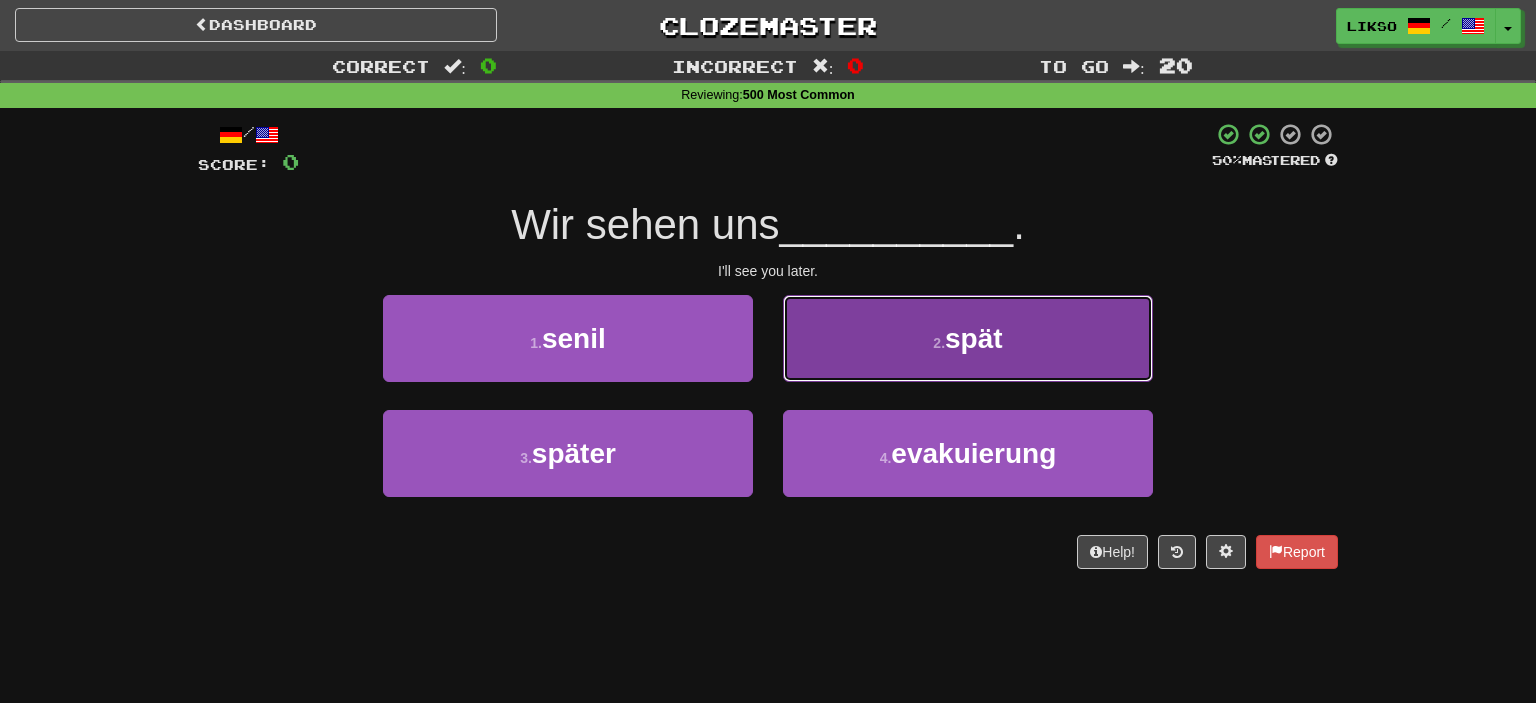 click on "2 .  spät" at bounding box center (968, 338) 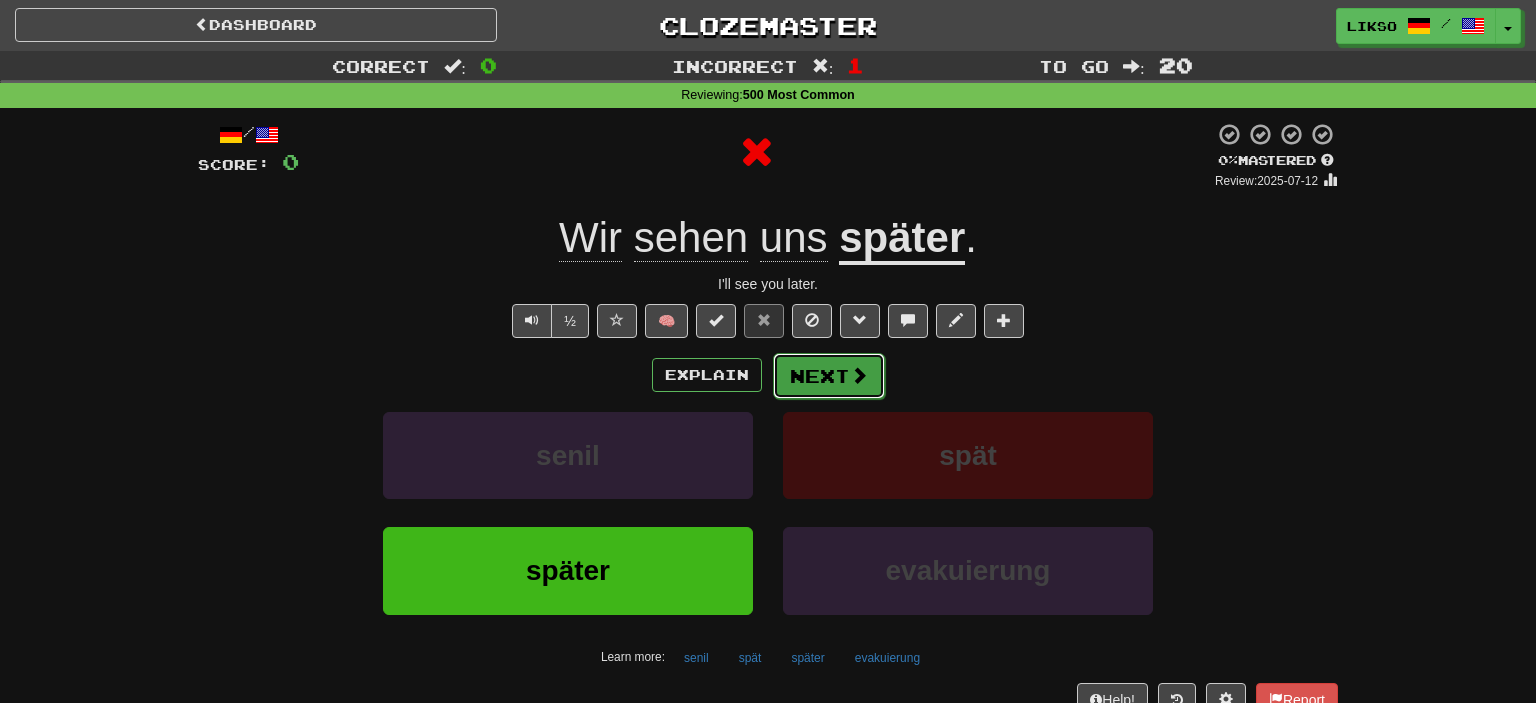 click on "Next" at bounding box center (829, 376) 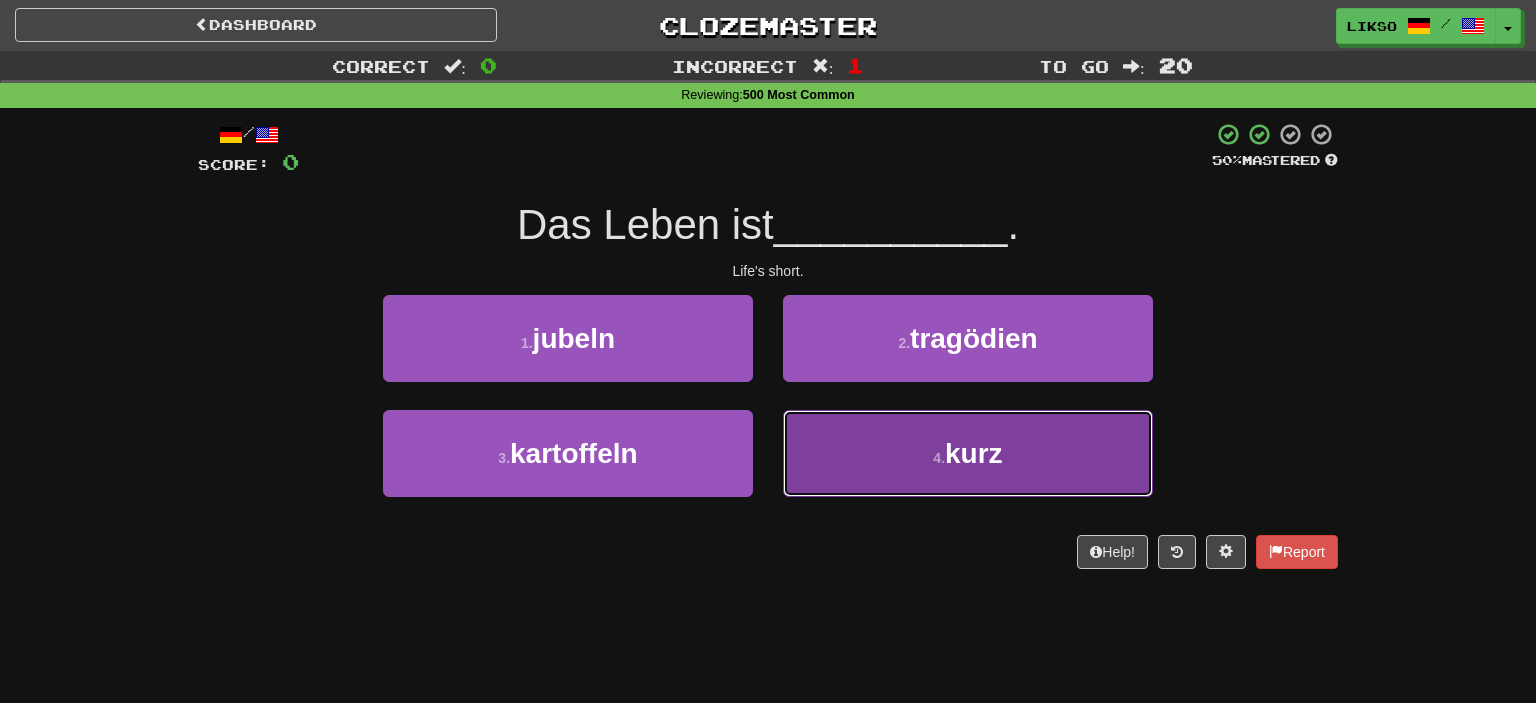 click on "4 .  kurz" at bounding box center [968, 453] 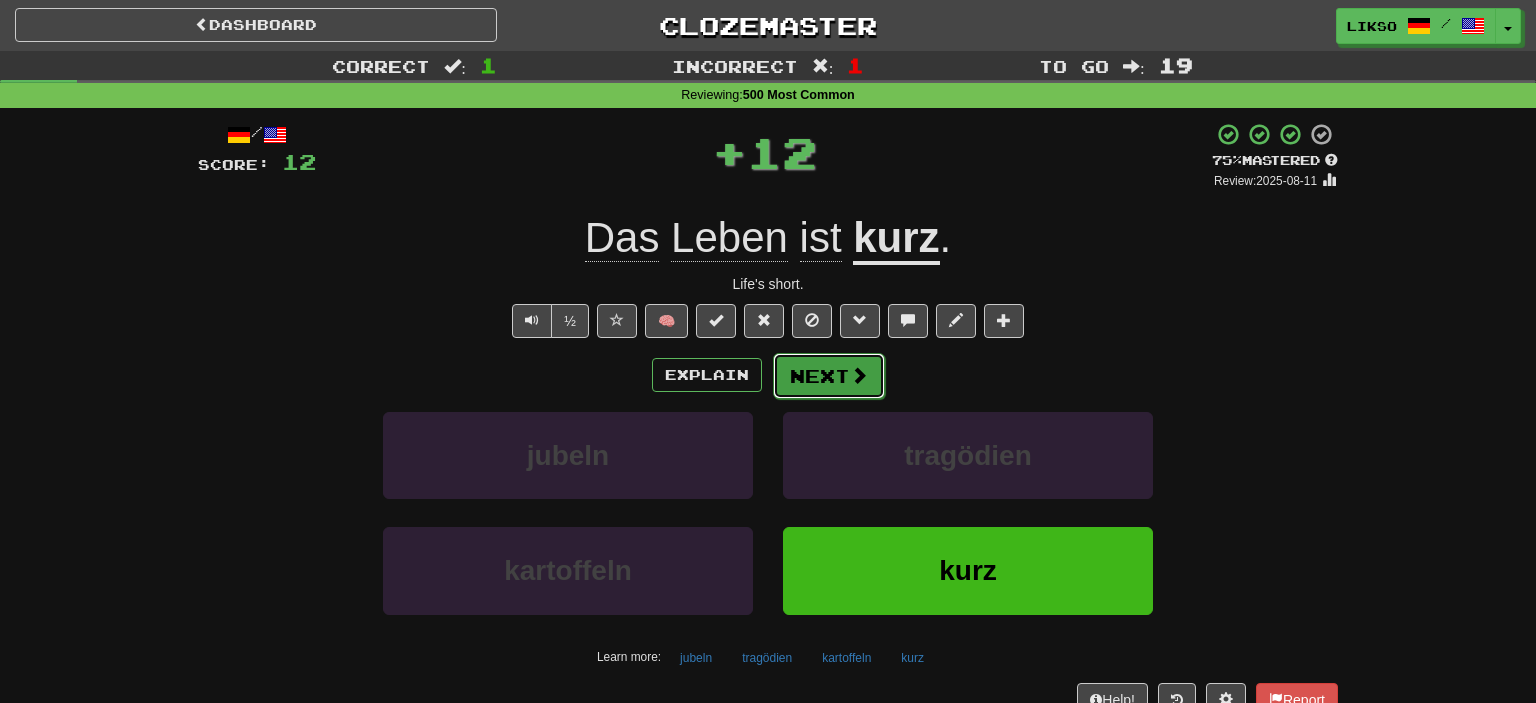 click on "Next" at bounding box center [829, 376] 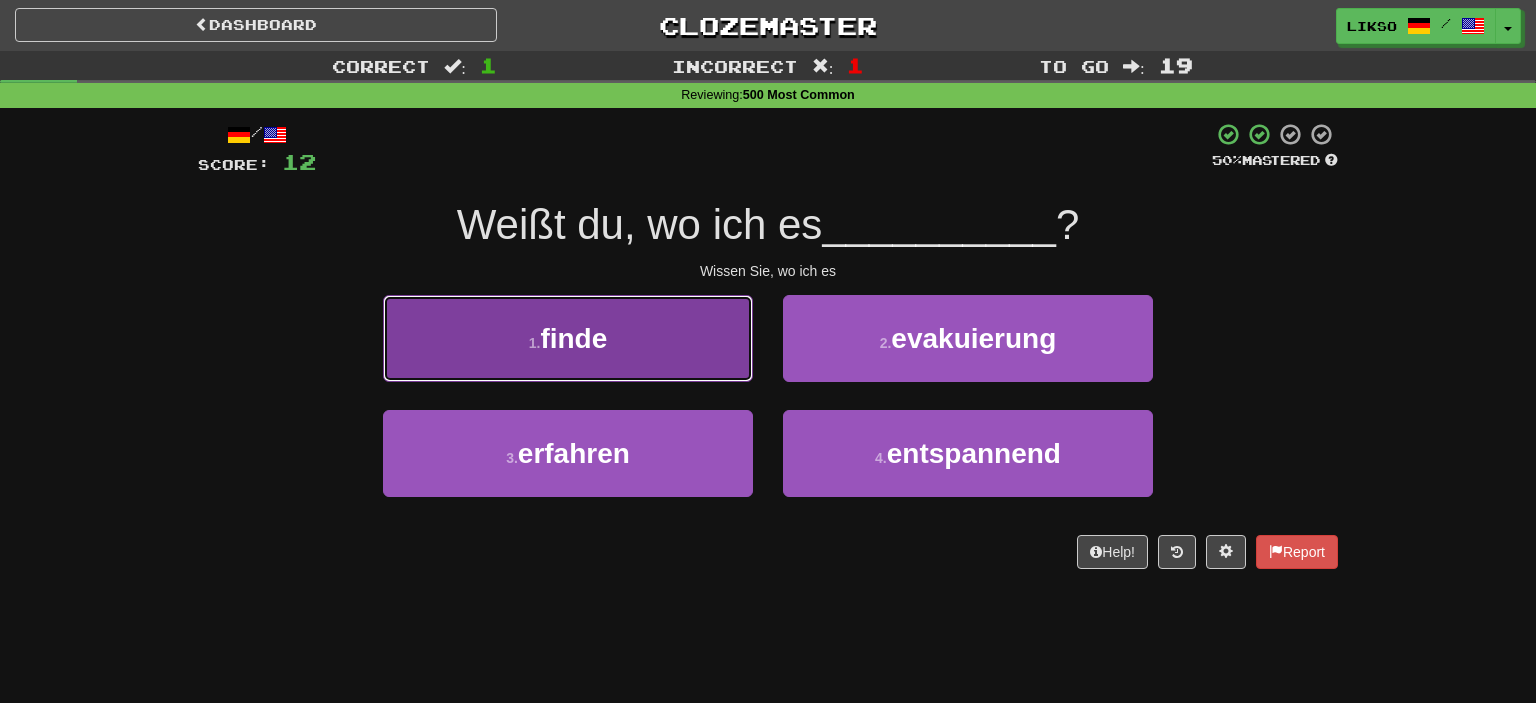 click on "1 .  finde" at bounding box center (568, 338) 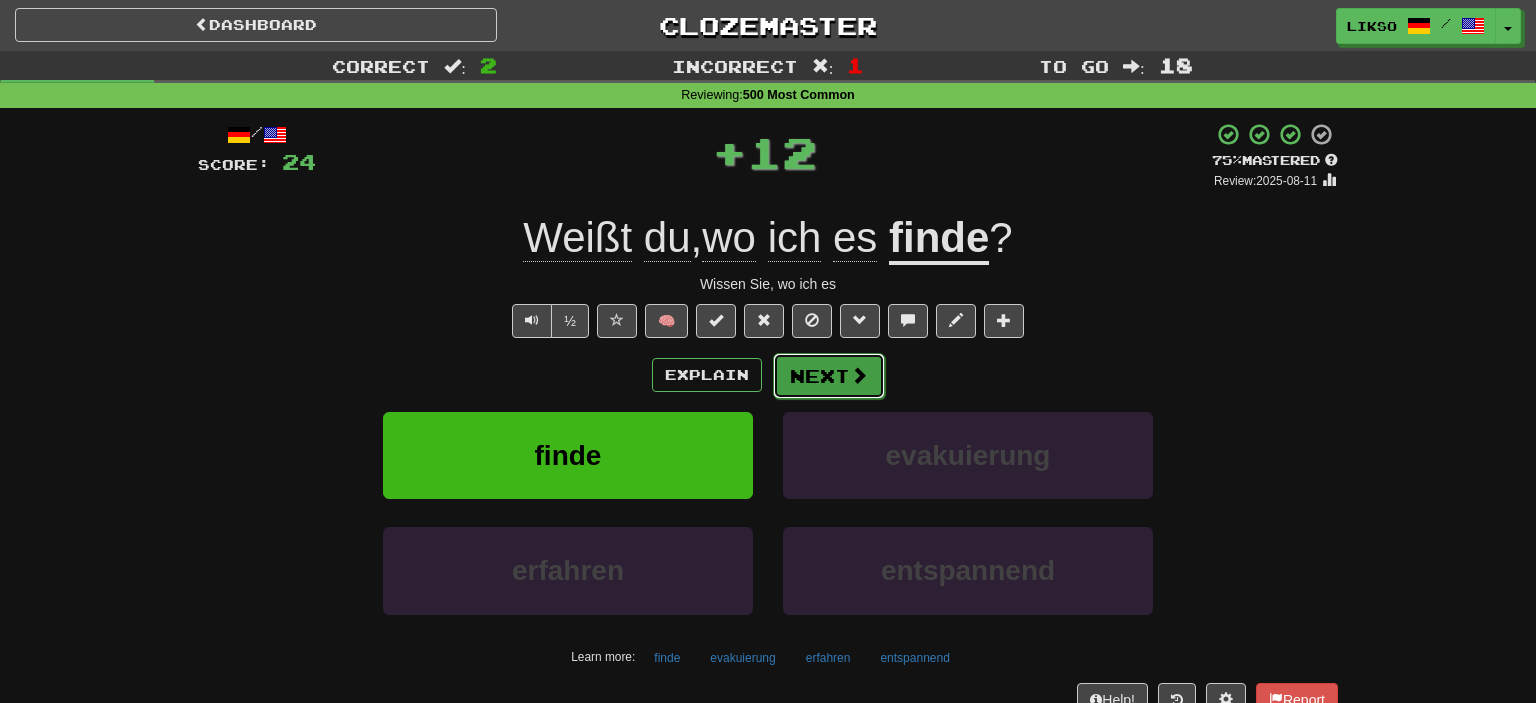 click on "Next" at bounding box center [829, 376] 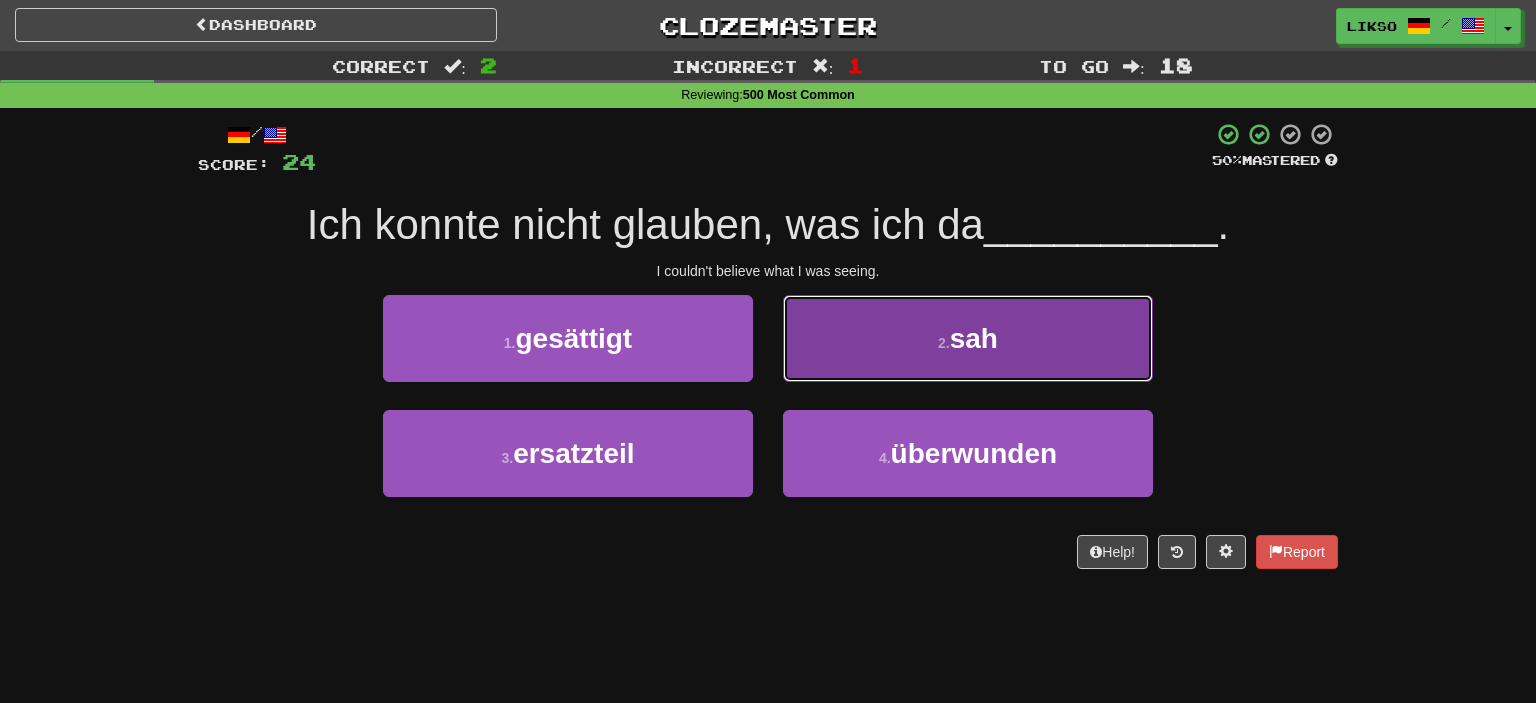 click on "2 .  sah" at bounding box center (968, 338) 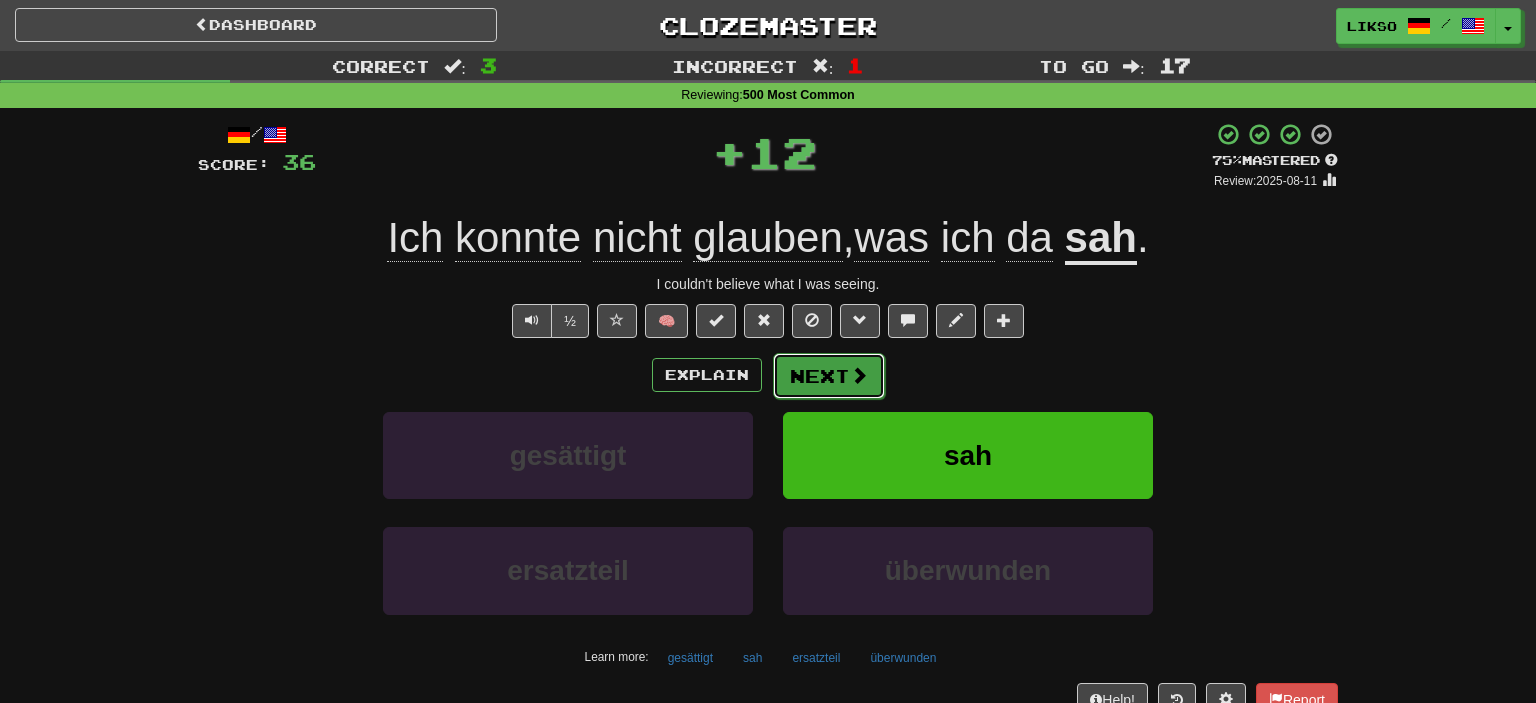 click on "Next" at bounding box center [829, 376] 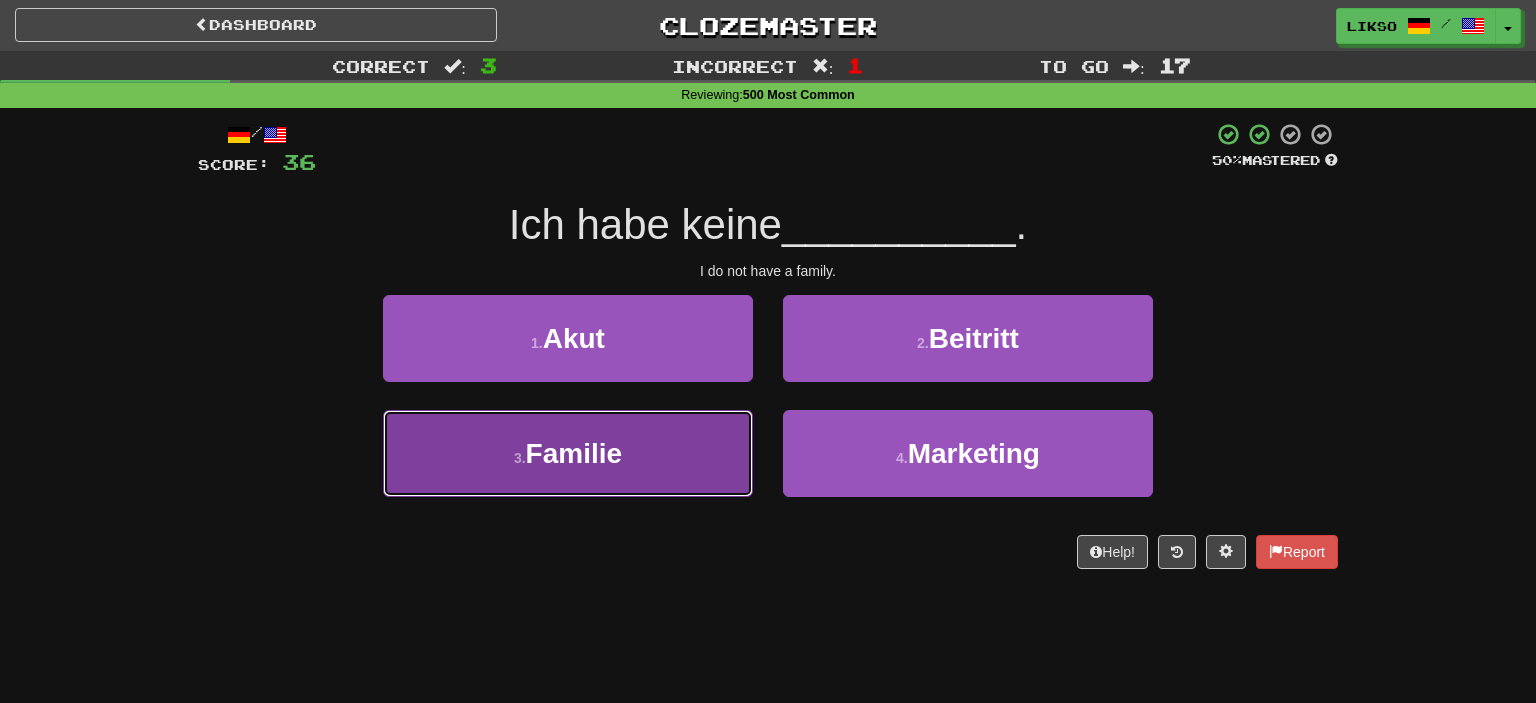 click on "3 .  Familie" at bounding box center (568, 453) 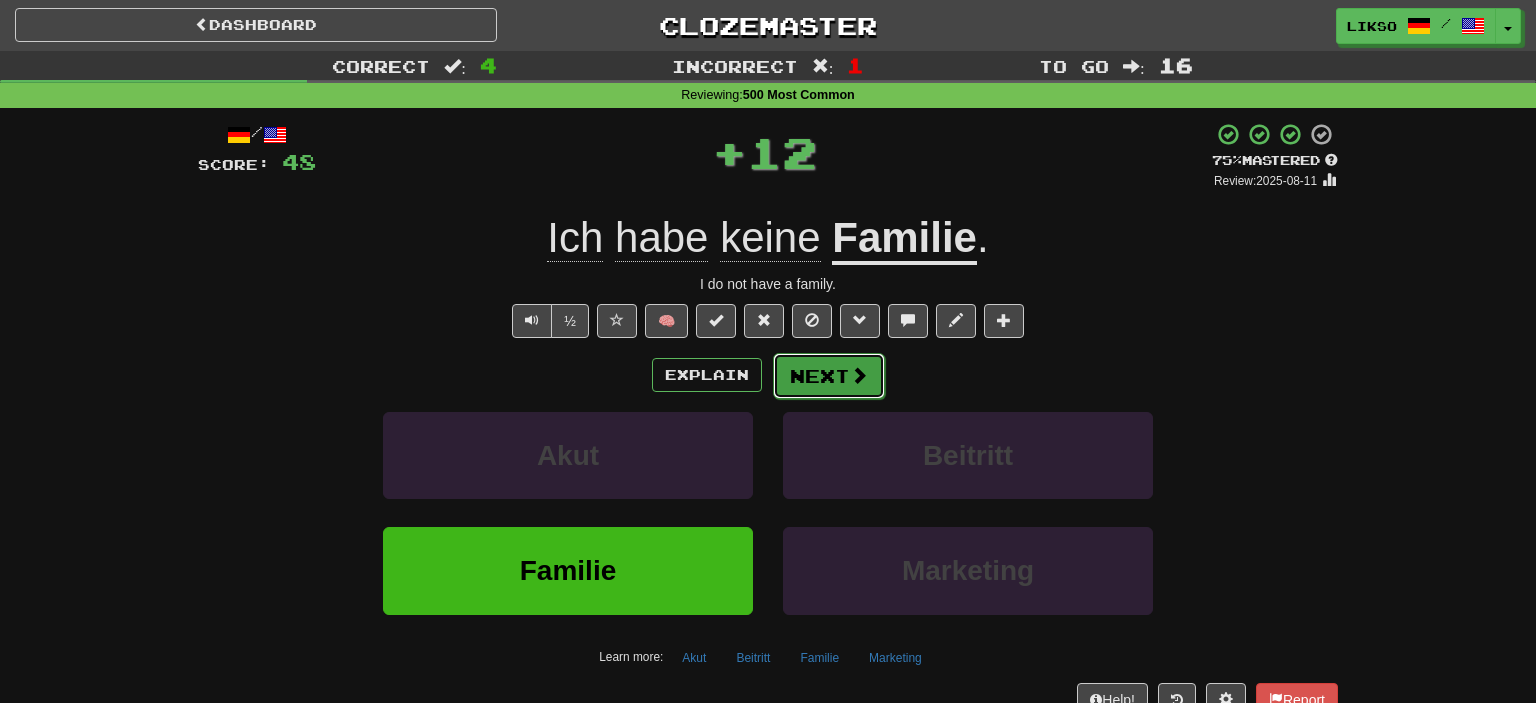 click on "Next" at bounding box center [829, 376] 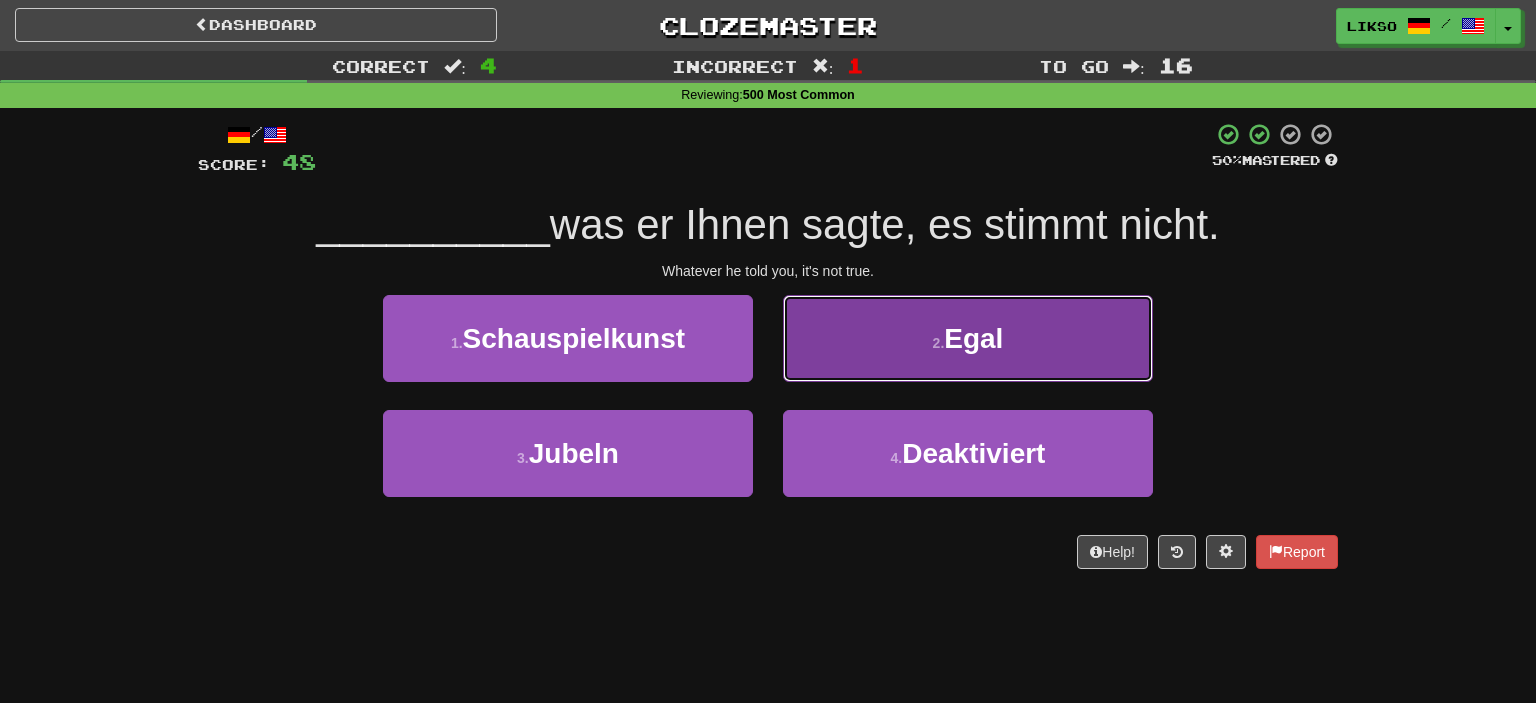click on "2 .  Egal" at bounding box center (968, 338) 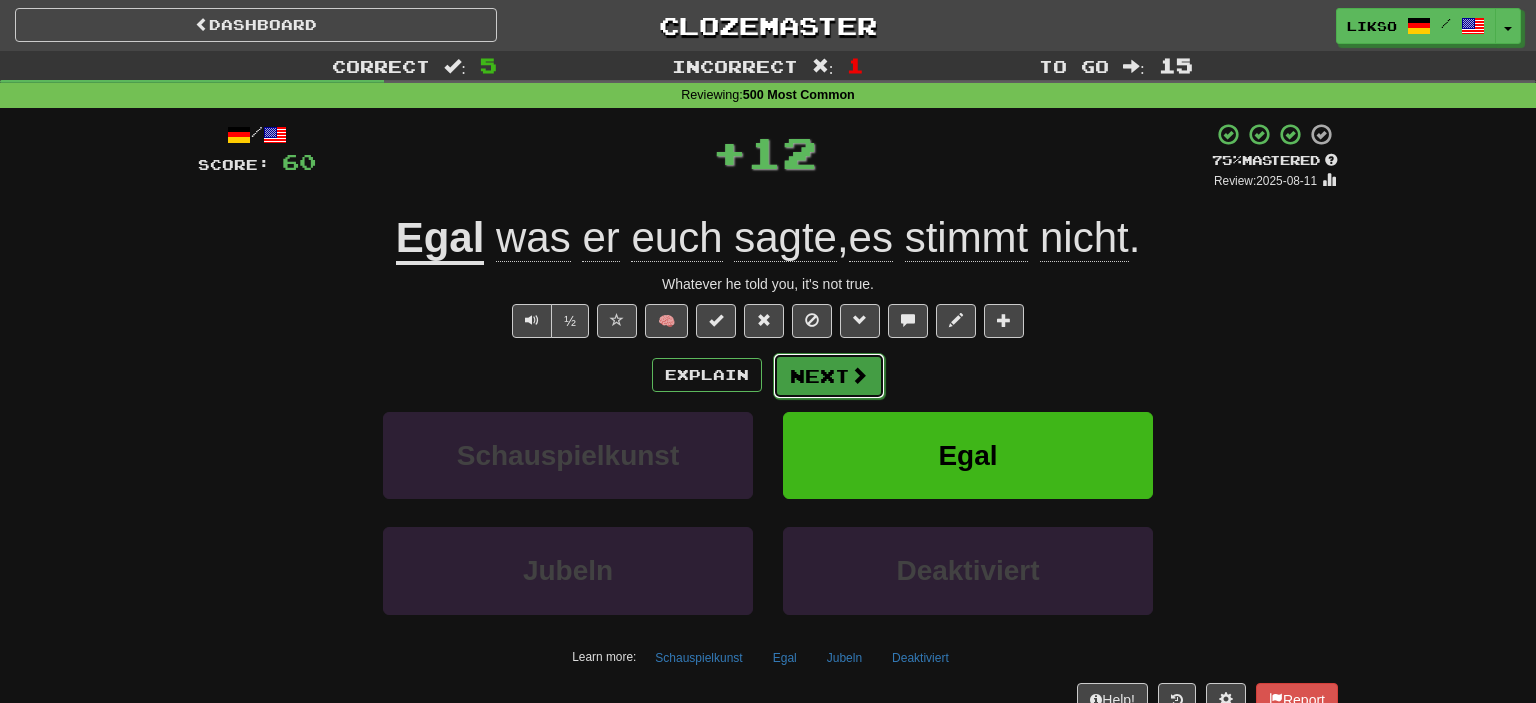 click on "Next" at bounding box center (829, 376) 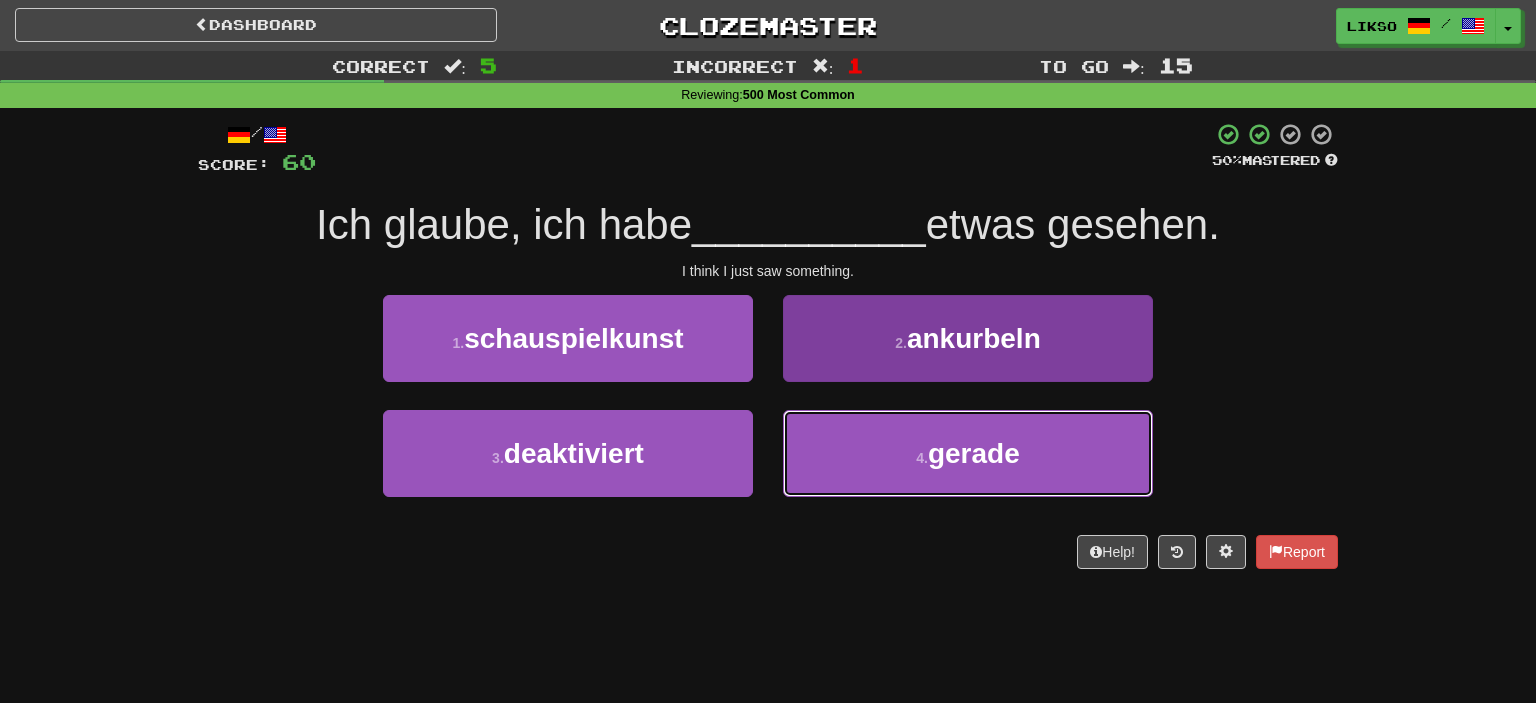 click on "4 ." at bounding box center [922, 458] 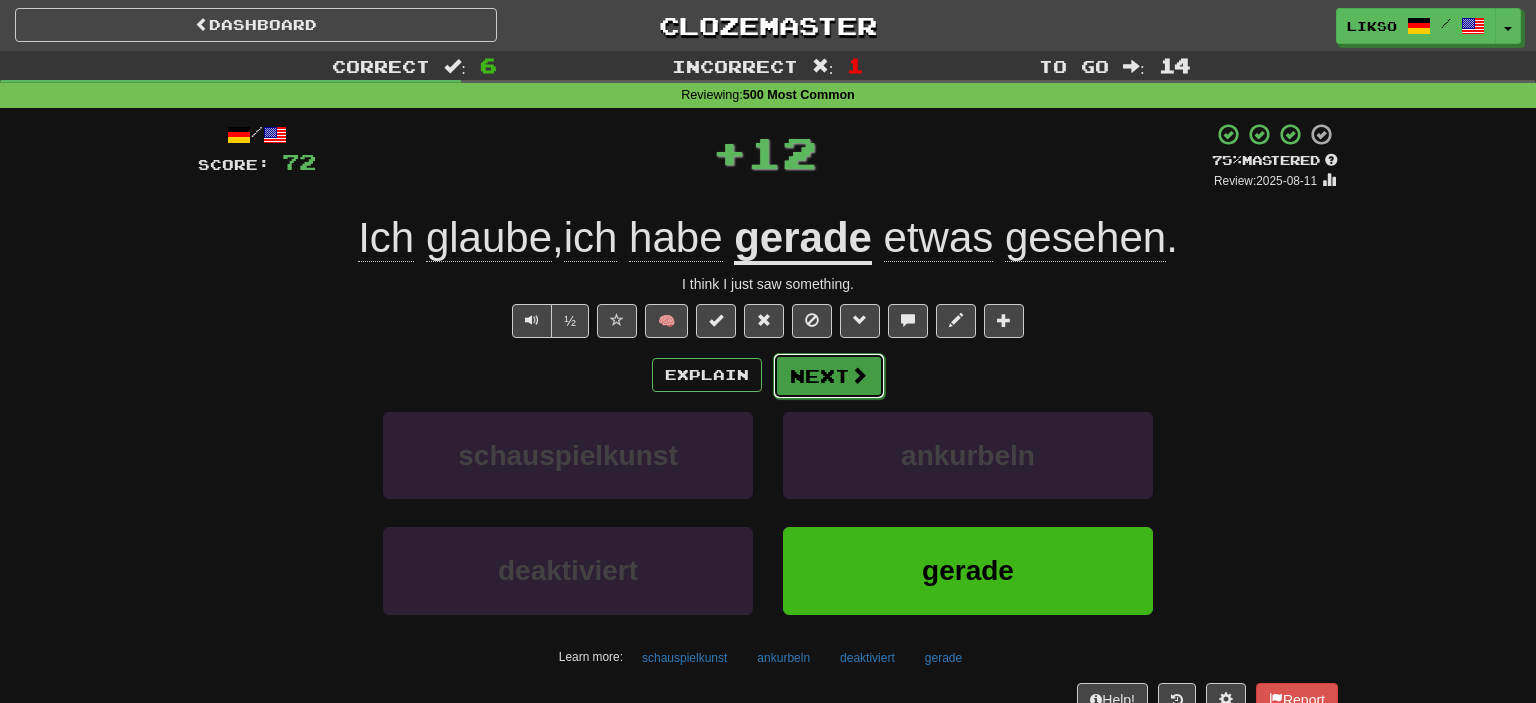 click at bounding box center [859, 375] 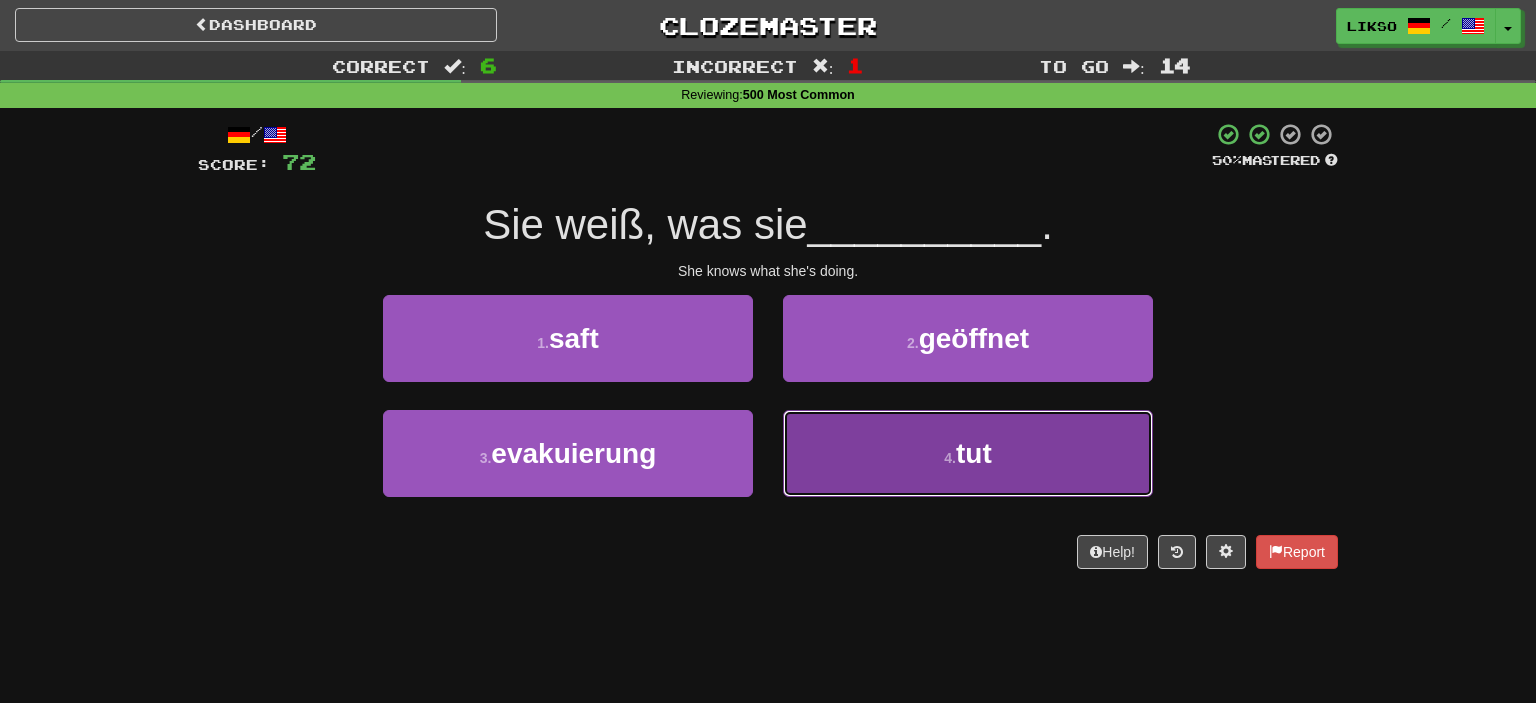 click on "4 .  tut" at bounding box center (968, 453) 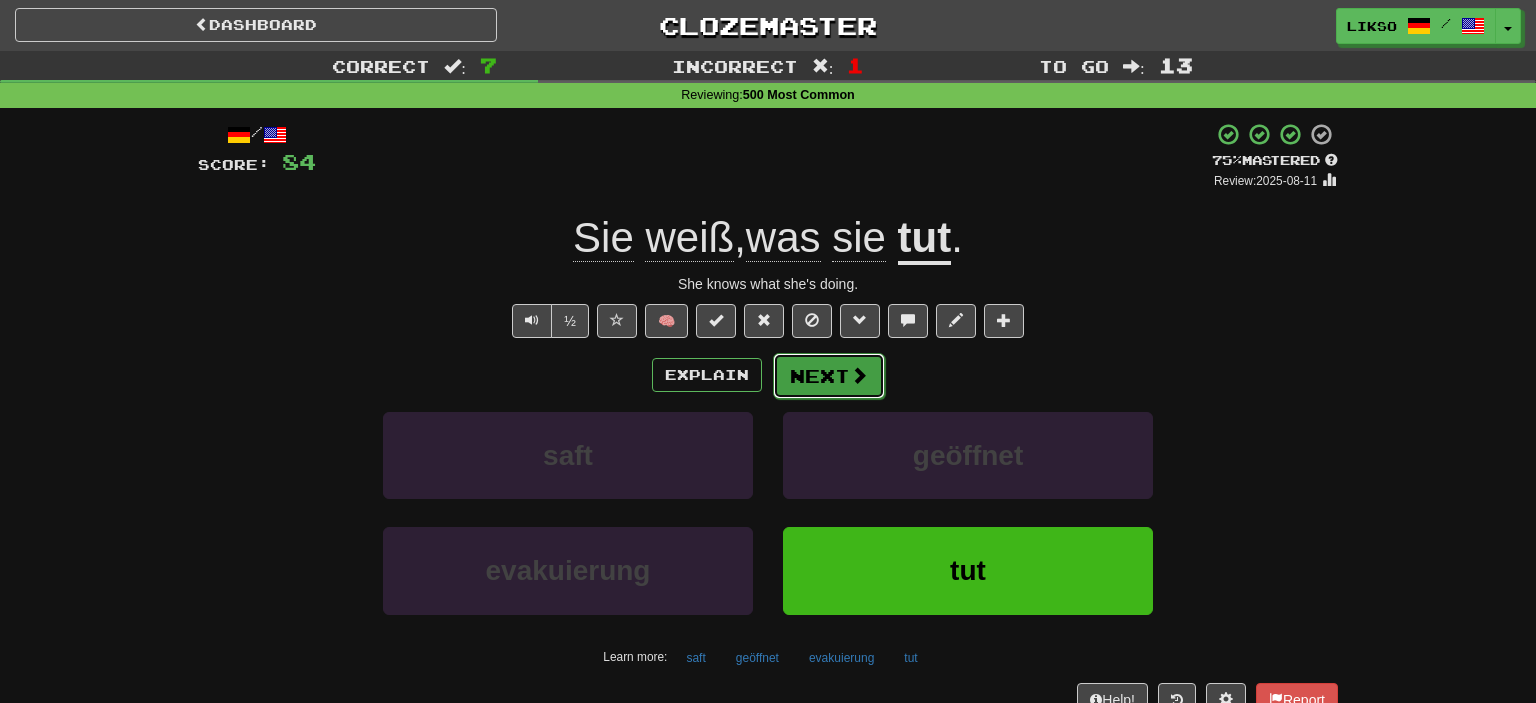 click on "Next" at bounding box center [829, 376] 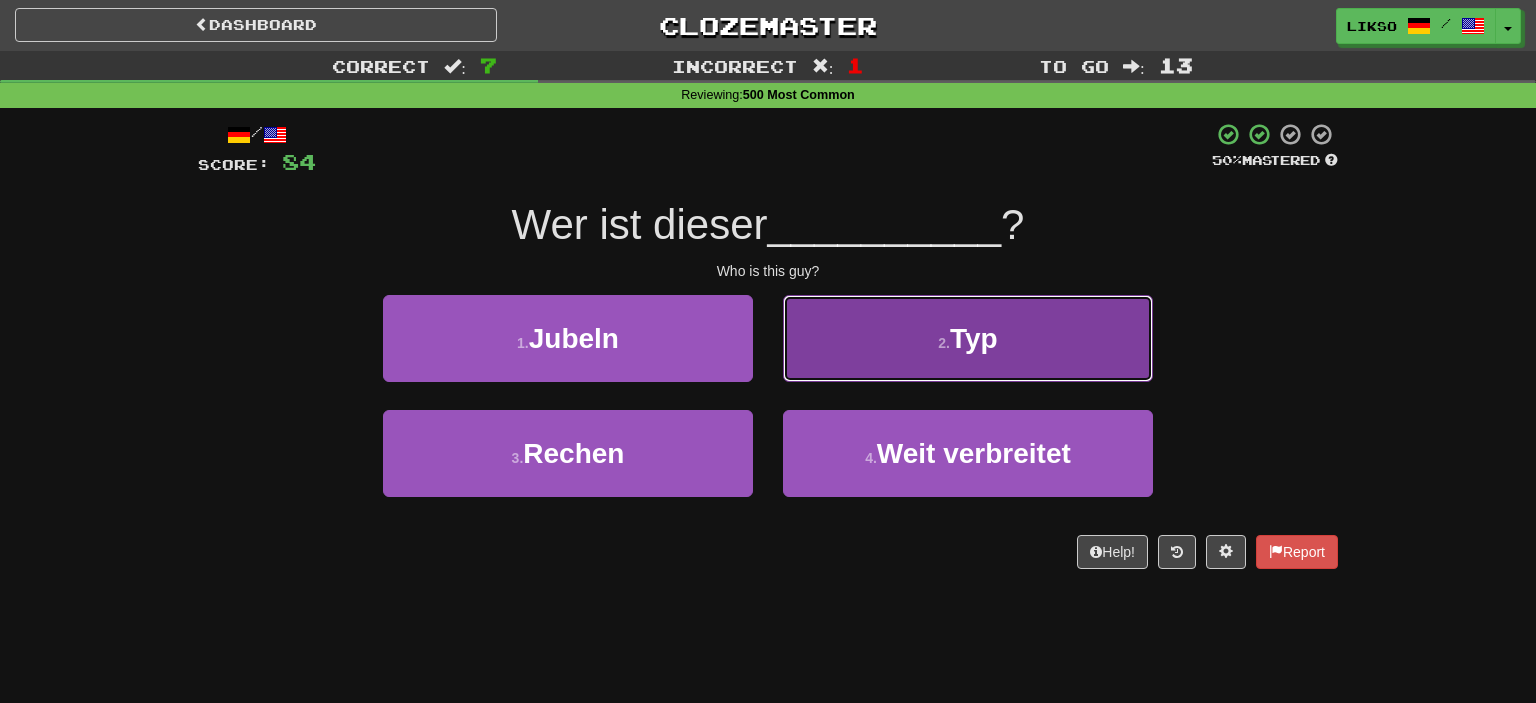 click on "2 .  Typ" at bounding box center (968, 338) 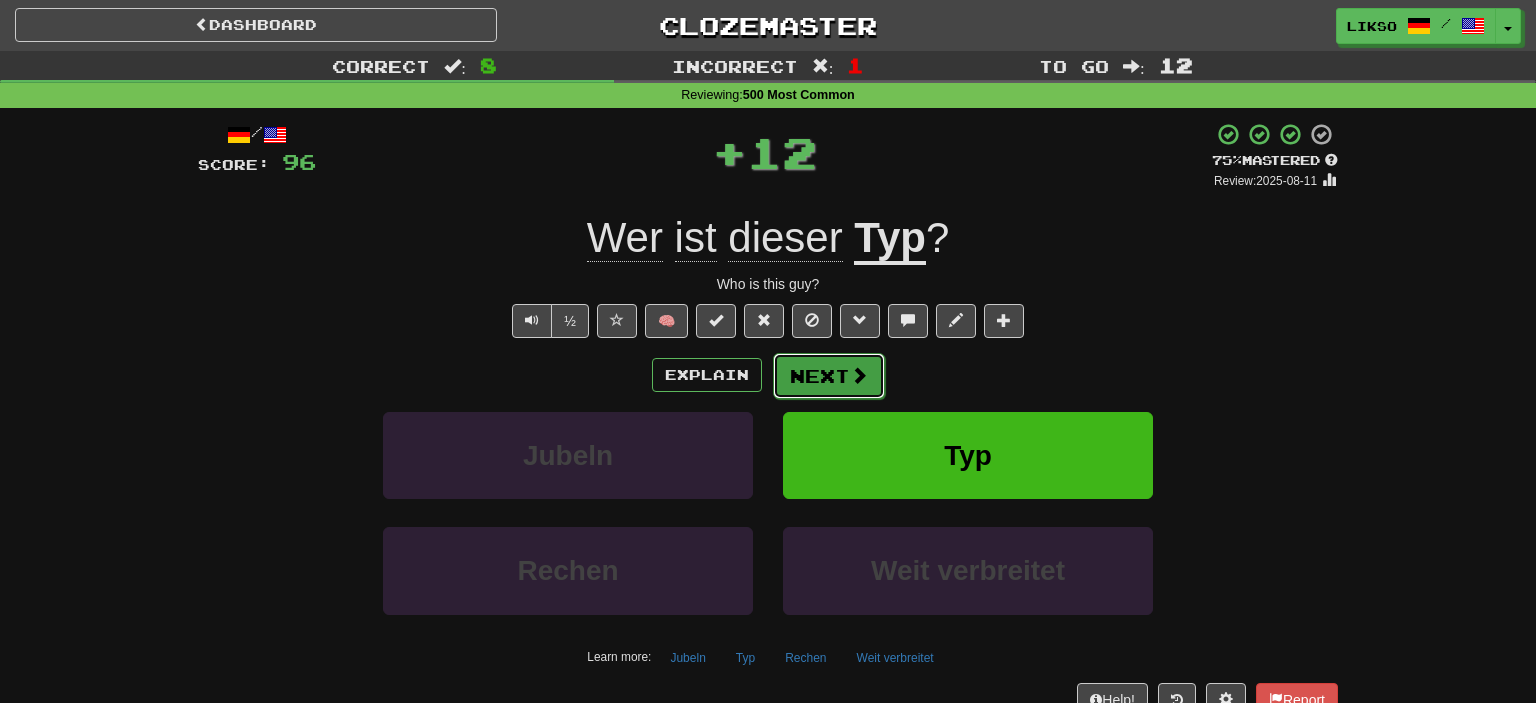 click on "Next" at bounding box center (829, 376) 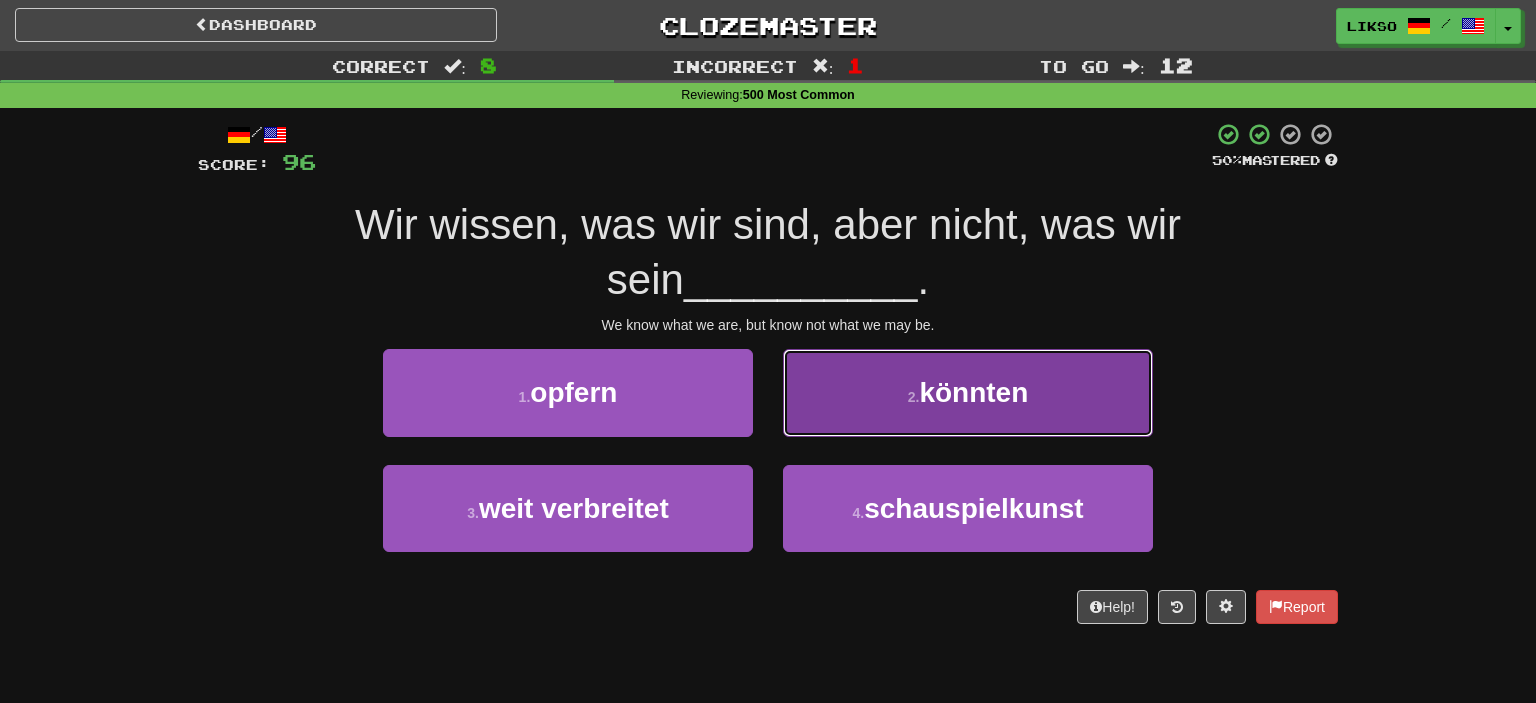 click on "2 ." at bounding box center [914, 397] 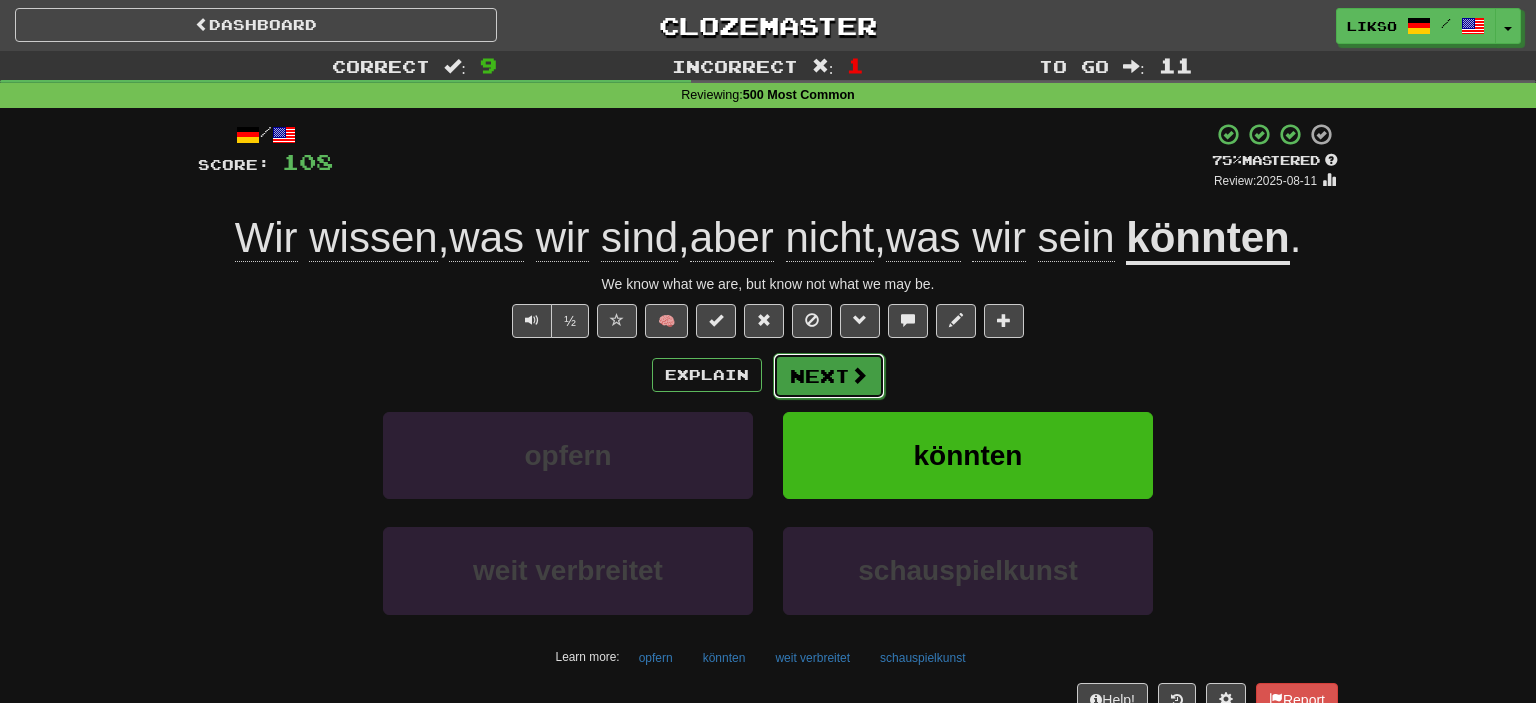 click on "Next" at bounding box center [829, 376] 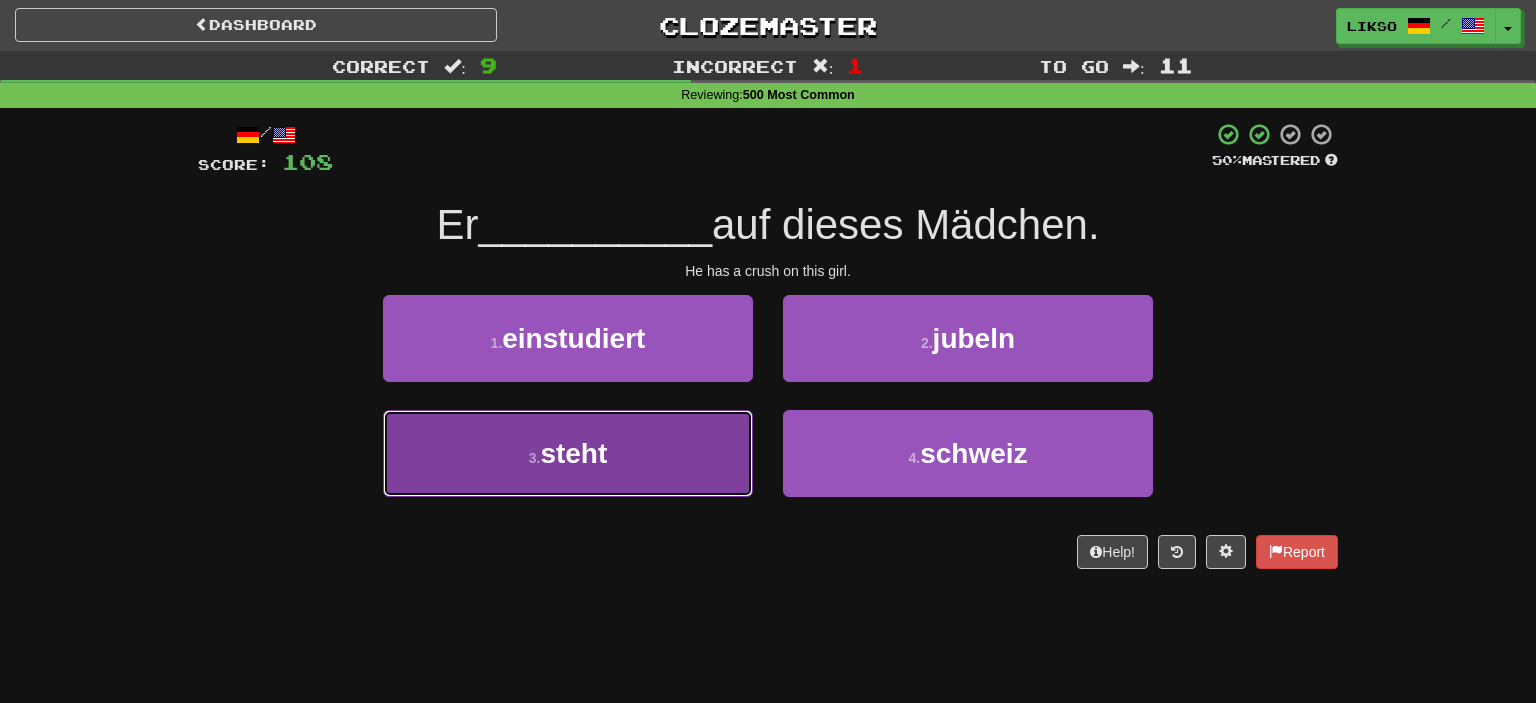 click on "3 .  steht" at bounding box center (568, 453) 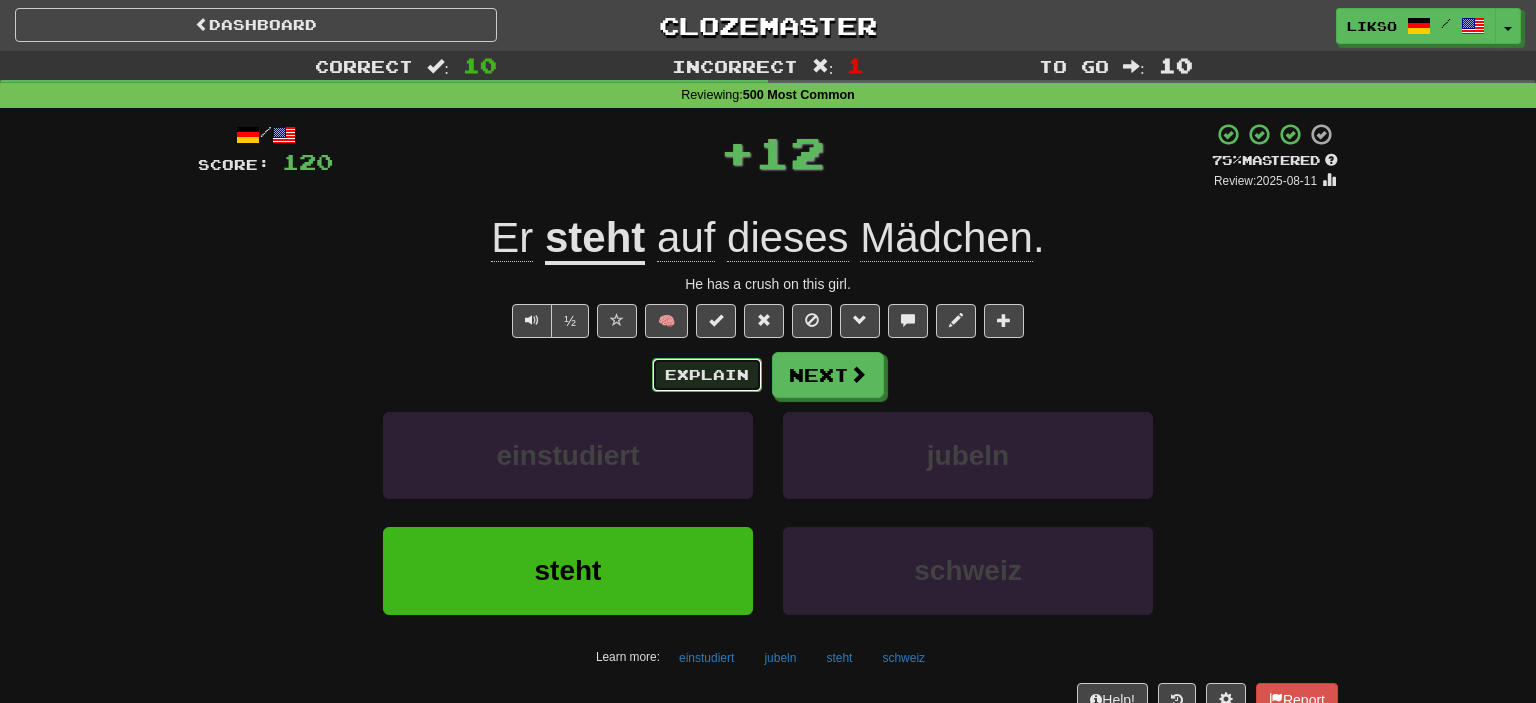 click on "Explain" at bounding box center (707, 375) 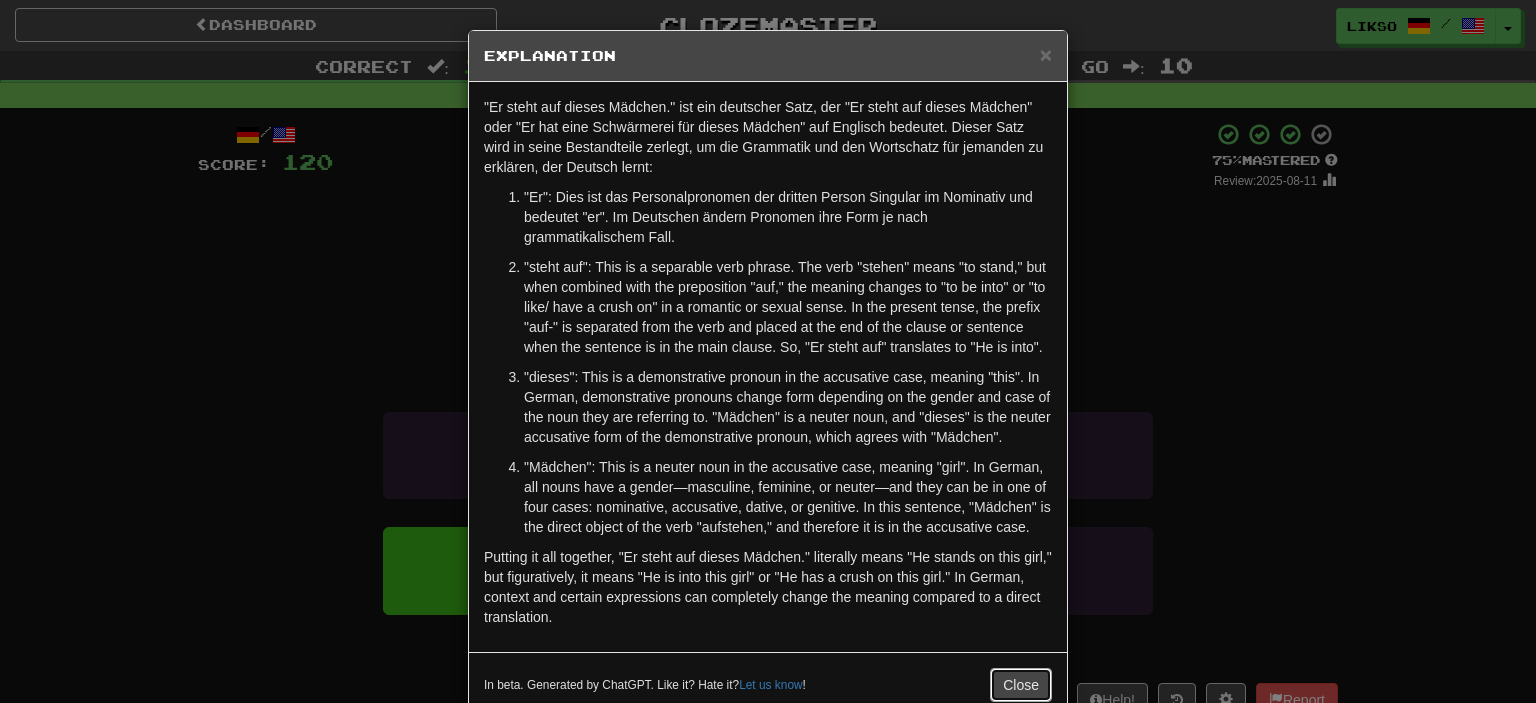 click on "Close" at bounding box center (1021, 685) 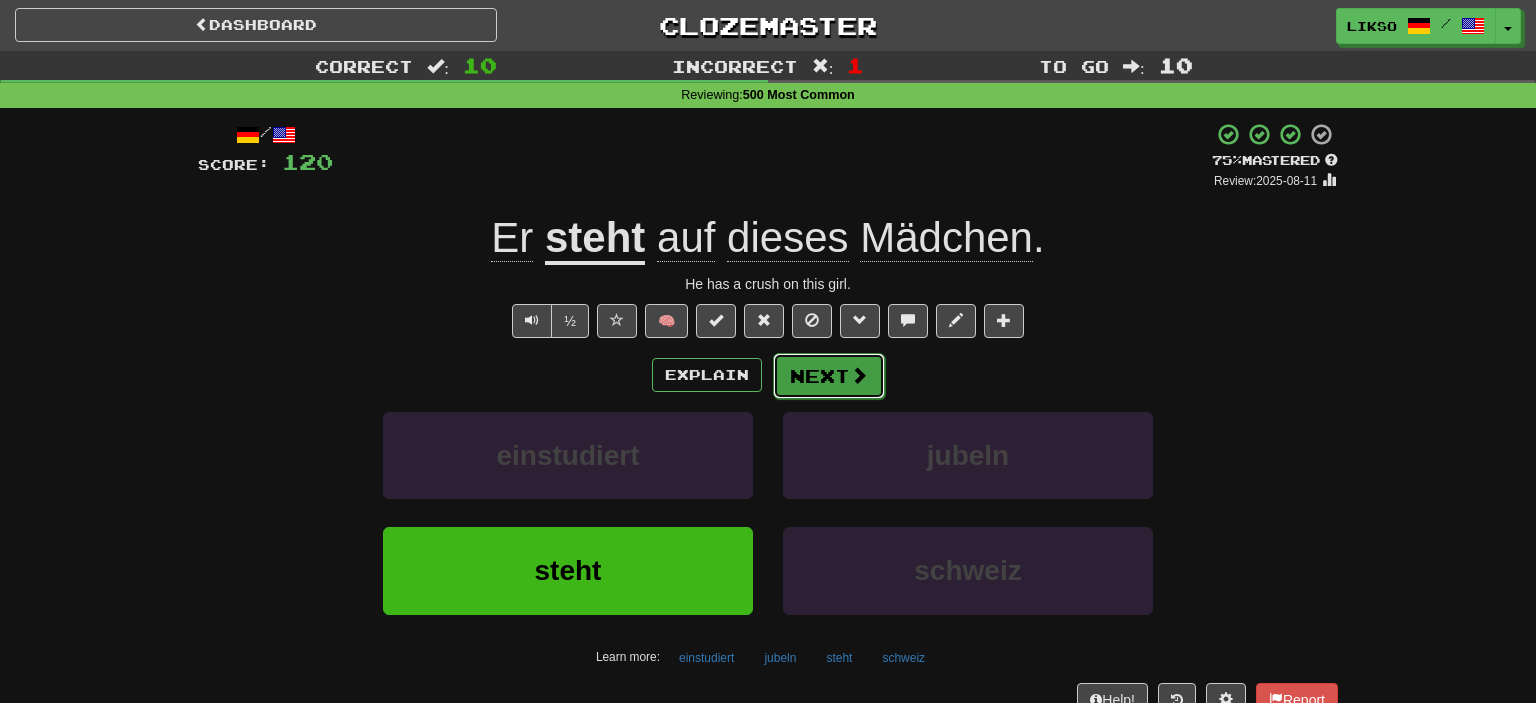 click on "Next" at bounding box center (829, 376) 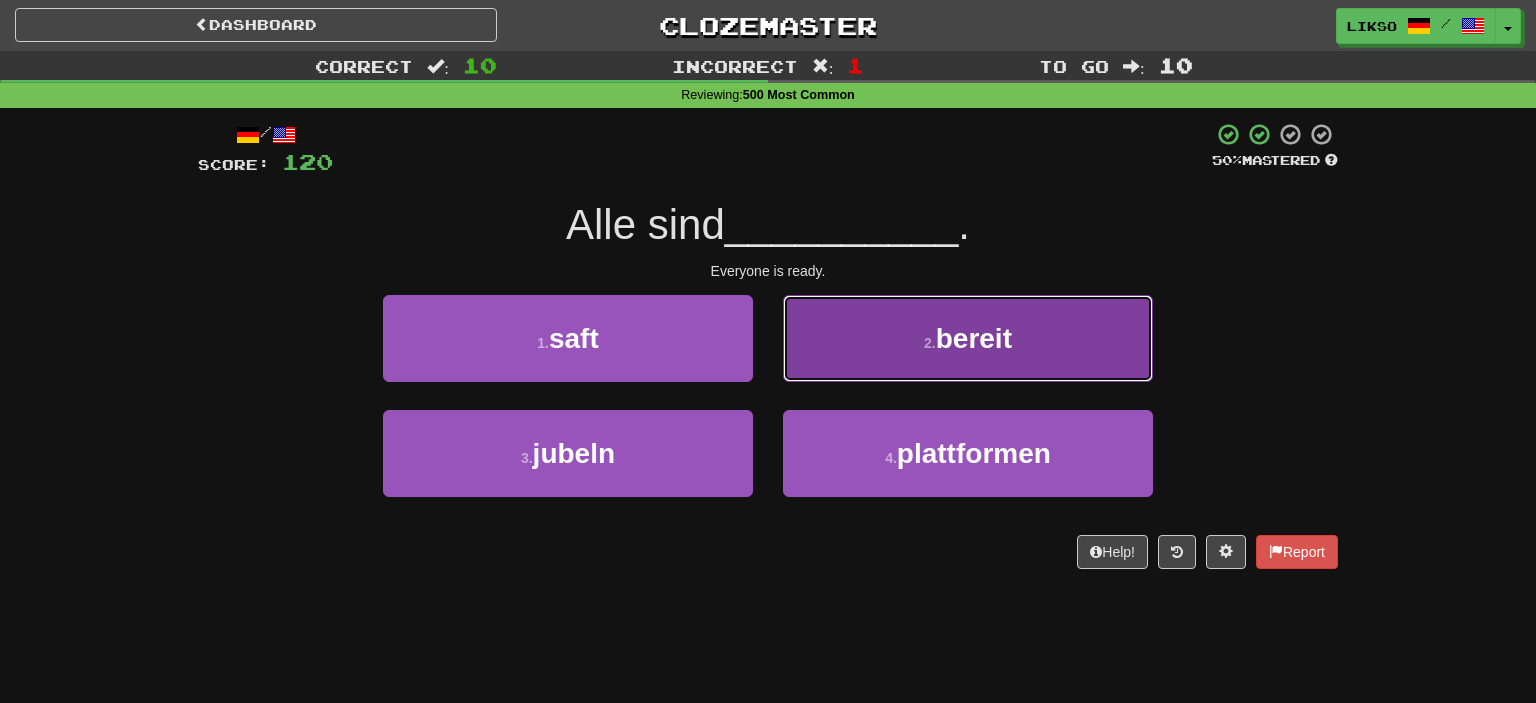 click on "2 .  bereit" at bounding box center [968, 338] 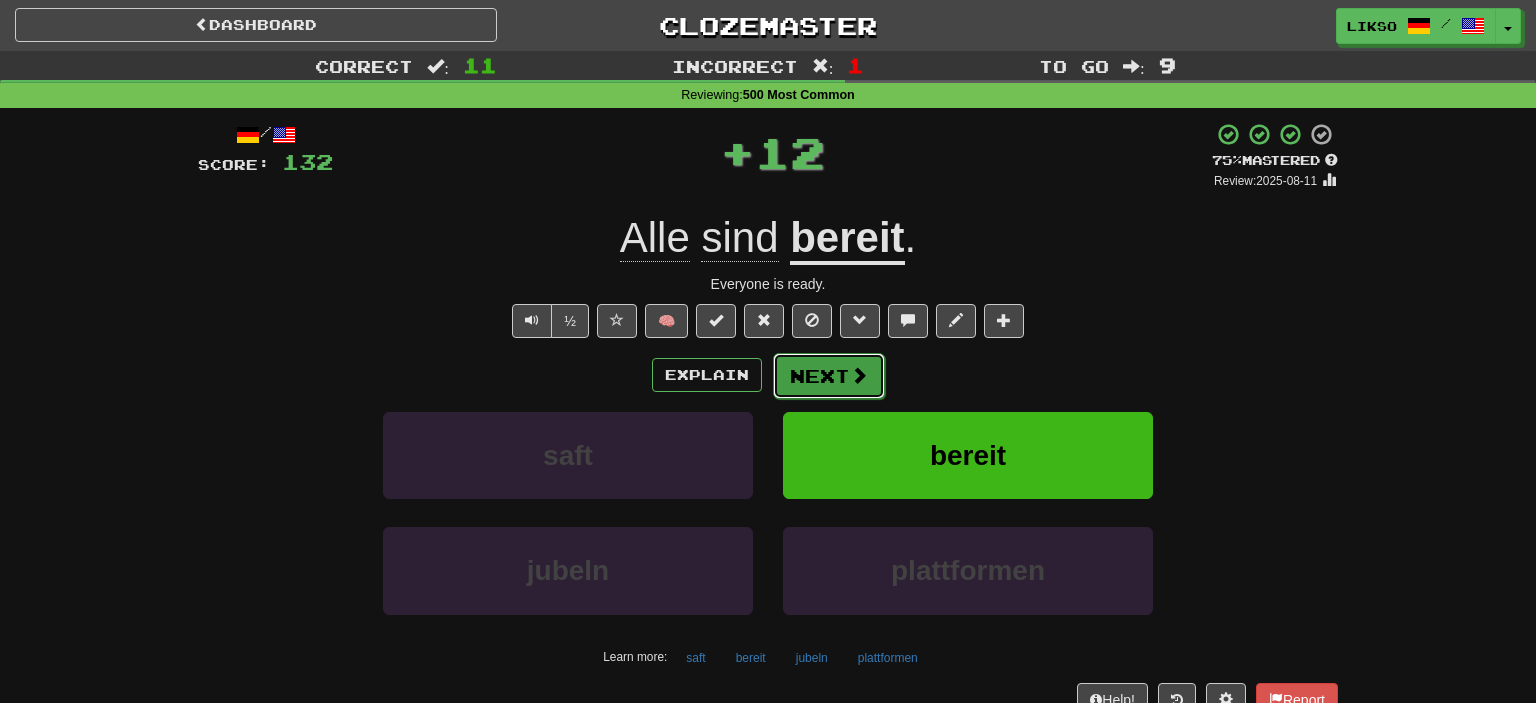 click on "Next" at bounding box center [829, 376] 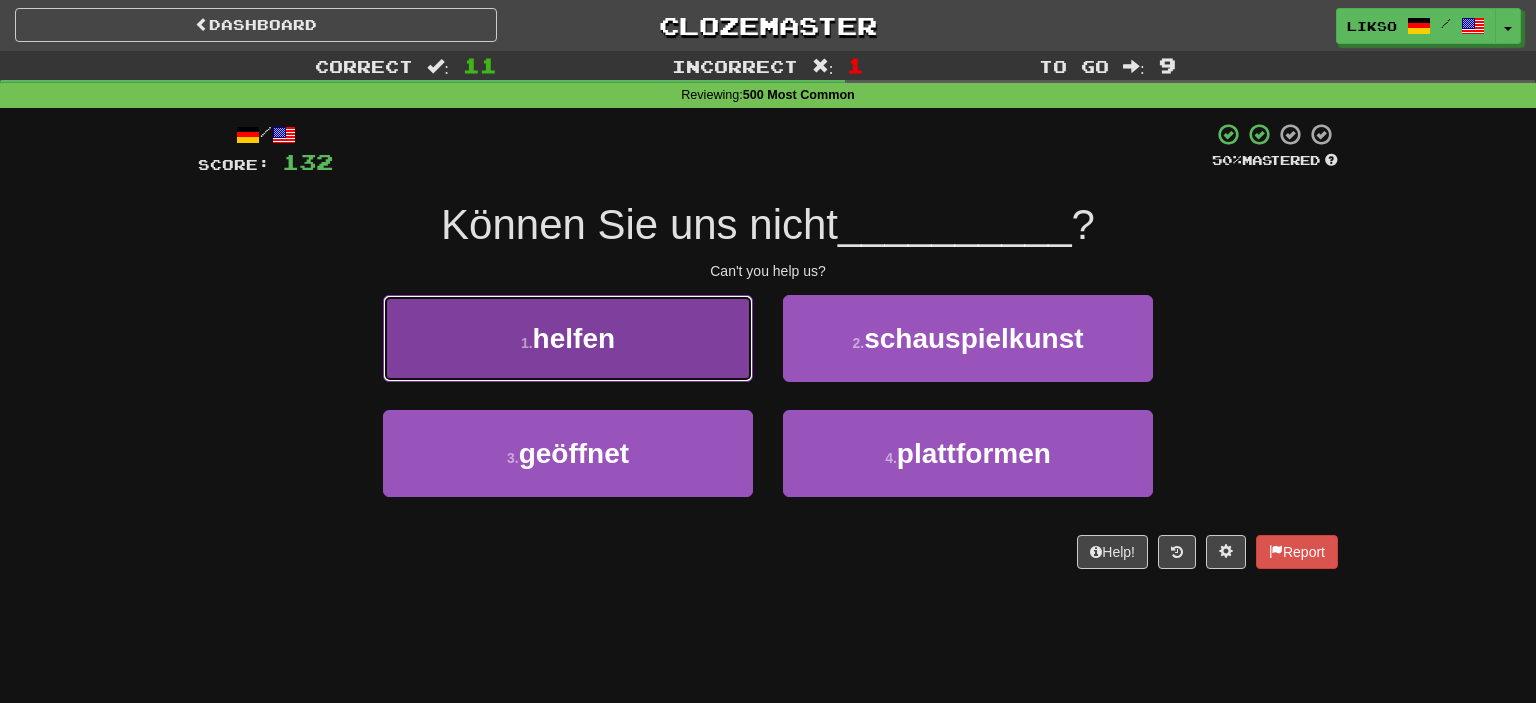 click on "1 .  helfen" at bounding box center (568, 338) 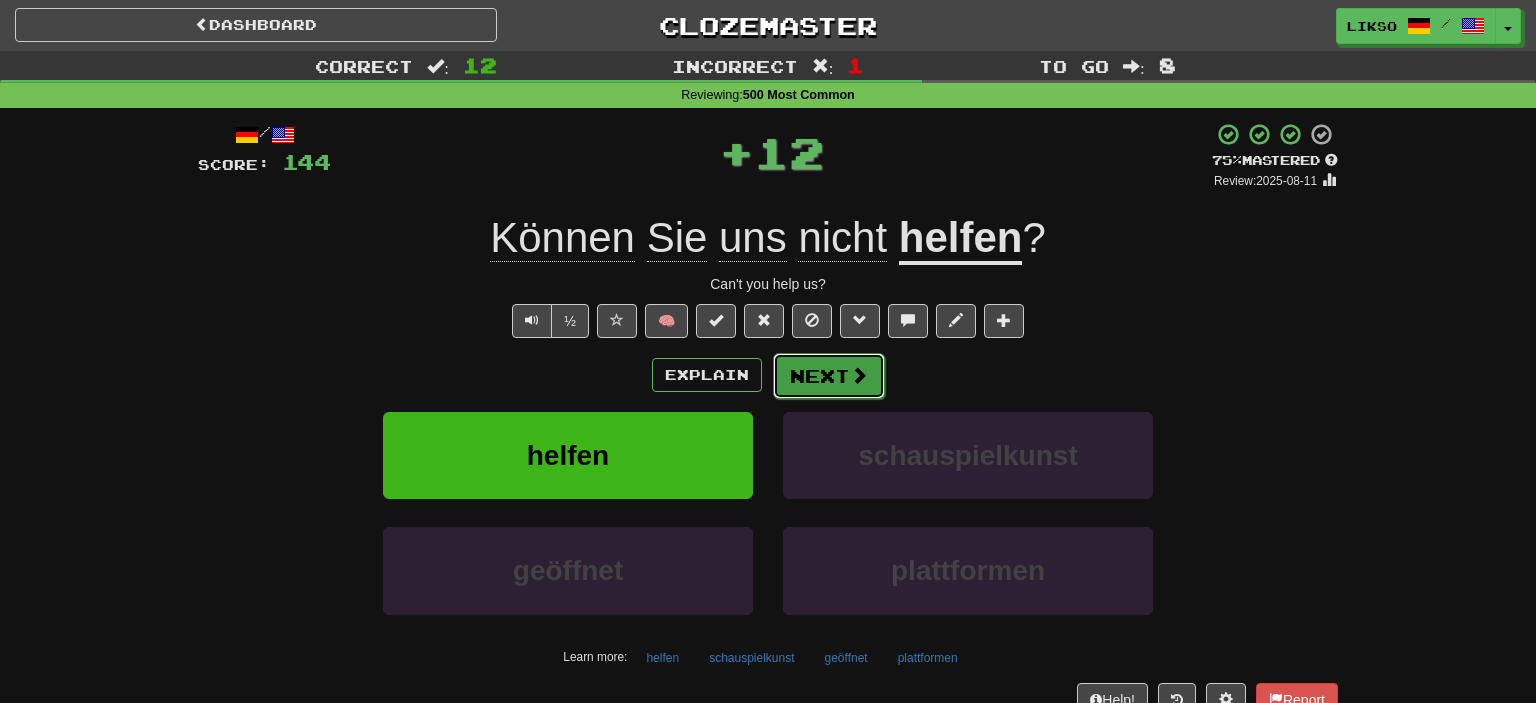 click on "Next" at bounding box center (829, 376) 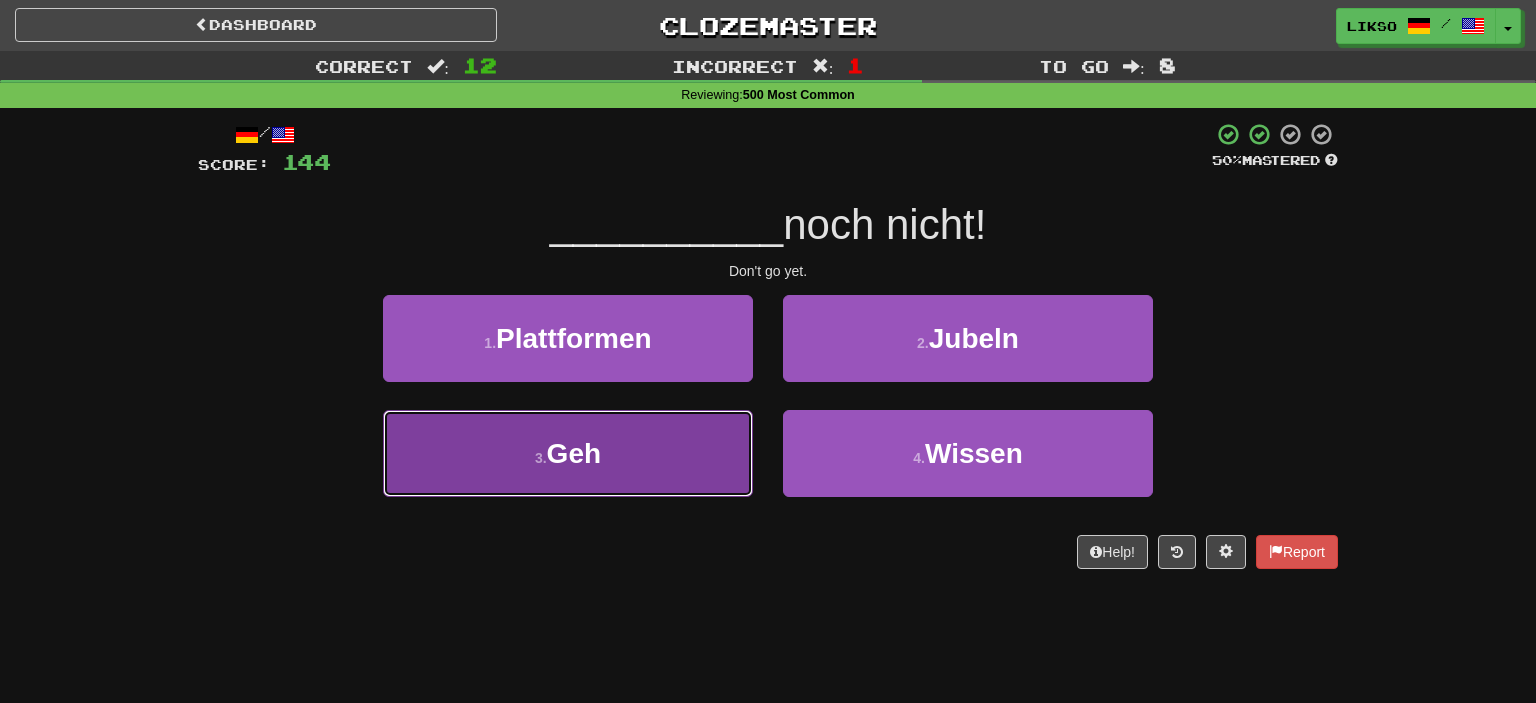 click on "3 .  Geh" at bounding box center (568, 453) 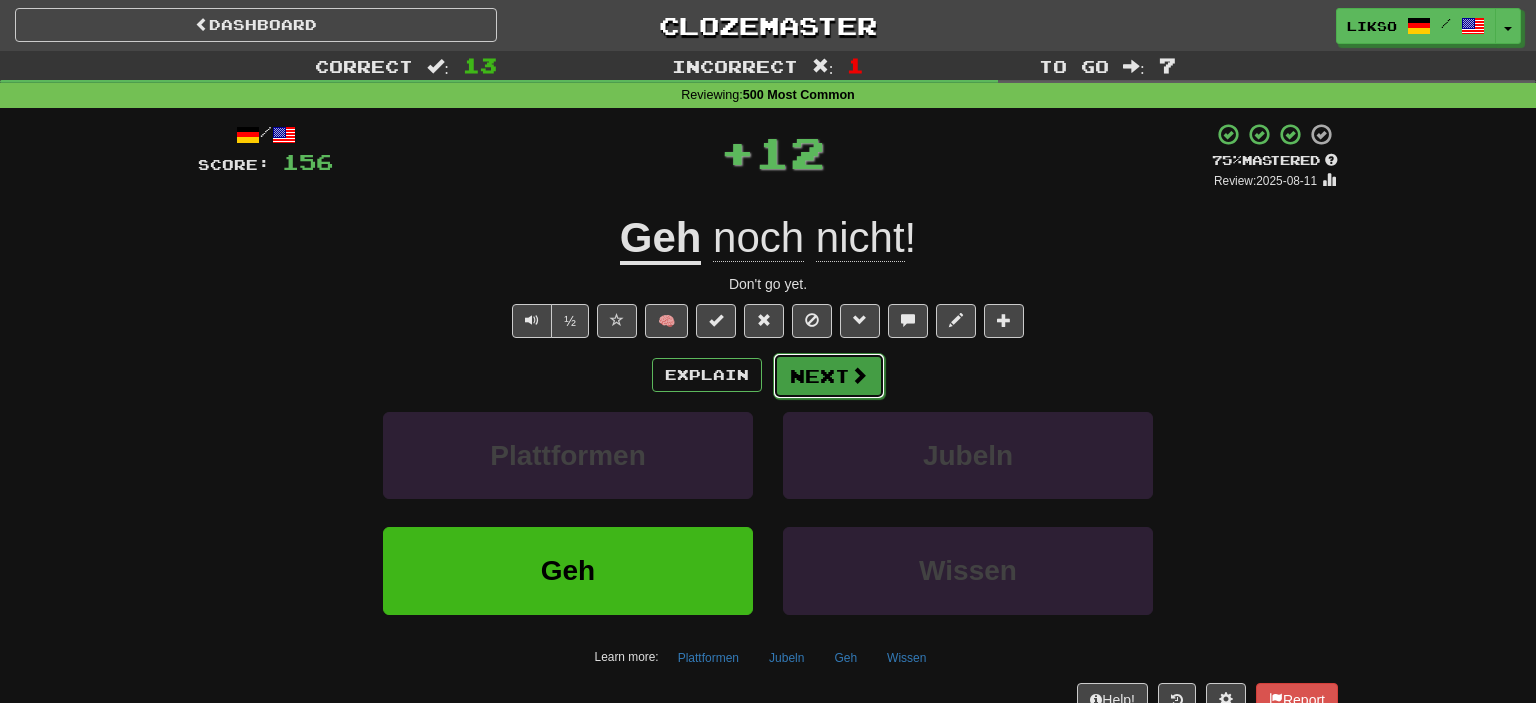 click on "Next" at bounding box center (829, 376) 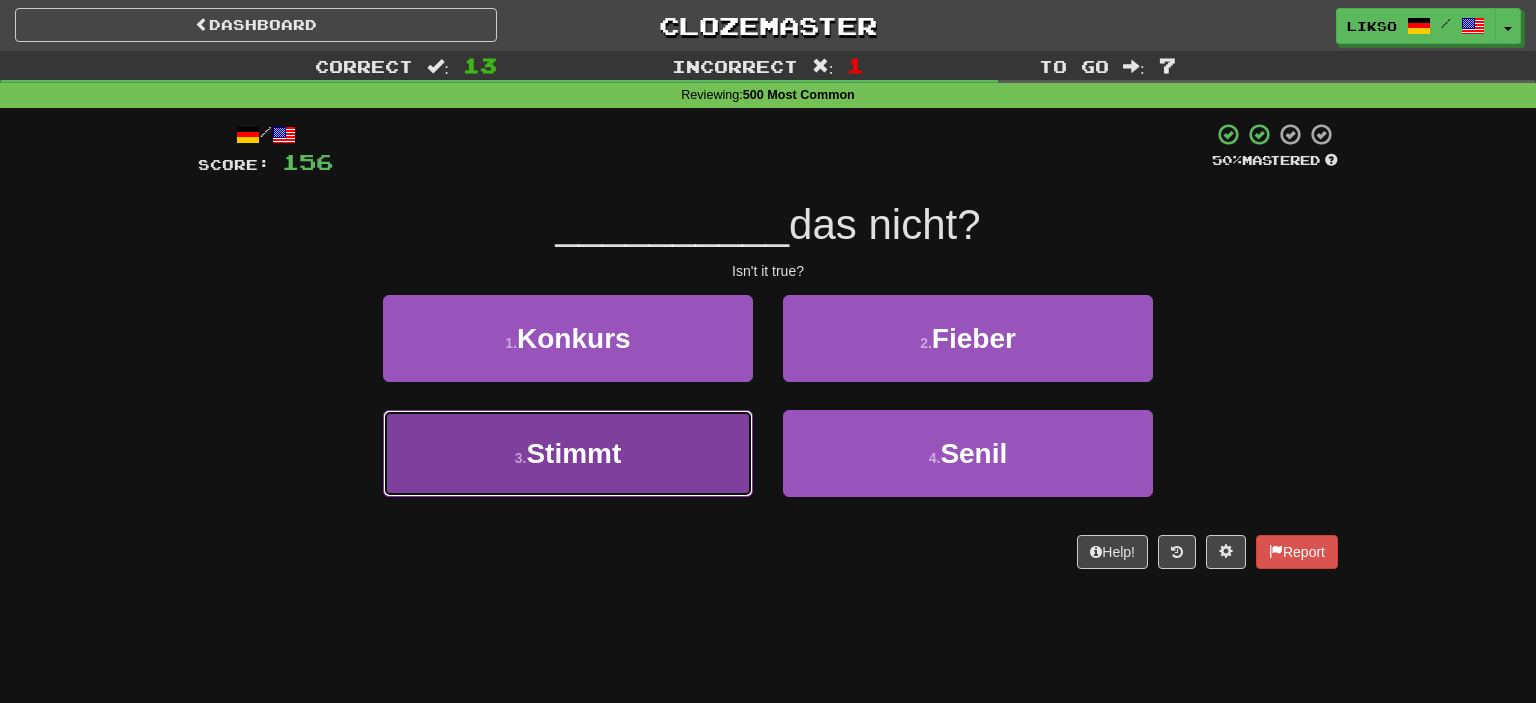 click on "3 .  Stimmt" at bounding box center [568, 453] 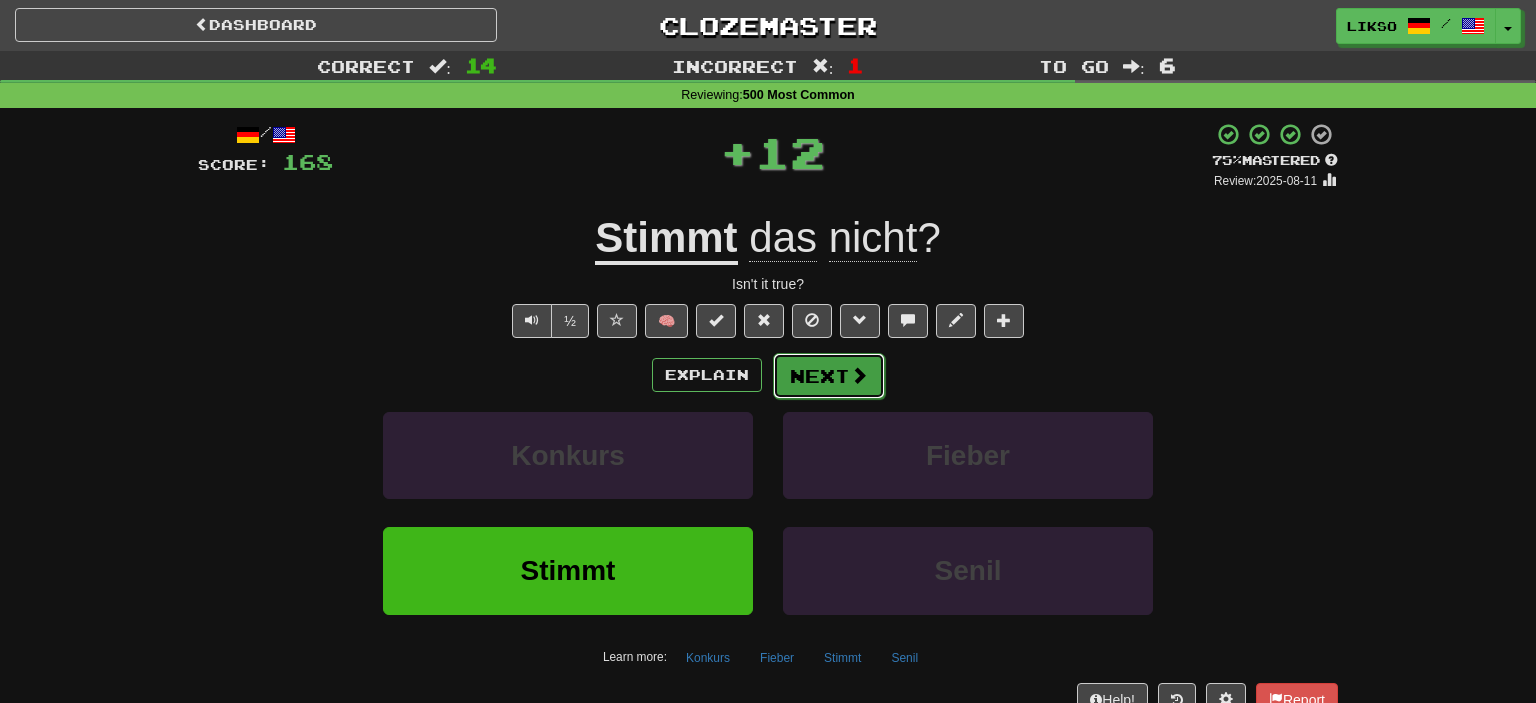 click on "Next" at bounding box center [829, 376] 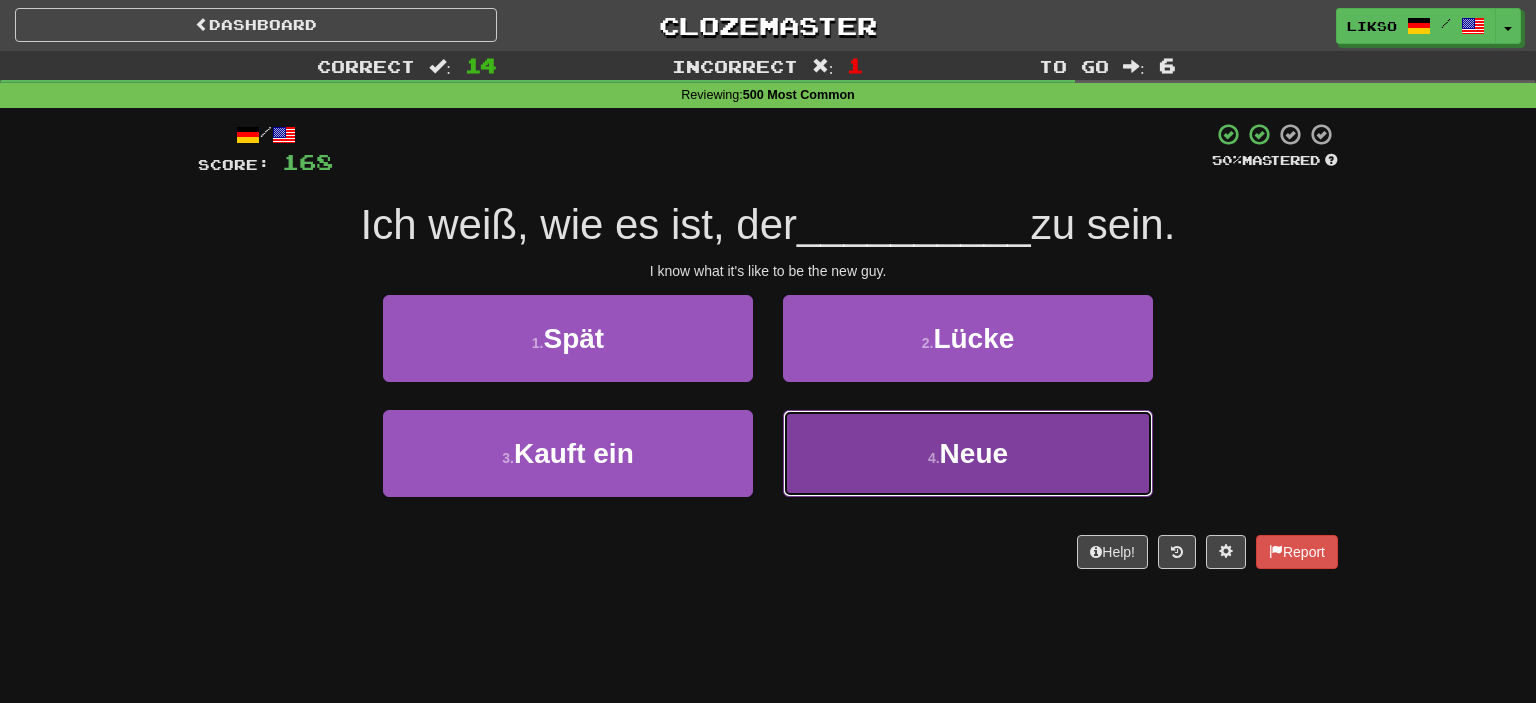 click on "4 .  Neue" at bounding box center [968, 453] 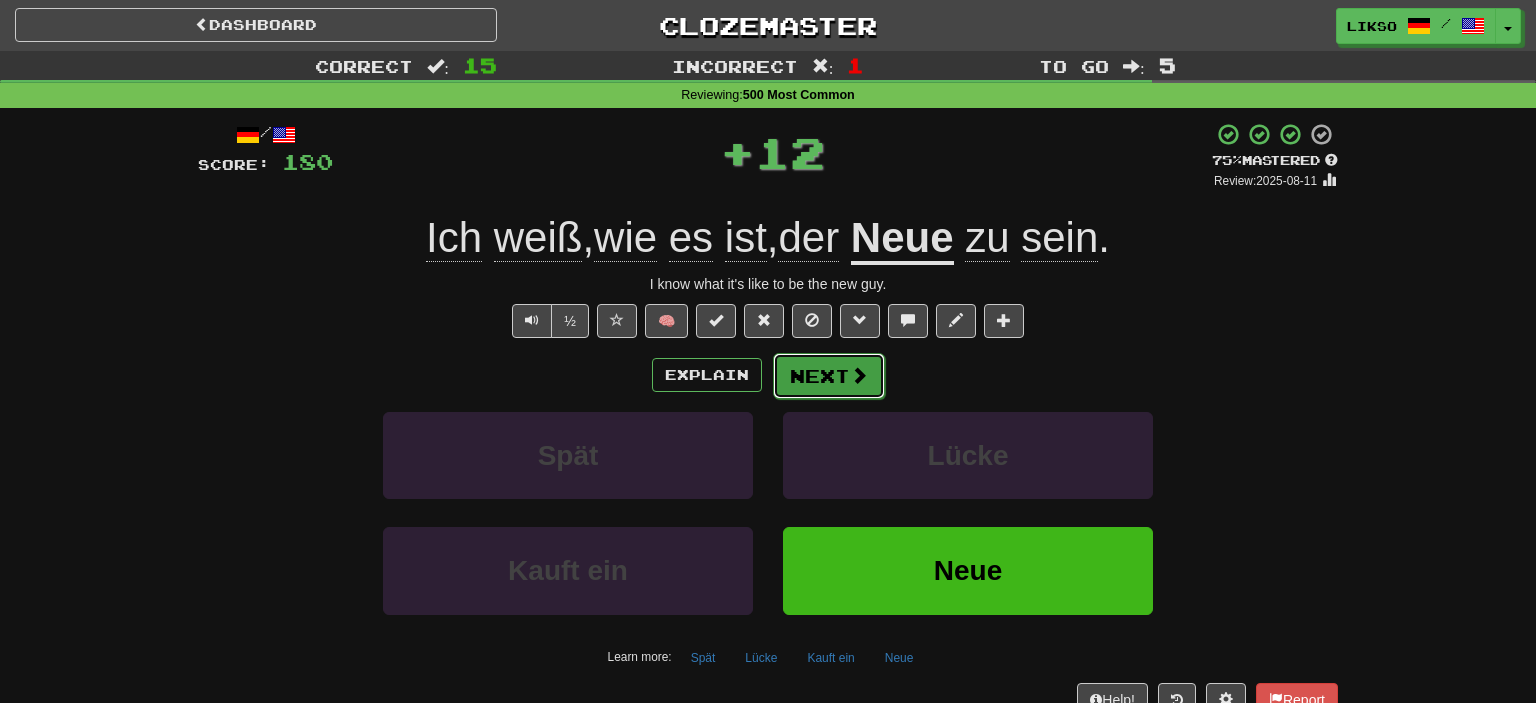 click on "Next" at bounding box center [829, 376] 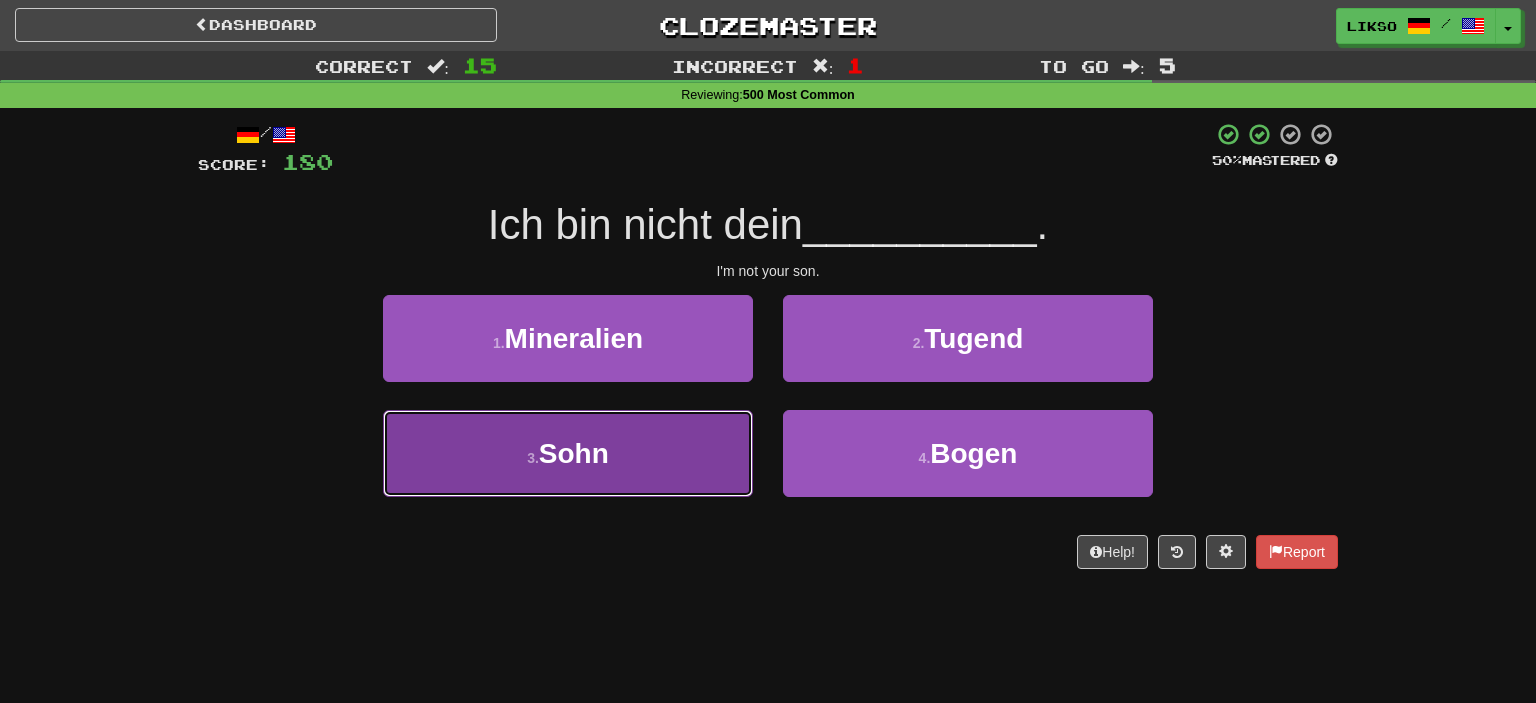 click on "3 .  Sohn" at bounding box center [568, 453] 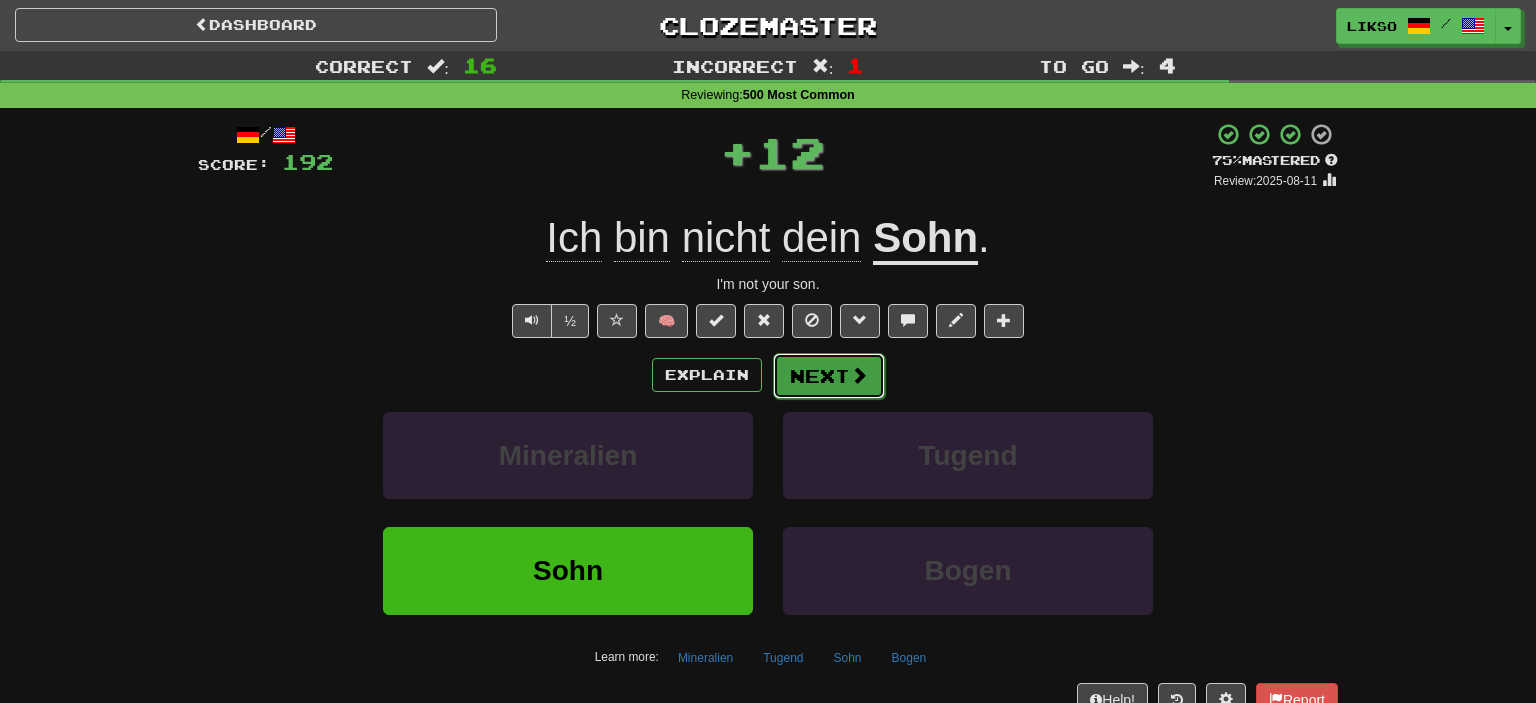 click on "Next" at bounding box center [829, 376] 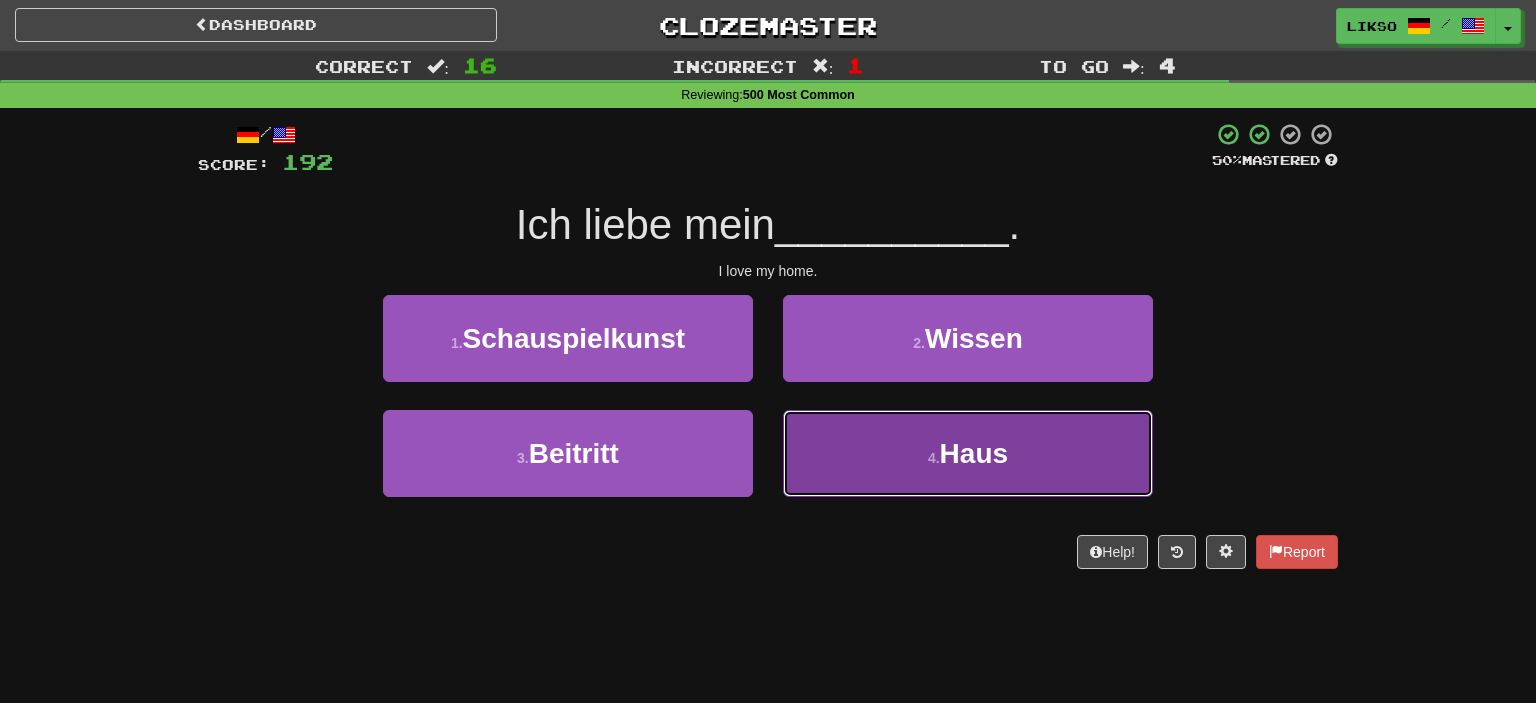 click on "4 .  Haus" at bounding box center (968, 453) 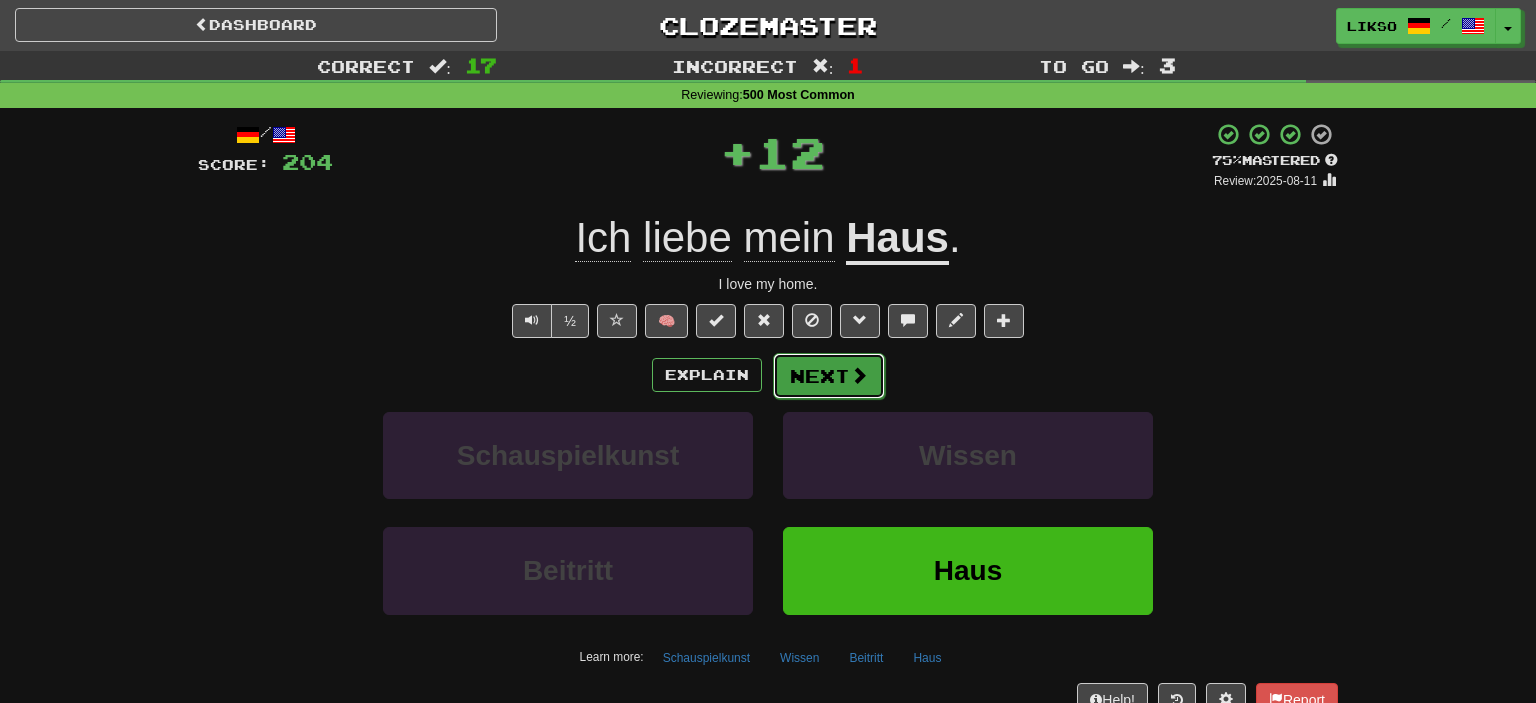 click on "Next" at bounding box center (829, 376) 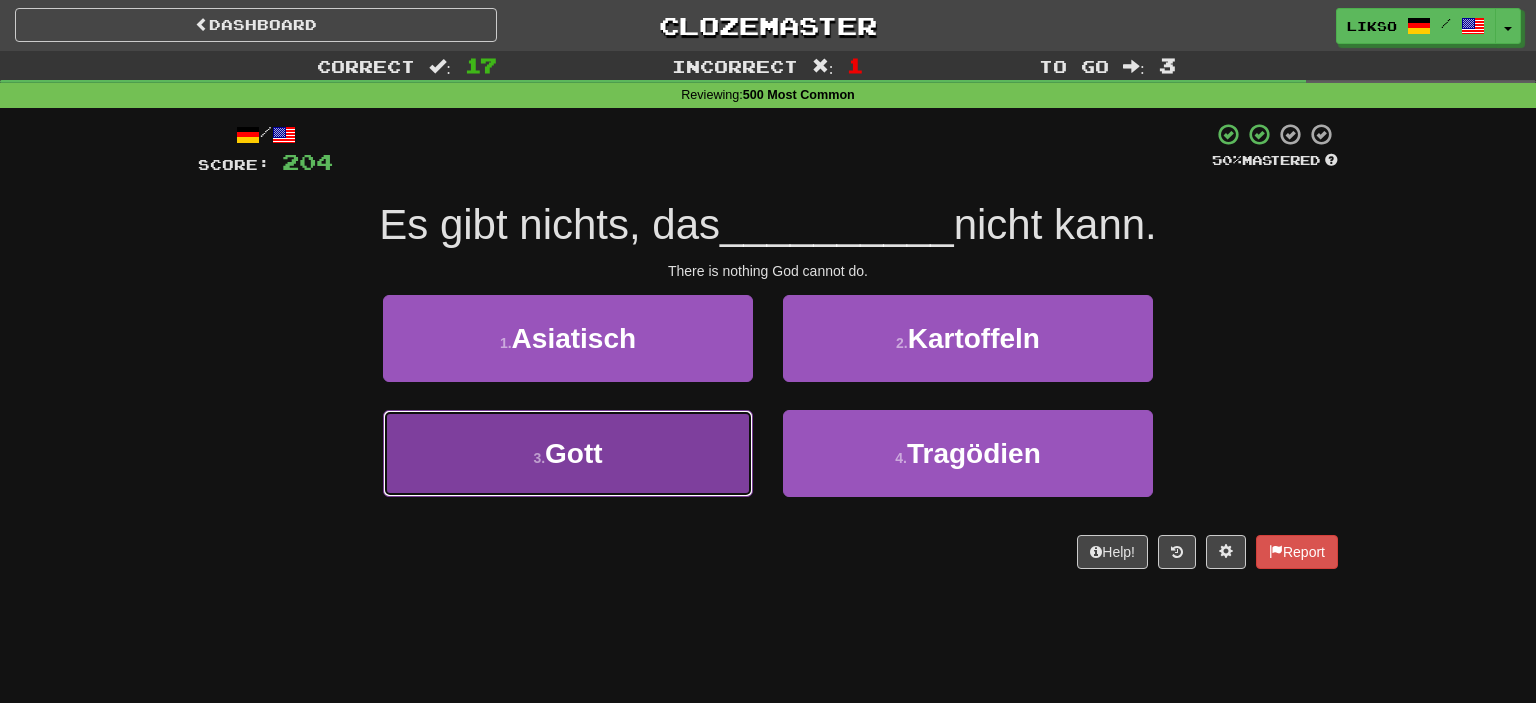 click on "3 .  Gott" at bounding box center [568, 453] 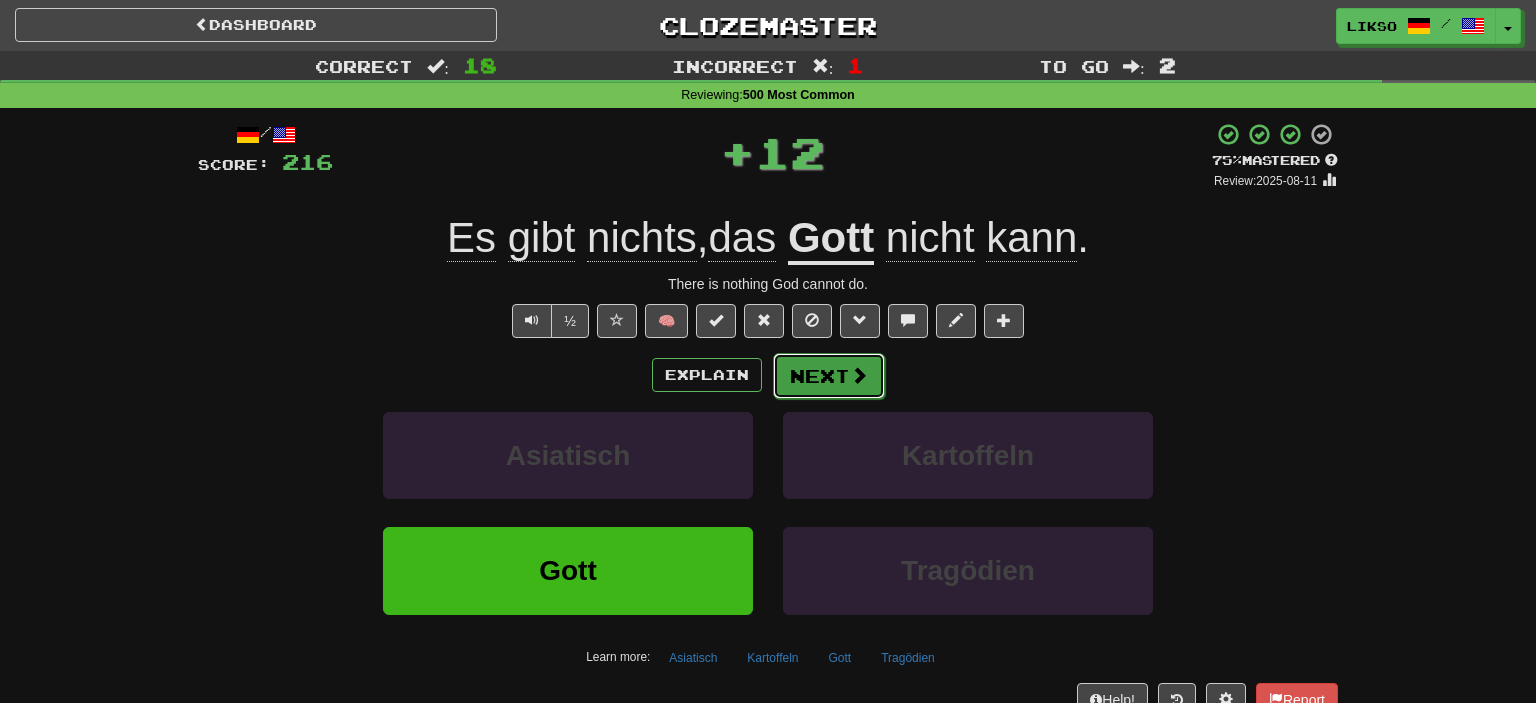 click on "Next" at bounding box center [829, 376] 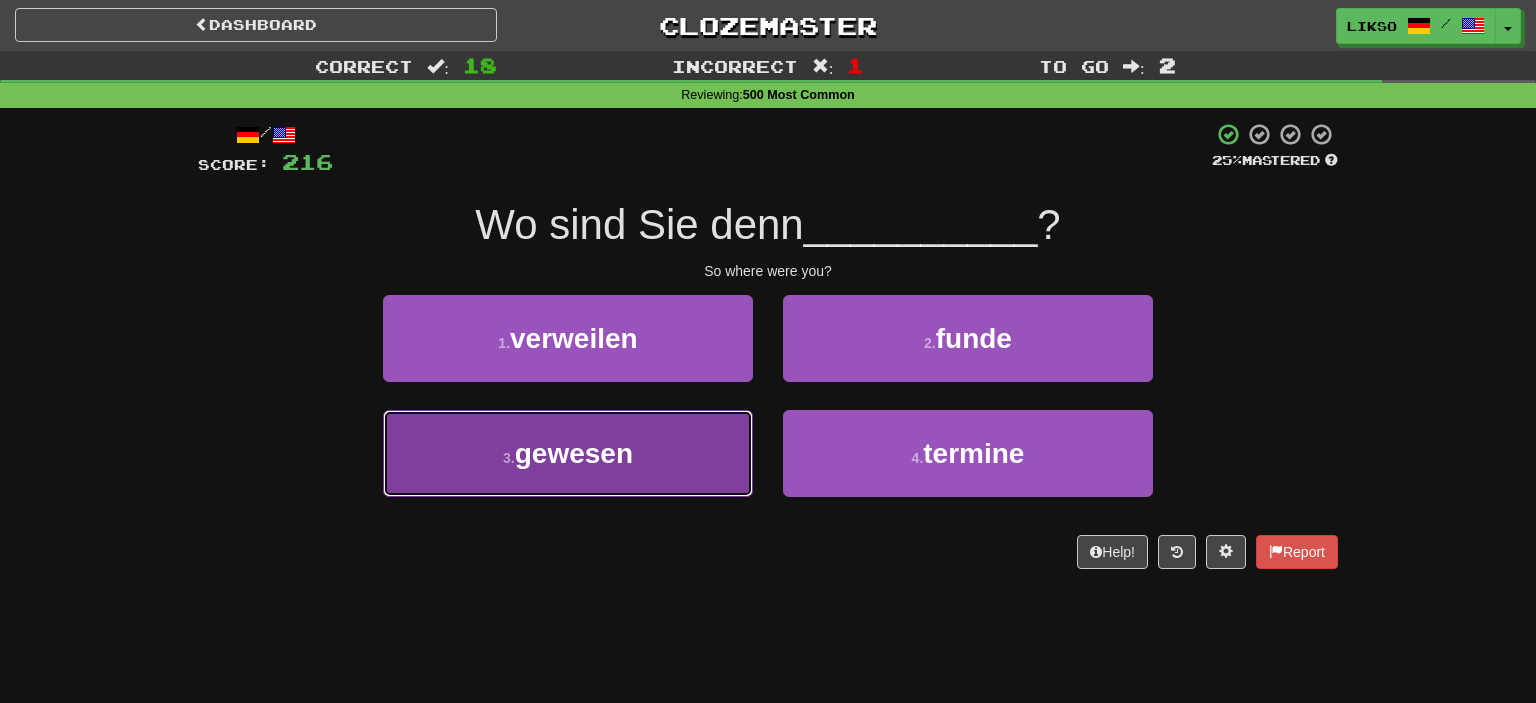 click on "3 .  gewesen" at bounding box center (568, 453) 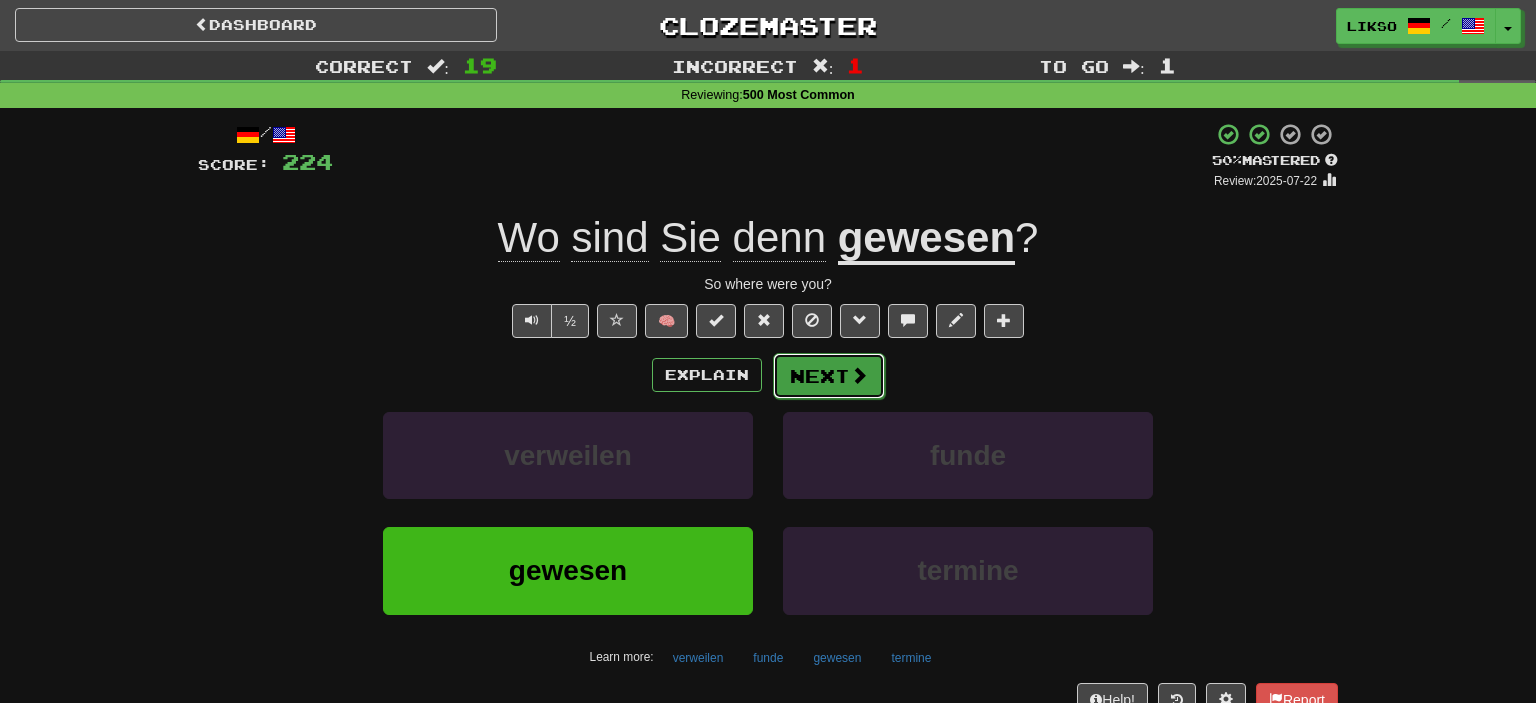 click on "Next" at bounding box center [829, 376] 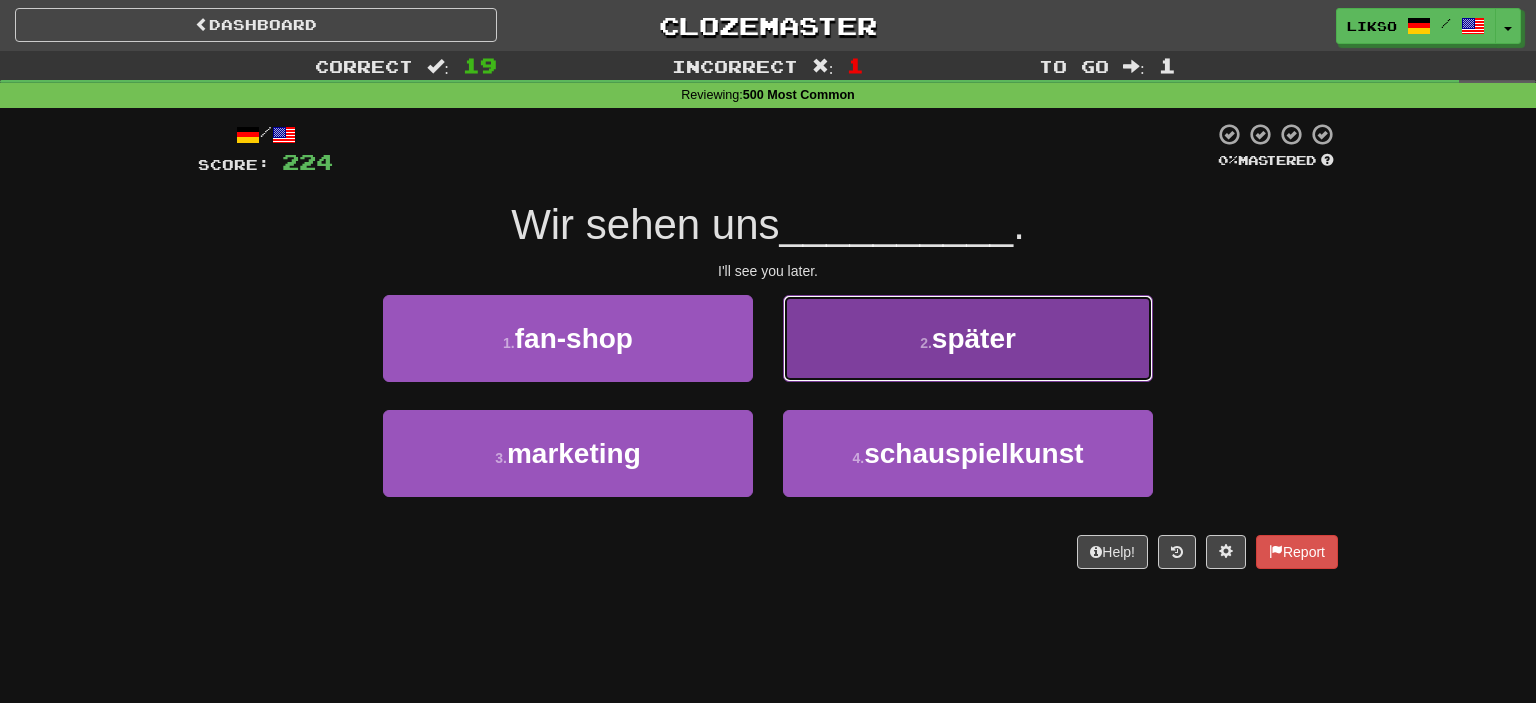 click on "2 .  später" at bounding box center (968, 338) 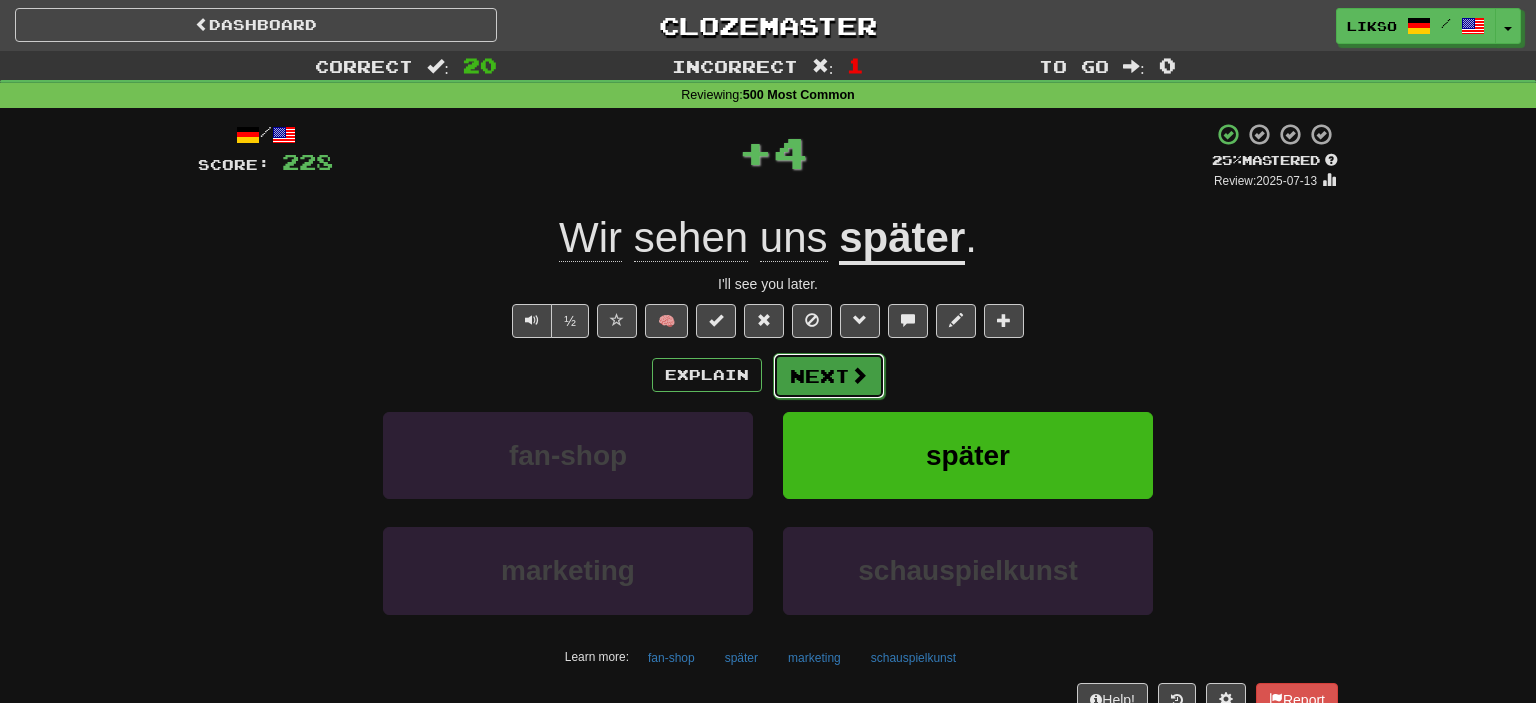 click on "Next" at bounding box center (829, 376) 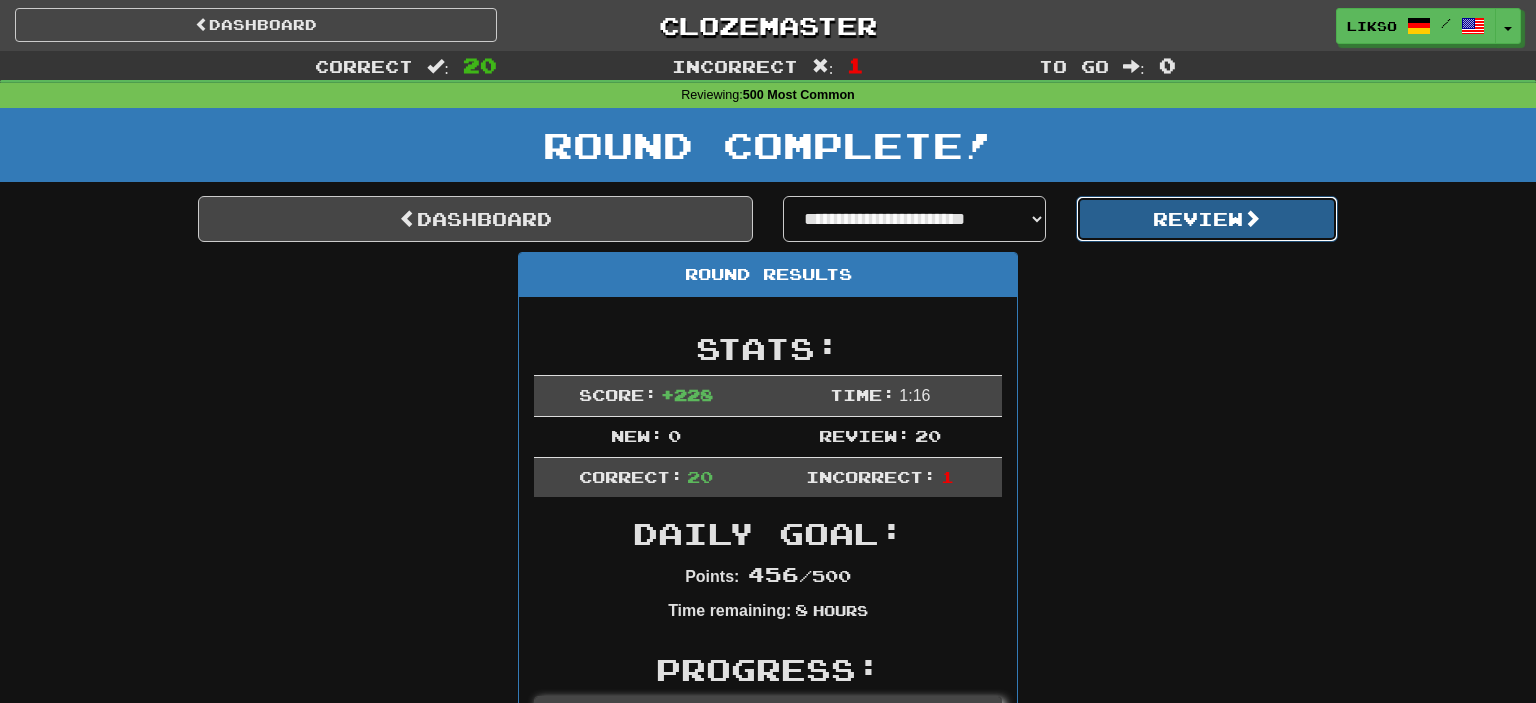 click on "Review" at bounding box center (1207, 219) 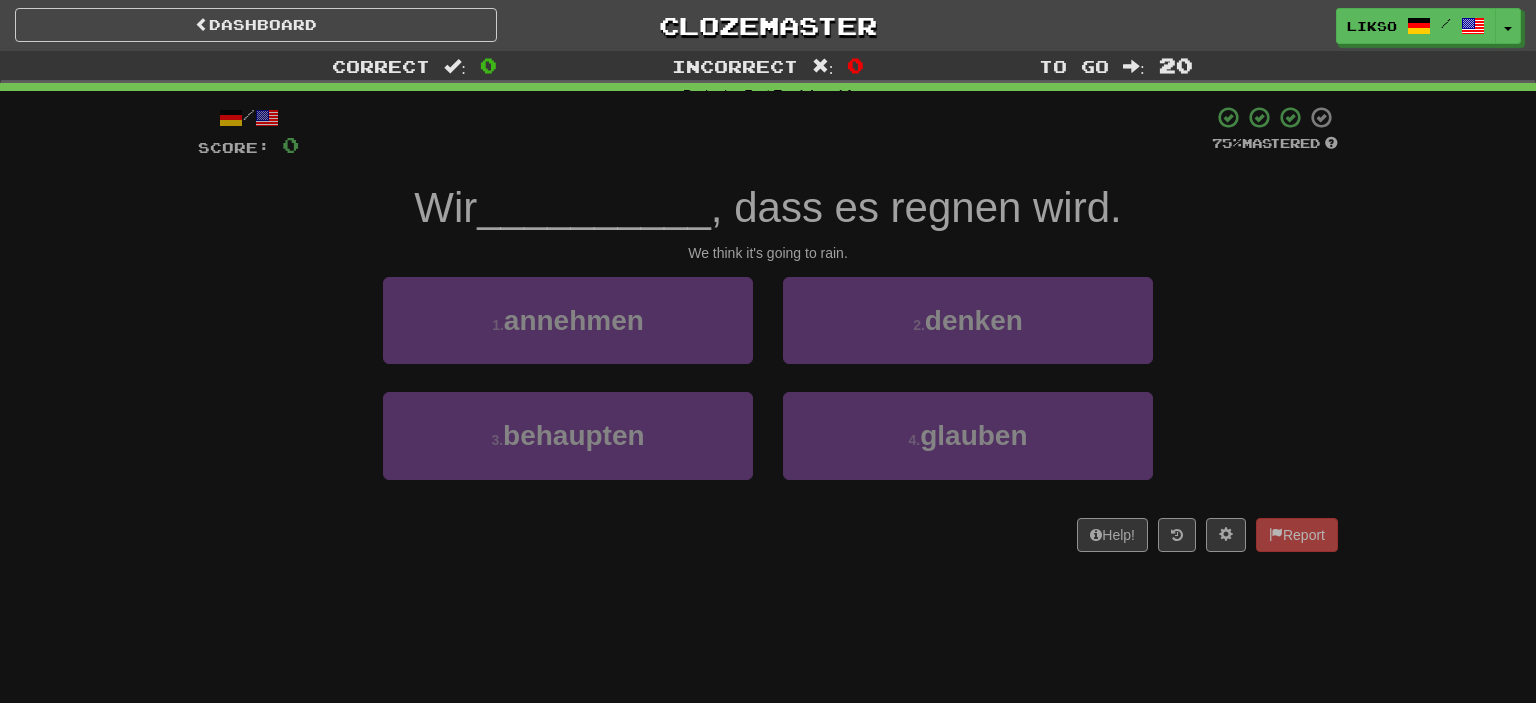 scroll, scrollTop: 0, scrollLeft: 0, axis: both 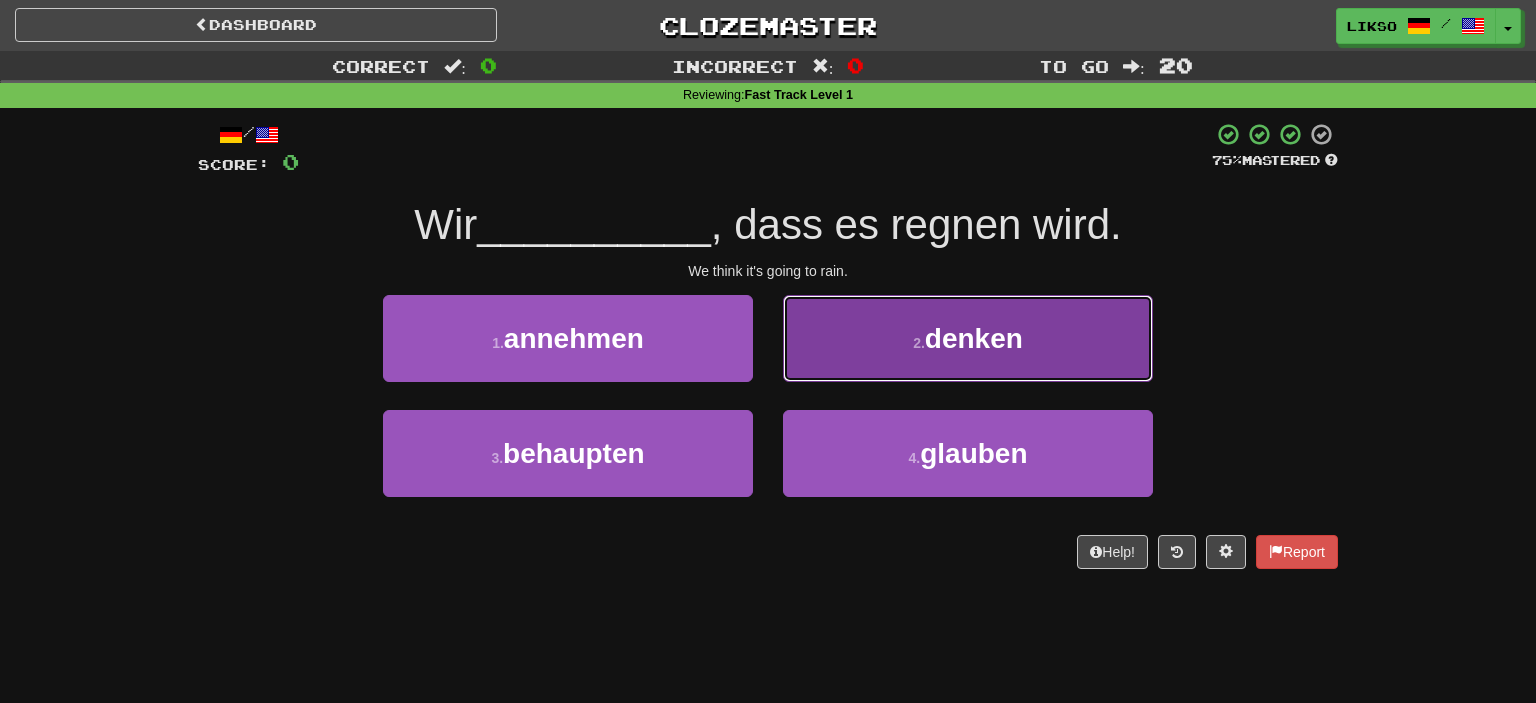 click on "2 .  denken" at bounding box center (968, 338) 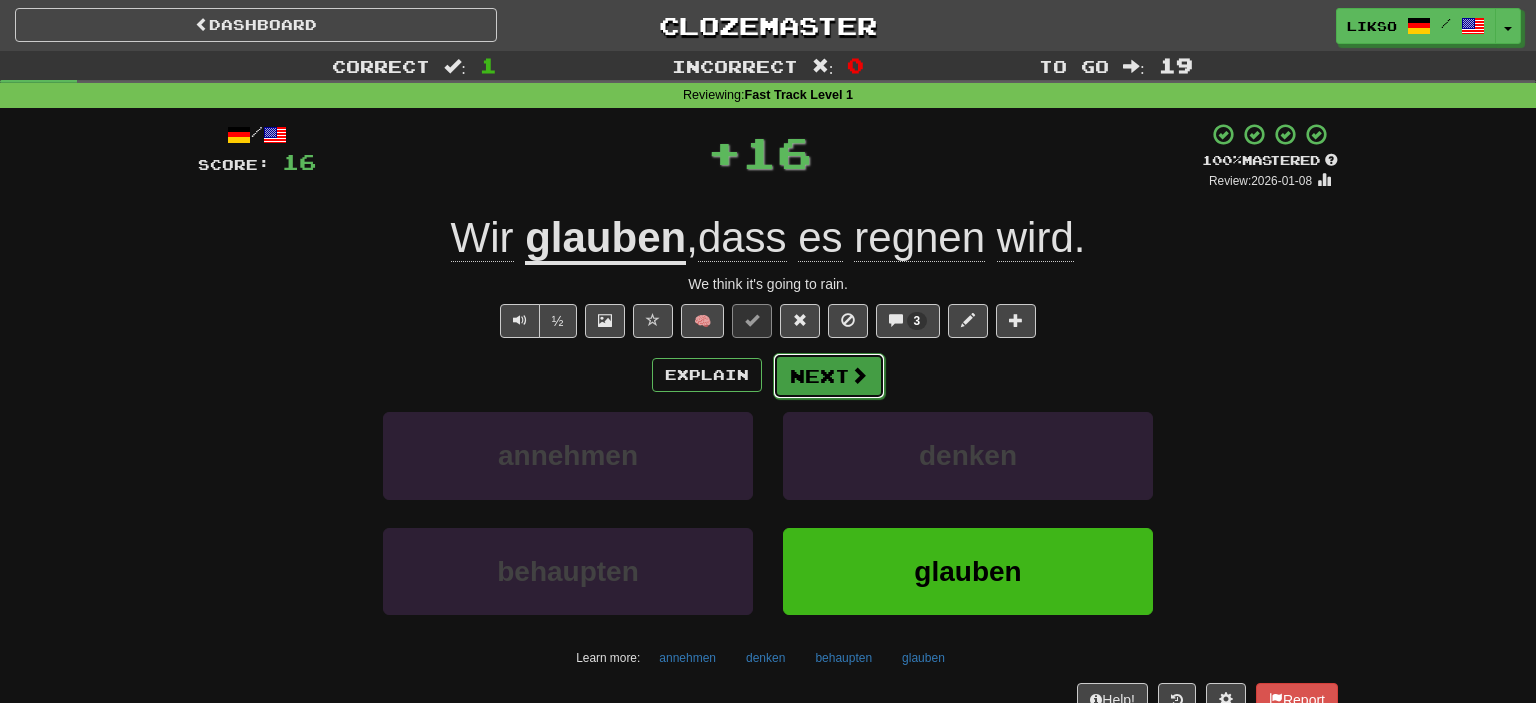 click at bounding box center [859, 375] 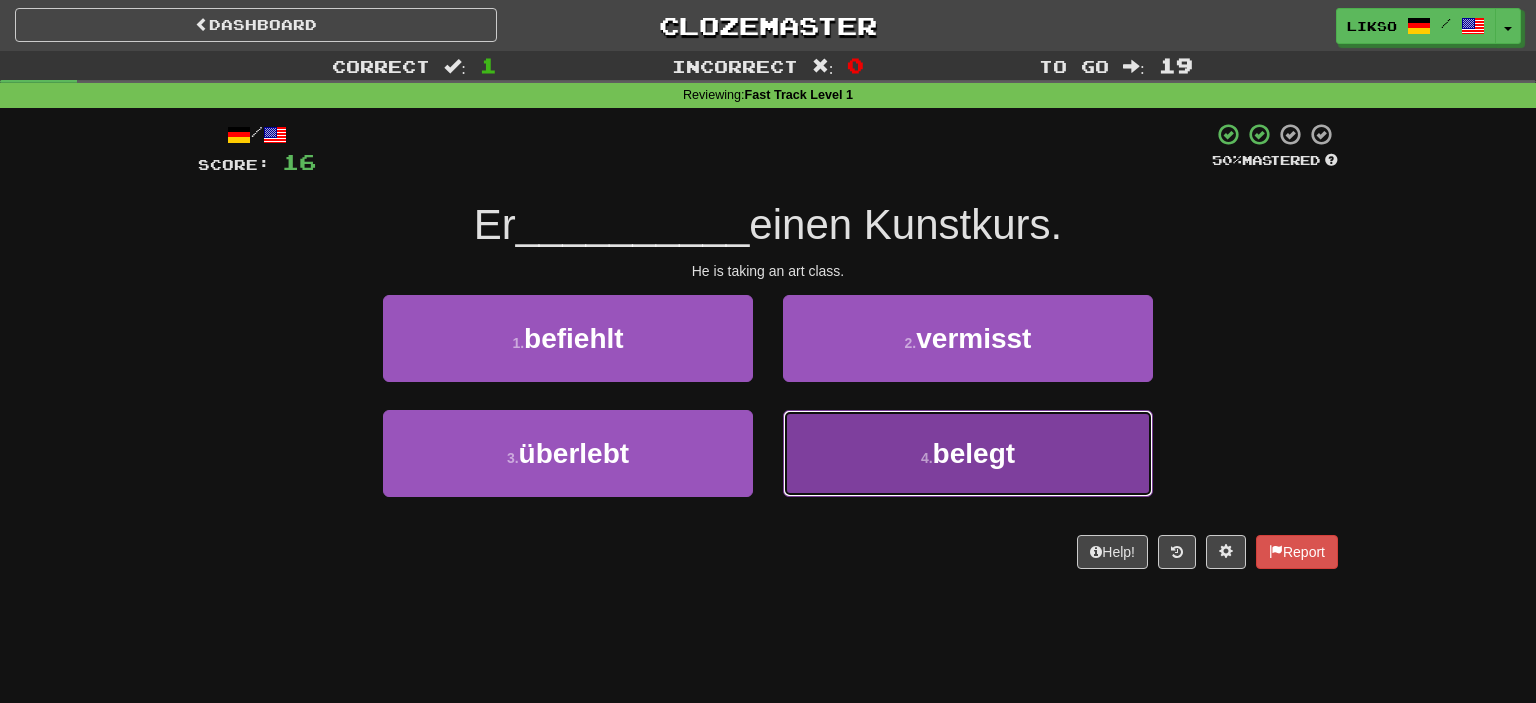 click on "4 ." at bounding box center (927, 458) 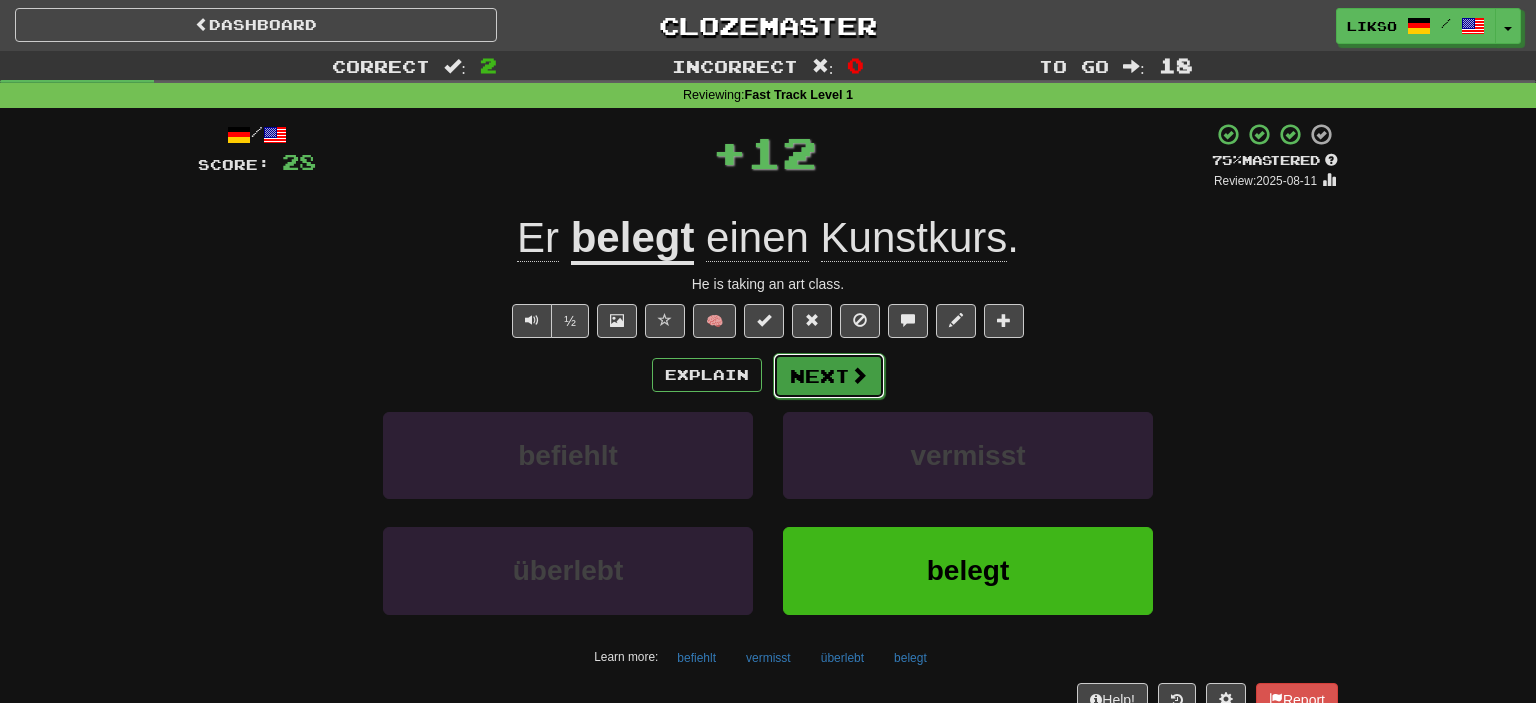 click on "Next" at bounding box center (829, 376) 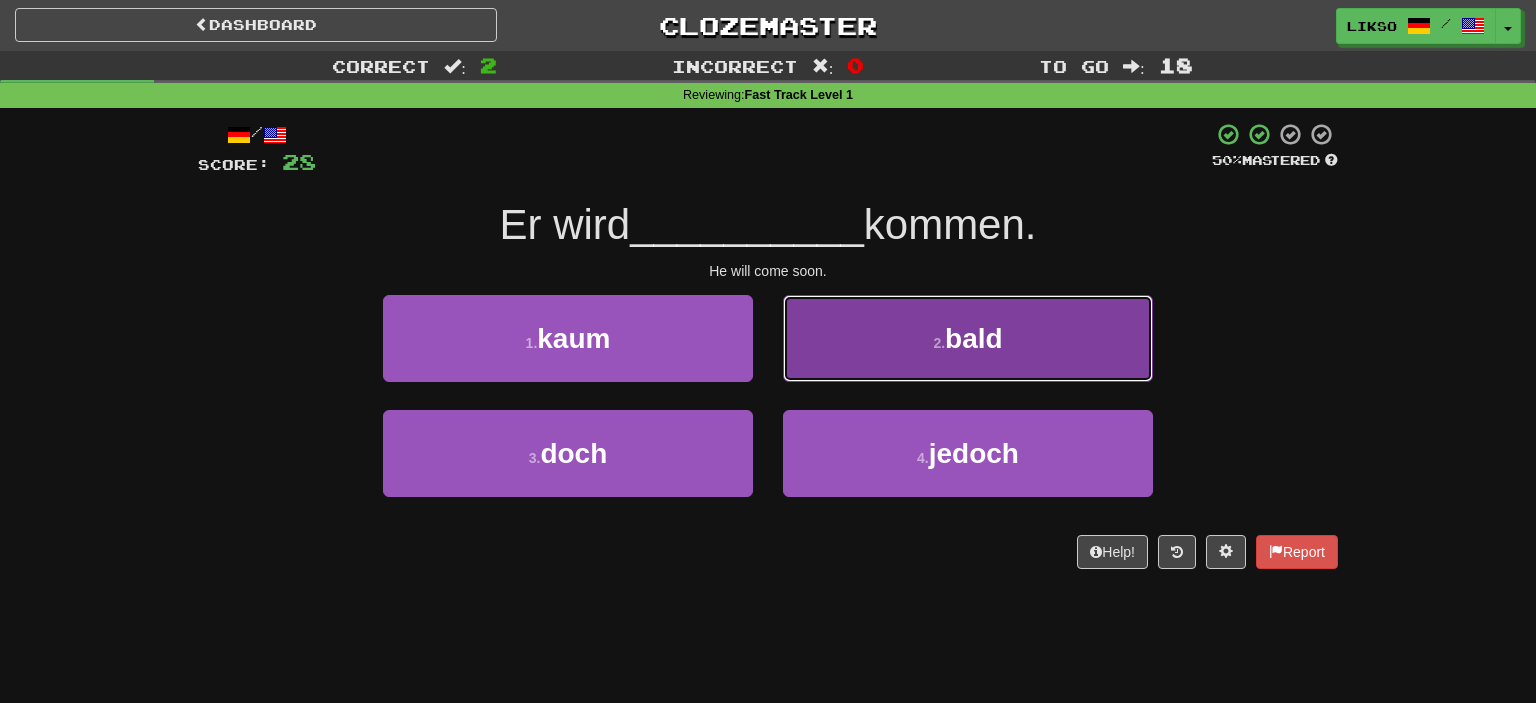 click on "2 .  bald" at bounding box center [968, 338] 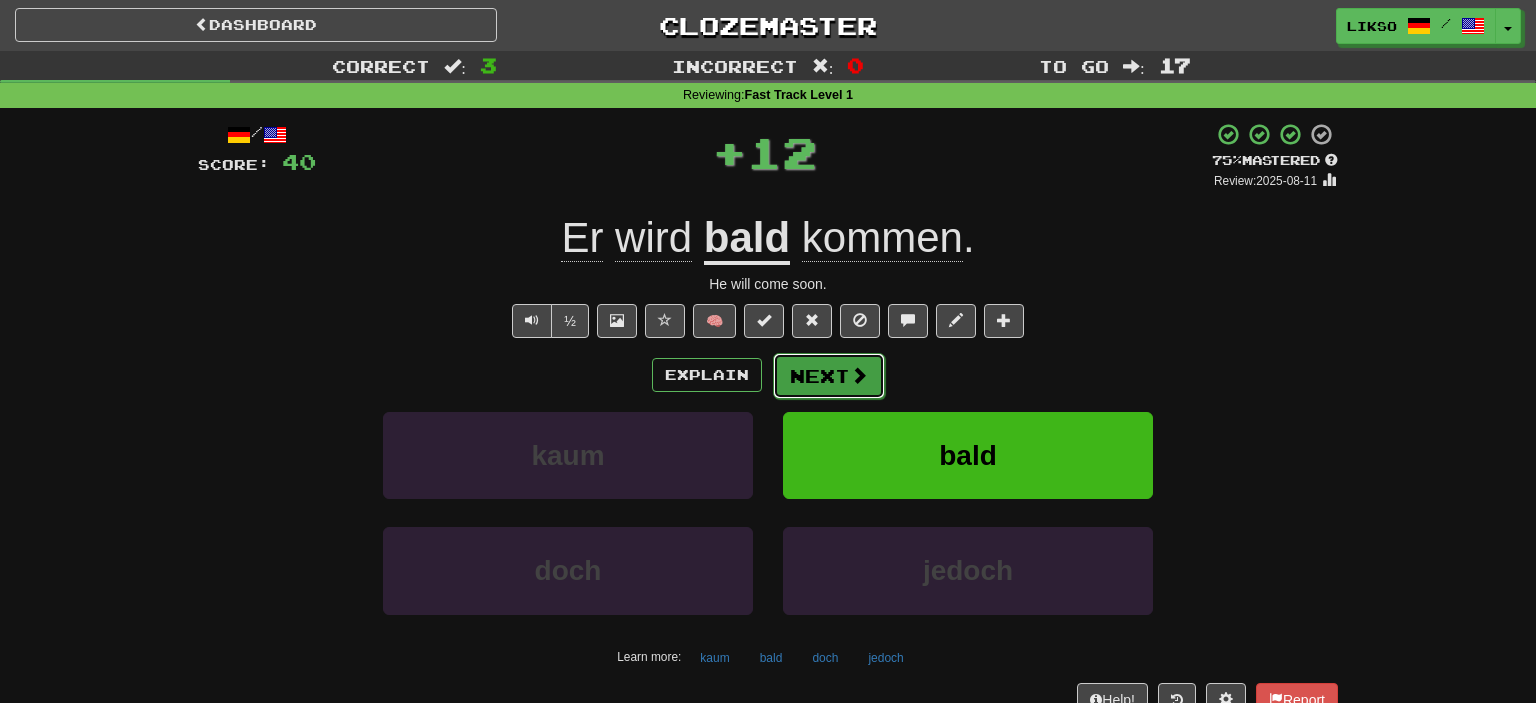 click at bounding box center [859, 375] 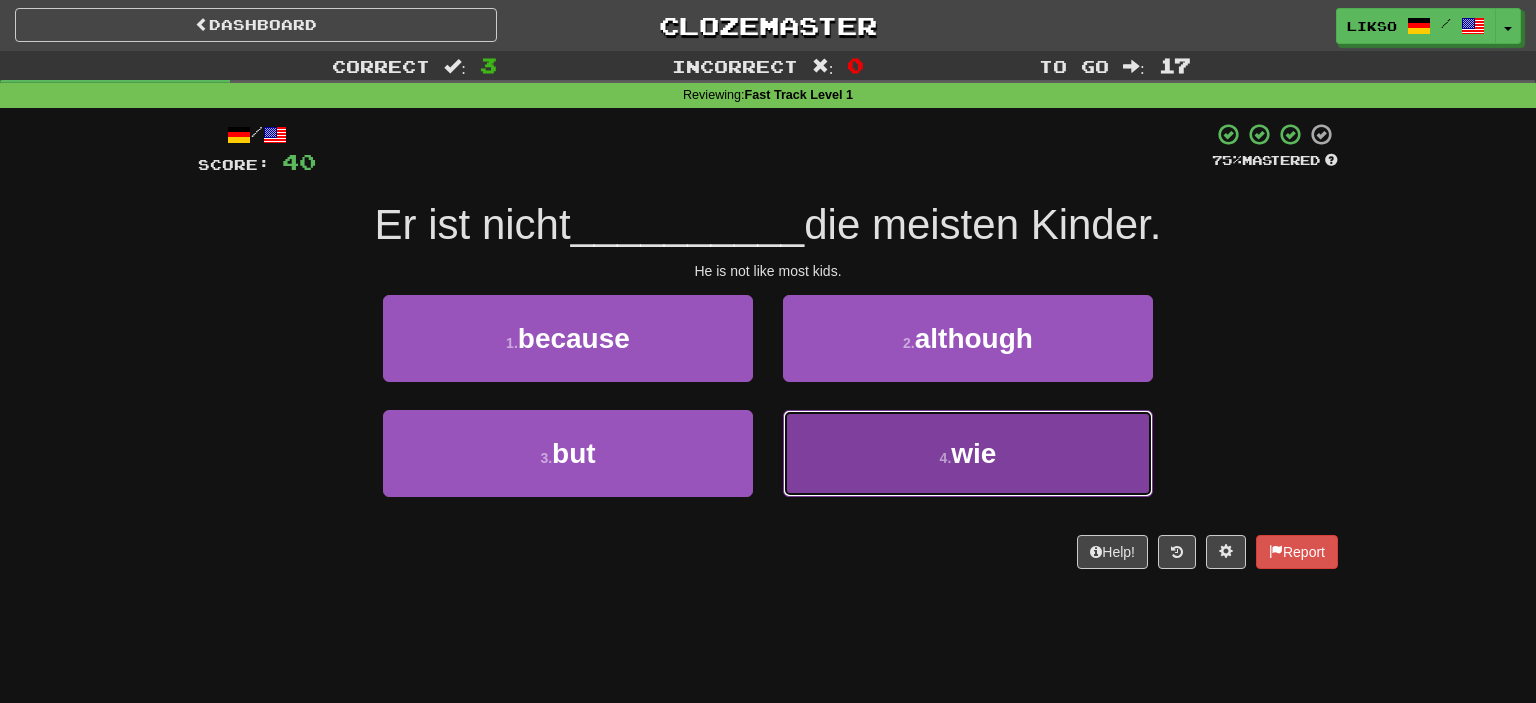 click on "4 .  wie" at bounding box center (968, 453) 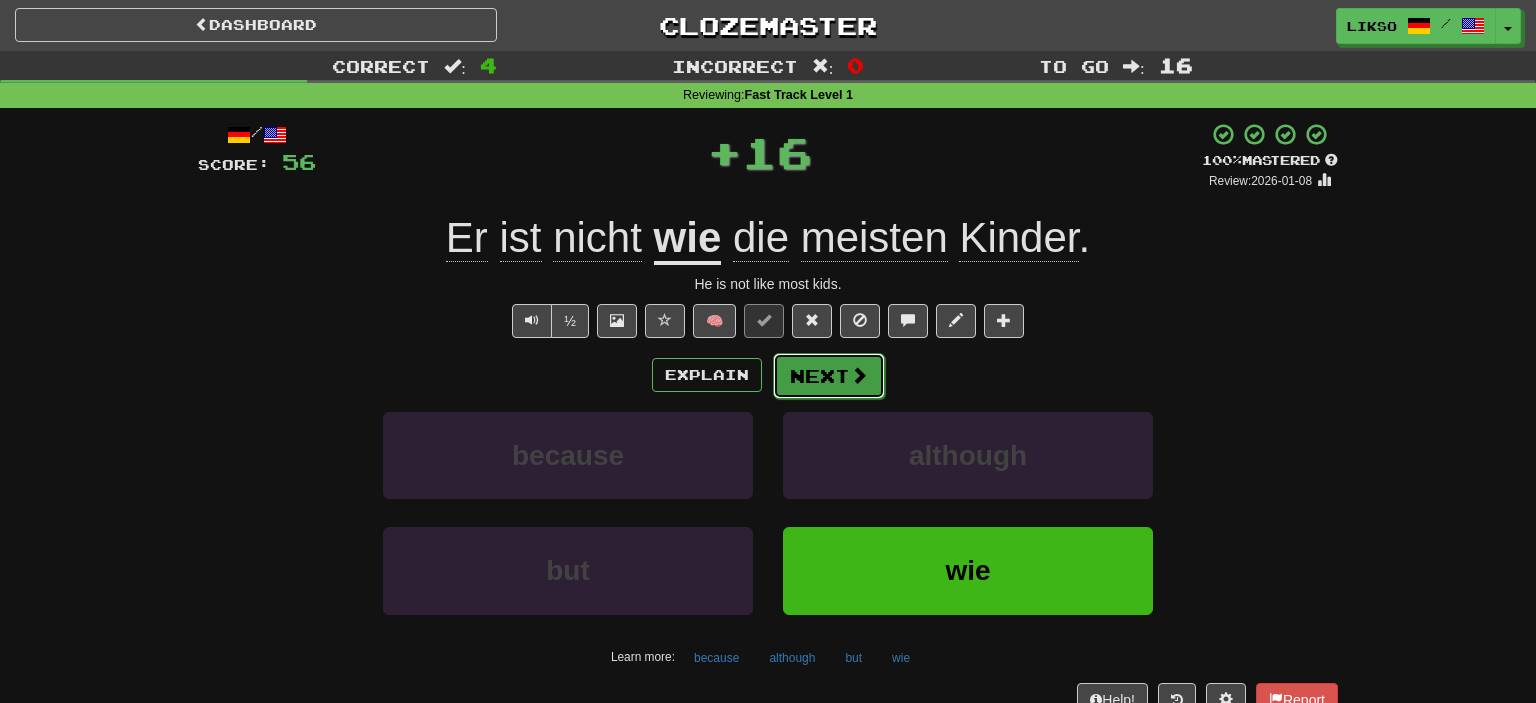 click at bounding box center (859, 375) 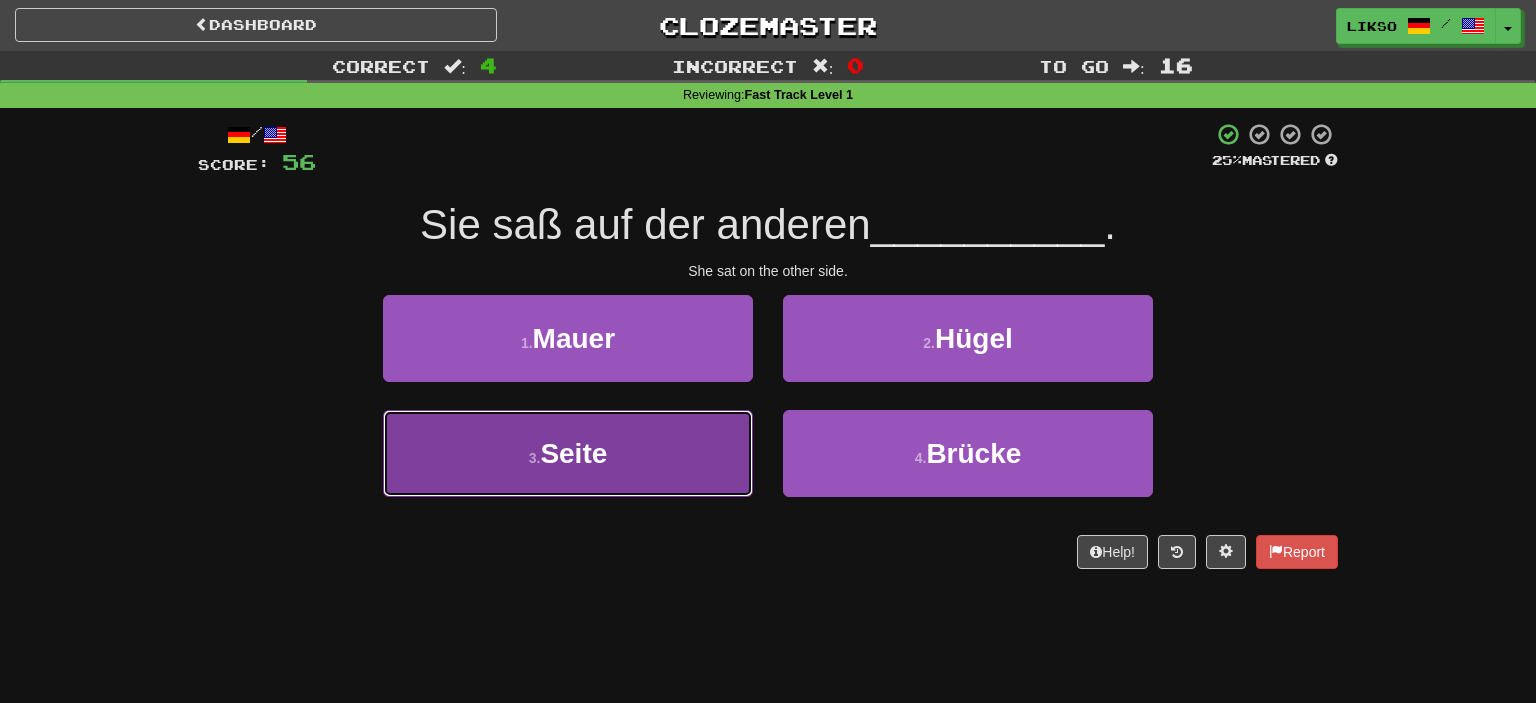click on "3 .  Seite" at bounding box center (568, 453) 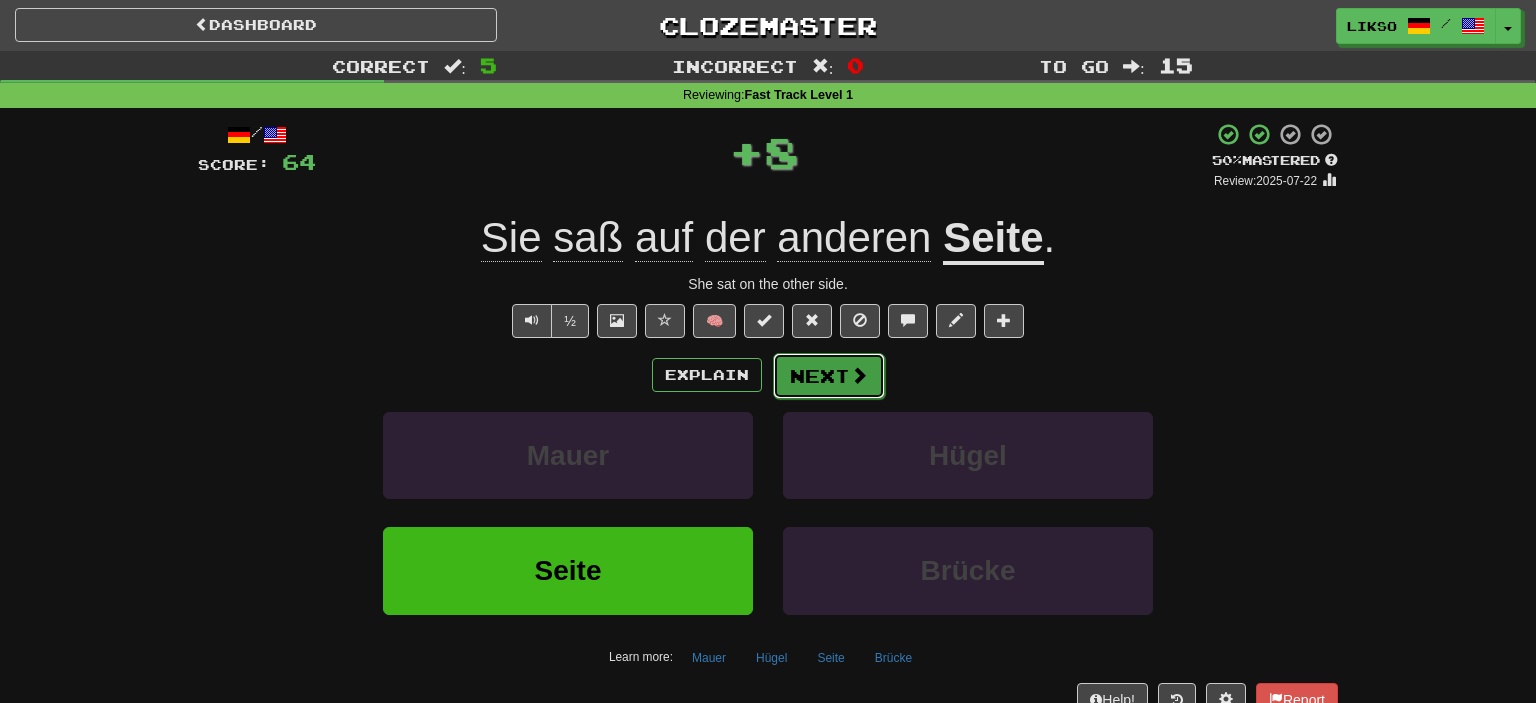 click on "Next" at bounding box center [829, 376] 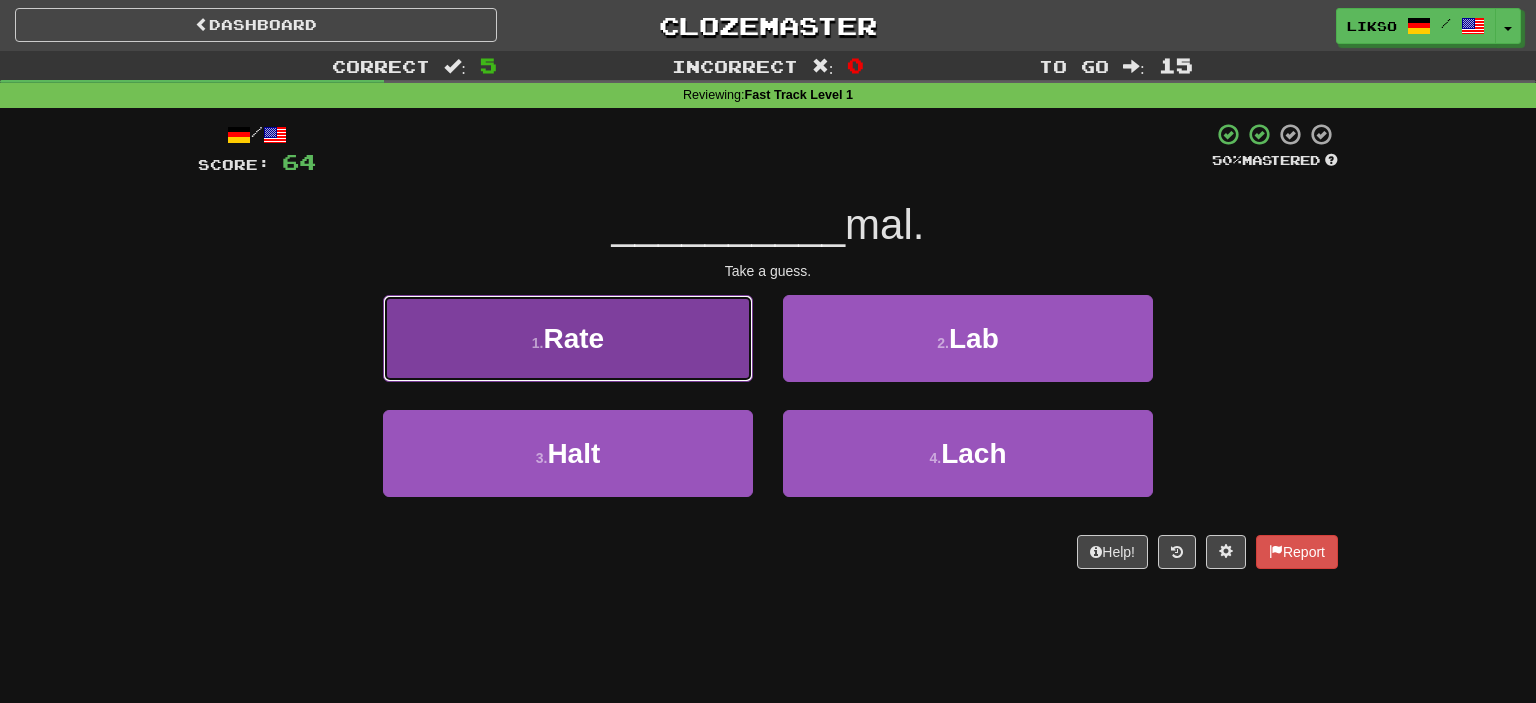 click on "1 .  Rate" at bounding box center (568, 338) 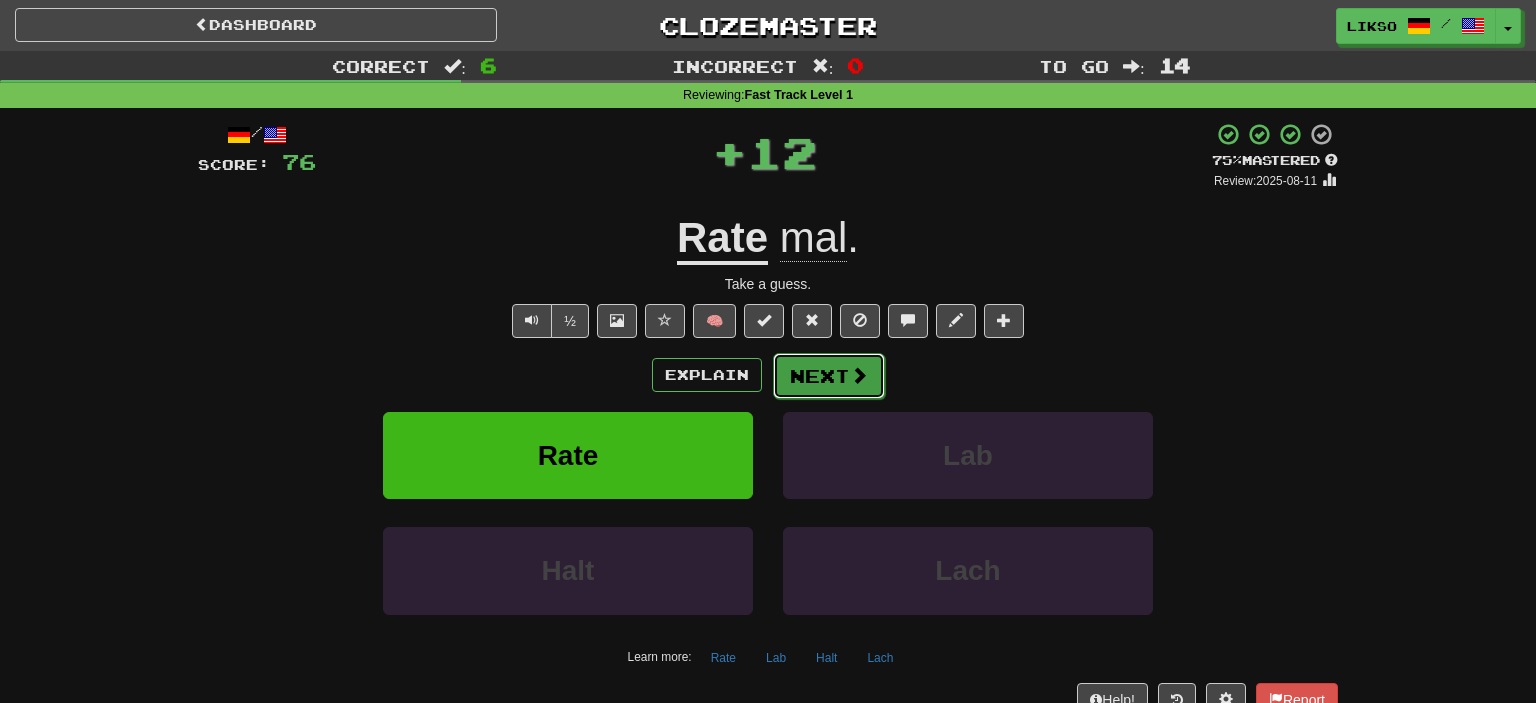 click on "Next" at bounding box center [829, 376] 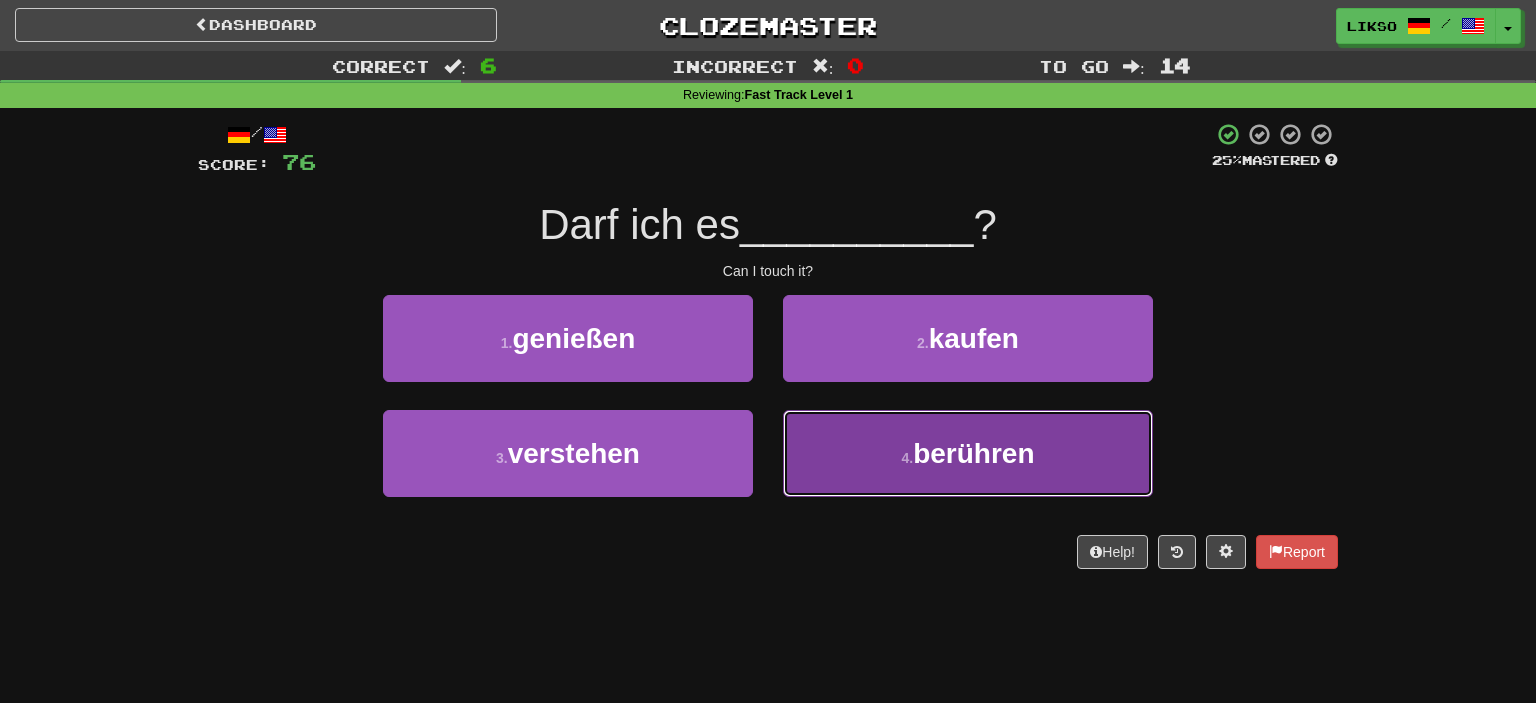 click on "4 .  berühren" at bounding box center (968, 453) 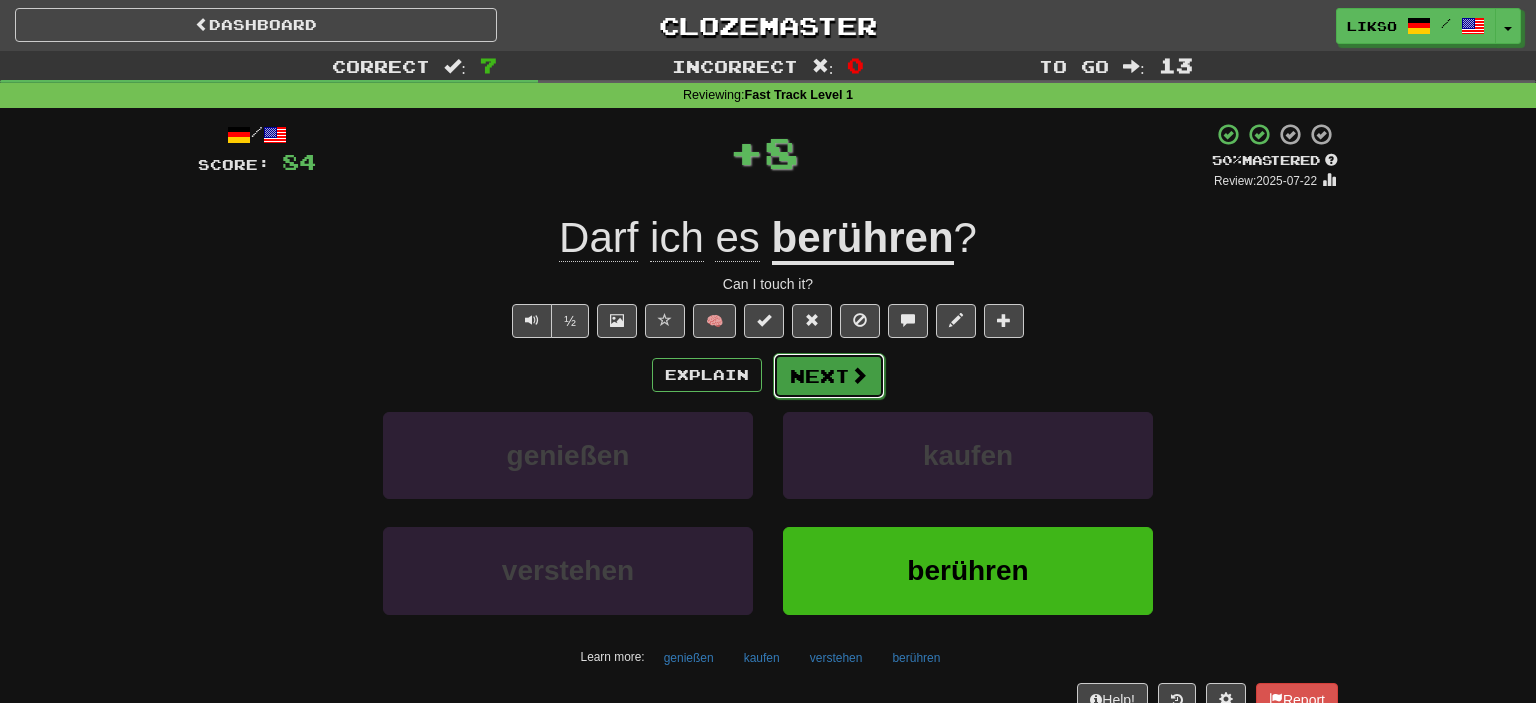 click on "Next" at bounding box center (829, 376) 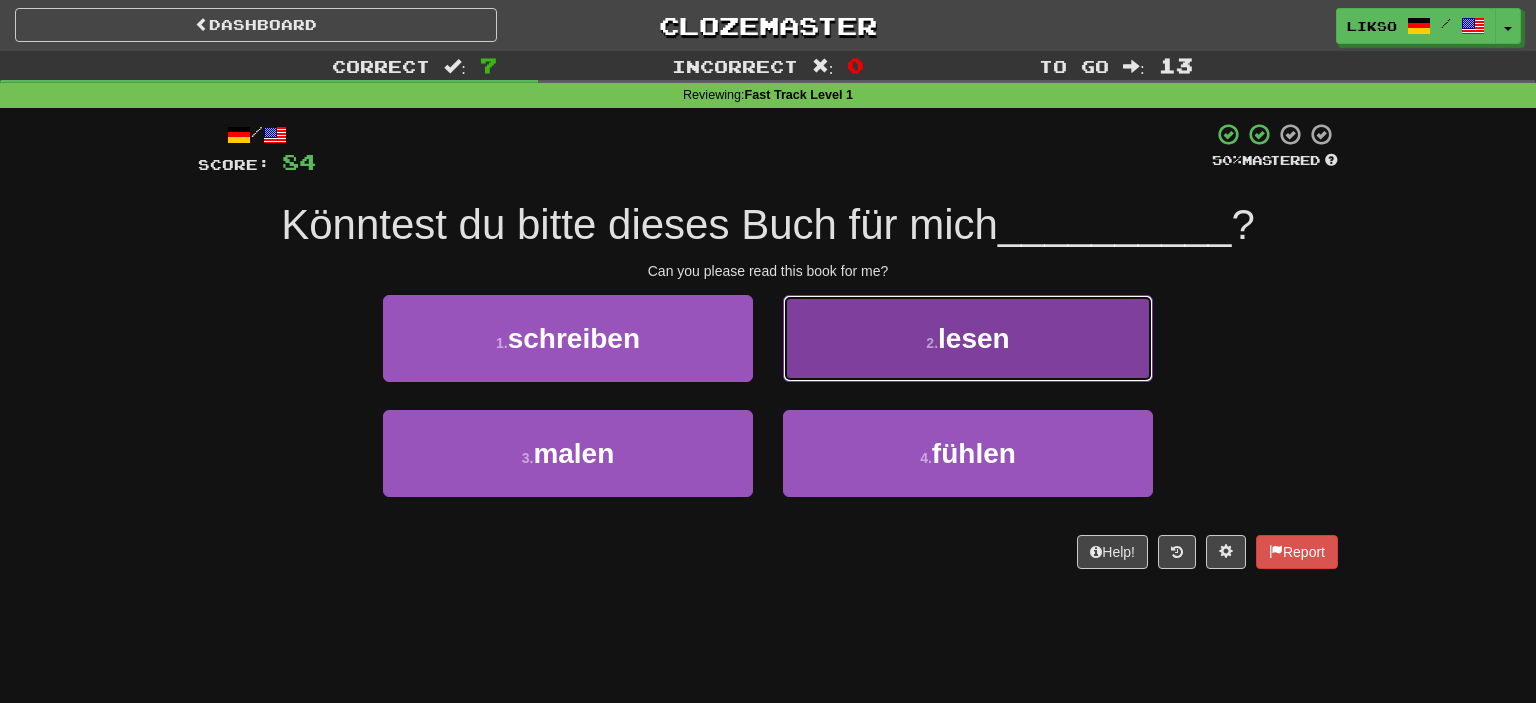 click on "2 .  lesen" at bounding box center [968, 338] 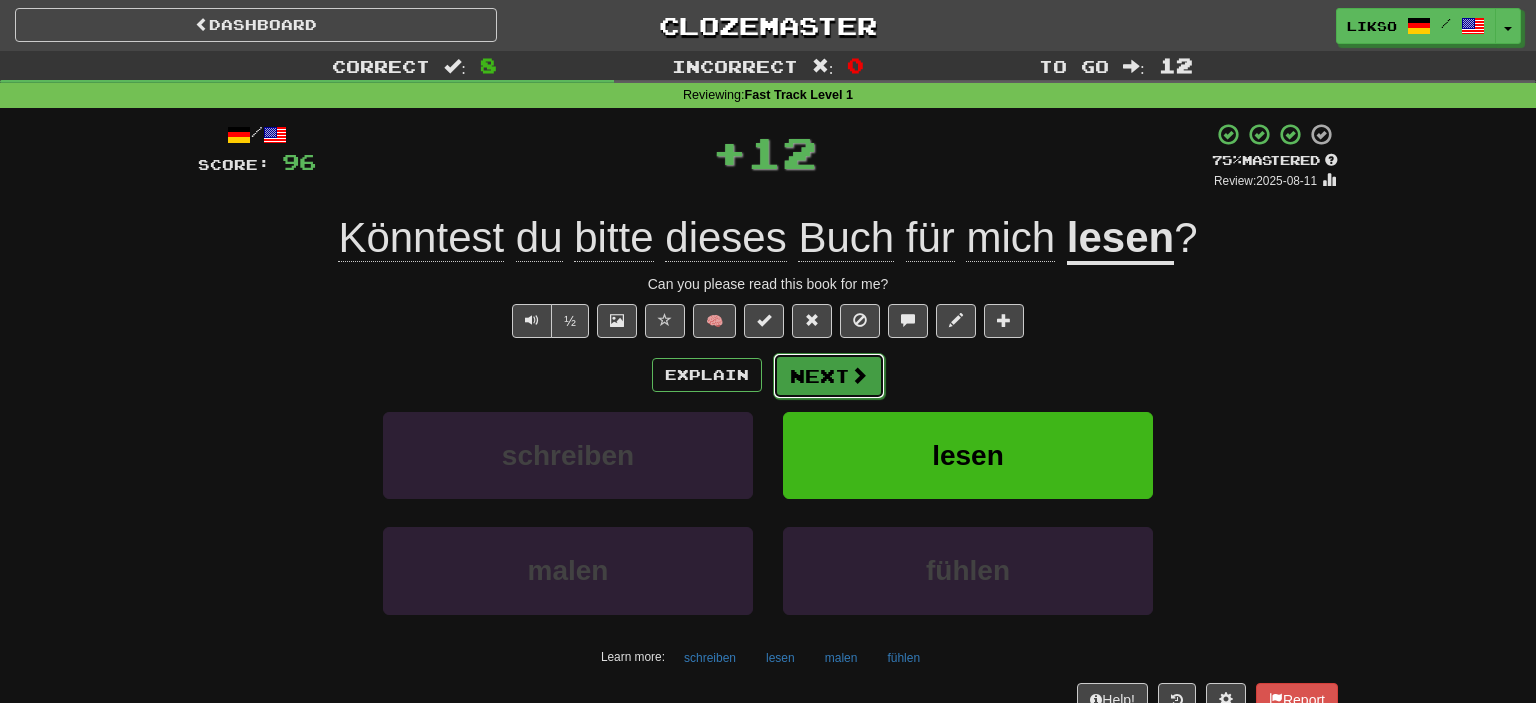 click on "Next" at bounding box center (829, 376) 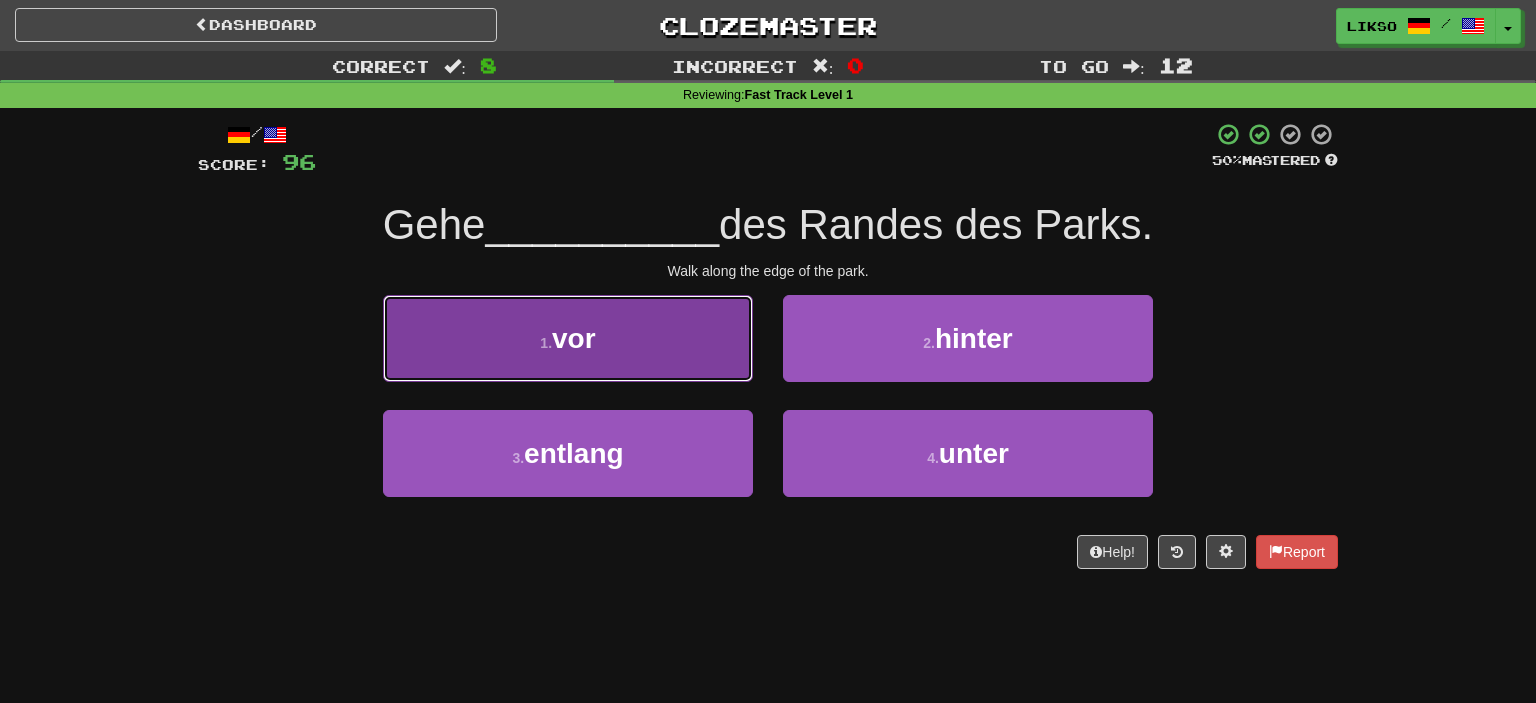 click on "1 .  vor" at bounding box center (568, 338) 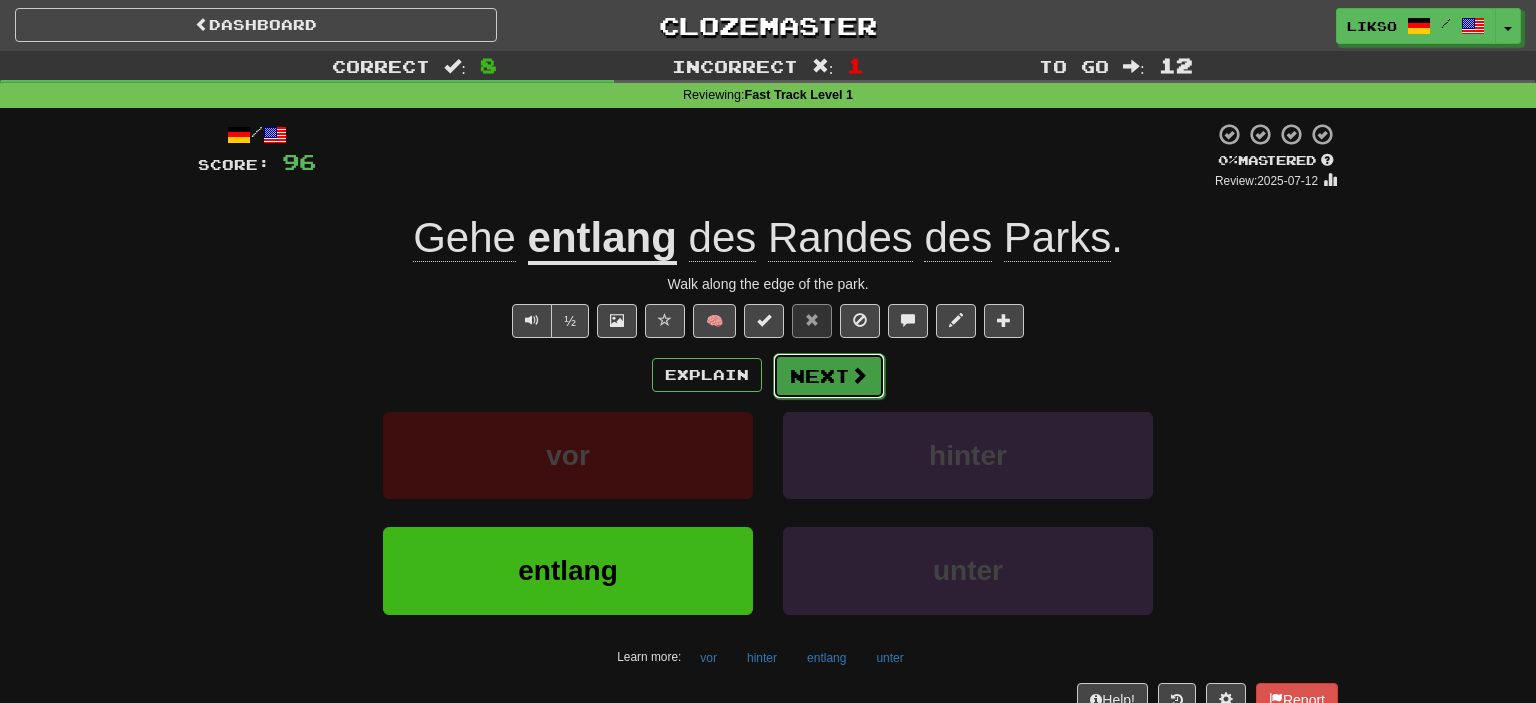 click on "Next" at bounding box center (829, 376) 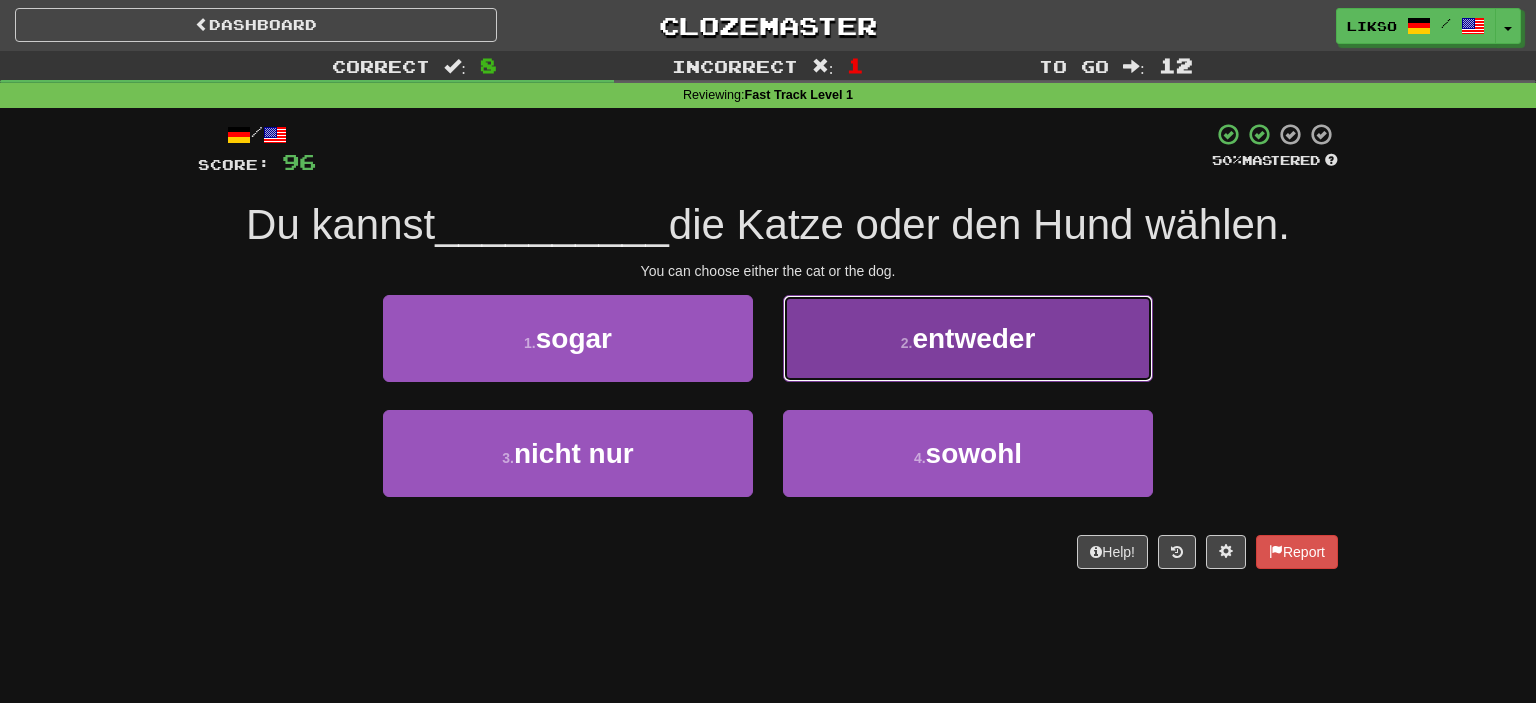 click on "2 .  entweder" at bounding box center (968, 338) 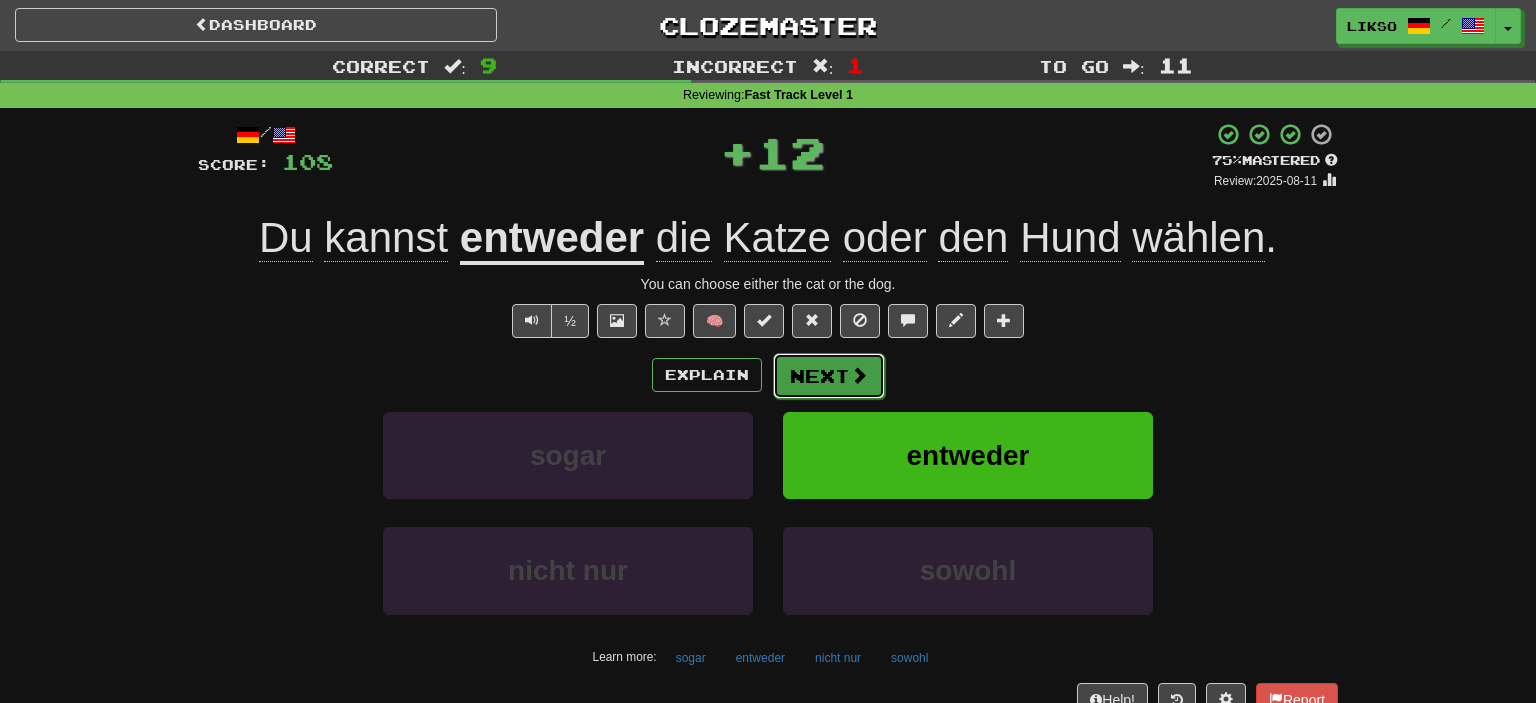 click on "Next" at bounding box center (829, 376) 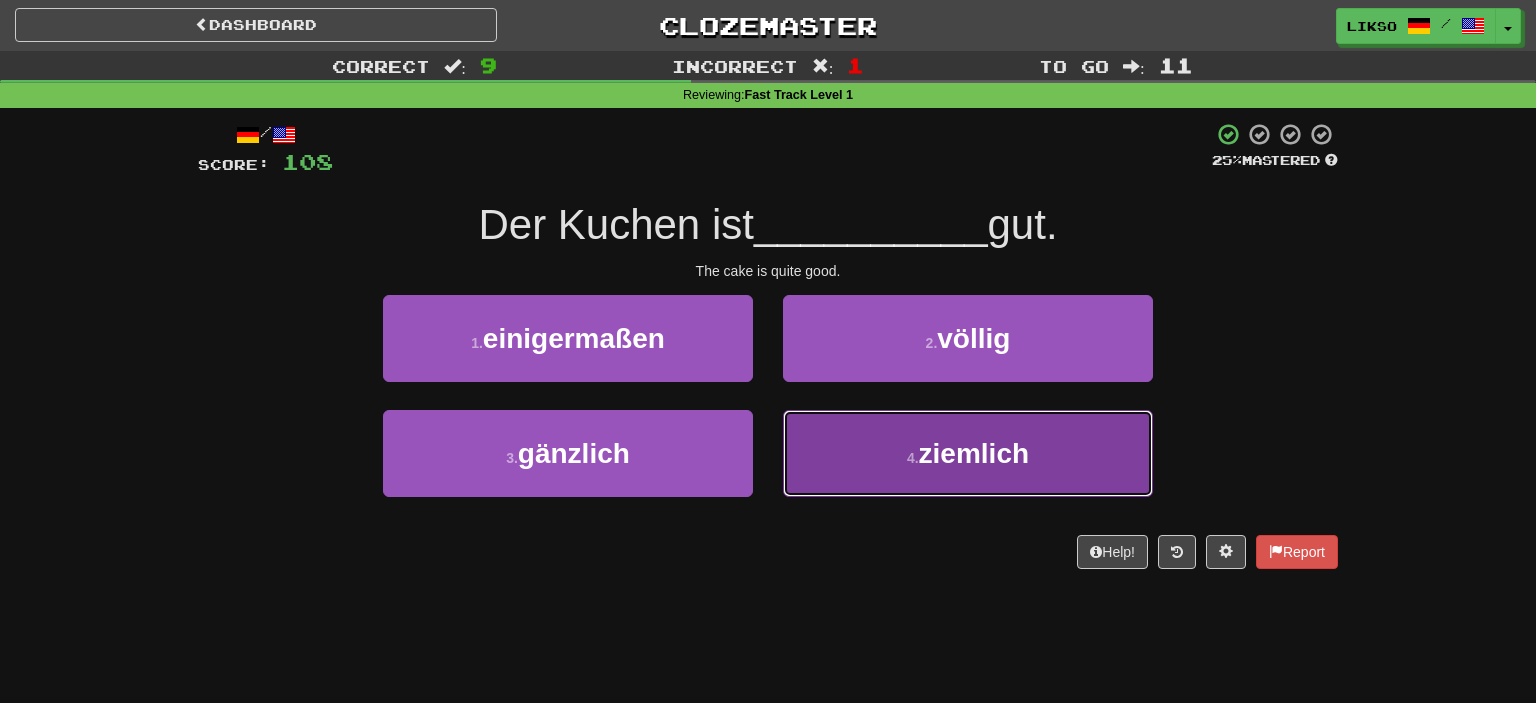 click on "ziemlich" at bounding box center (974, 453) 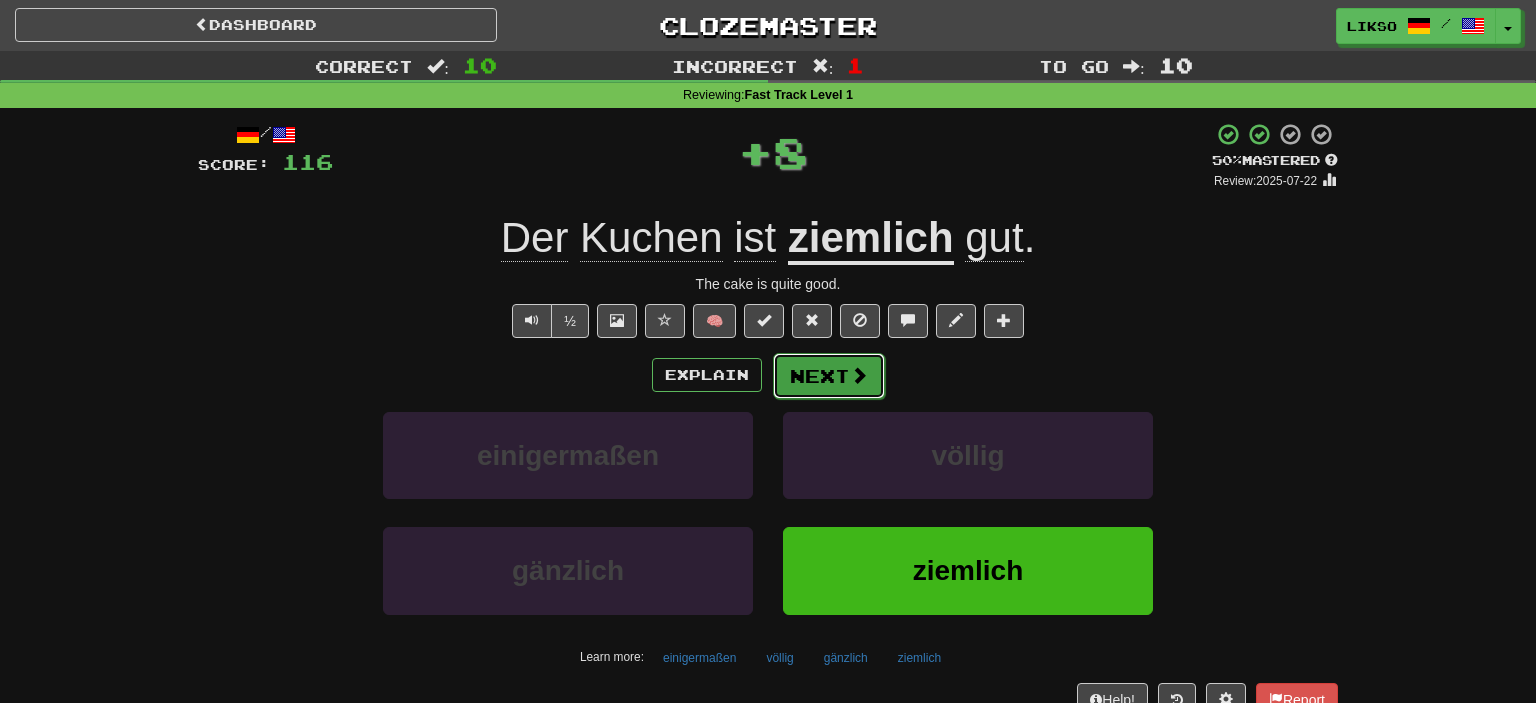 click on "Next" at bounding box center [829, 376] 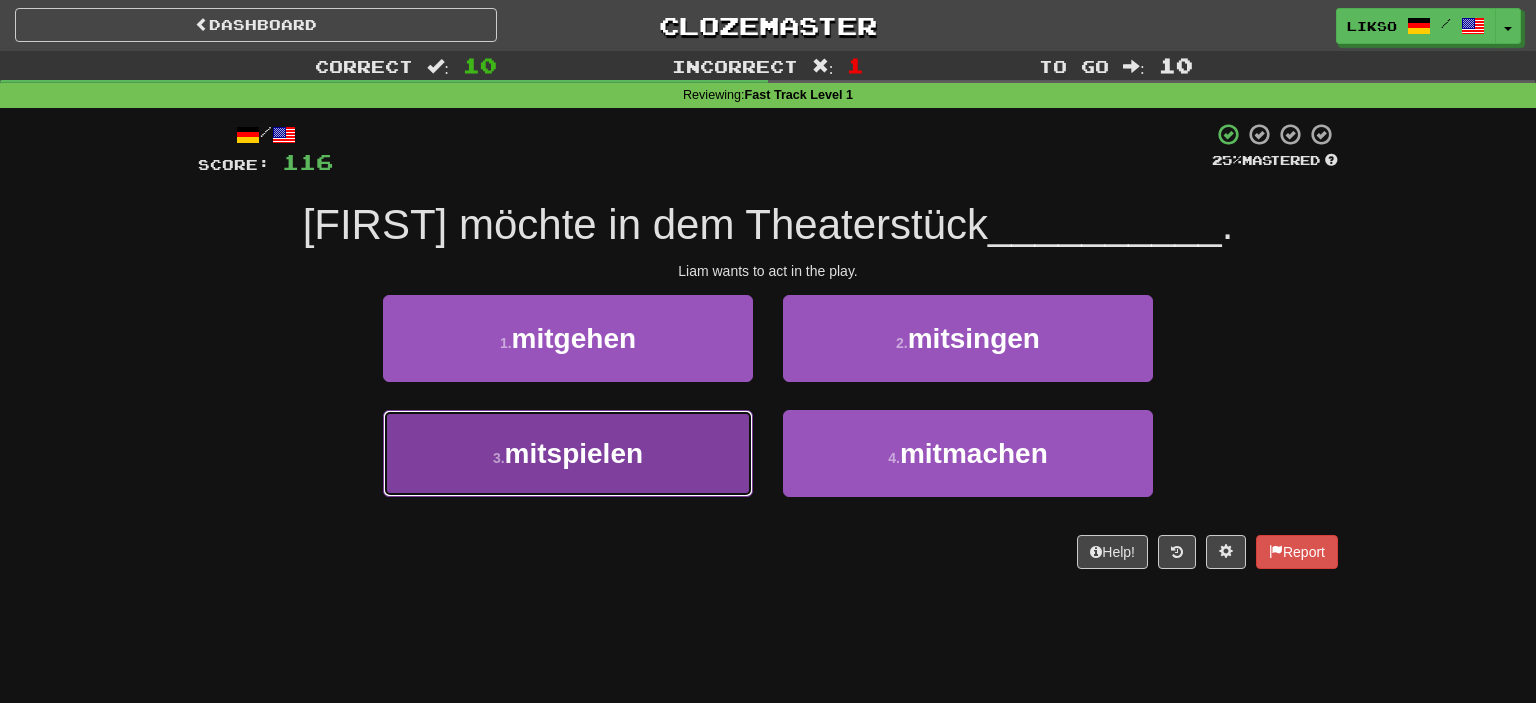 click on "3 .  mitspielen" at bounding box center (568, 453) 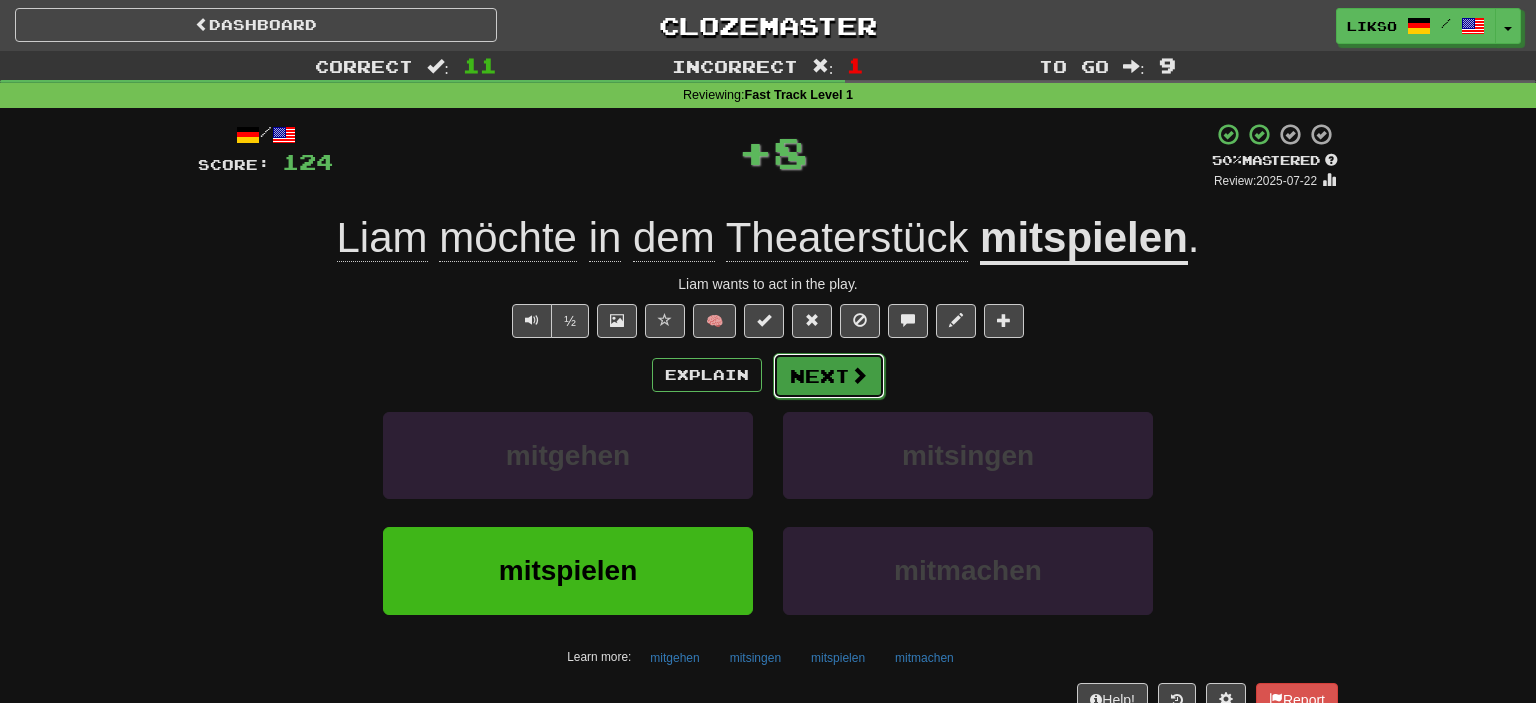 click on "Next" at bounding box center (829, 376) 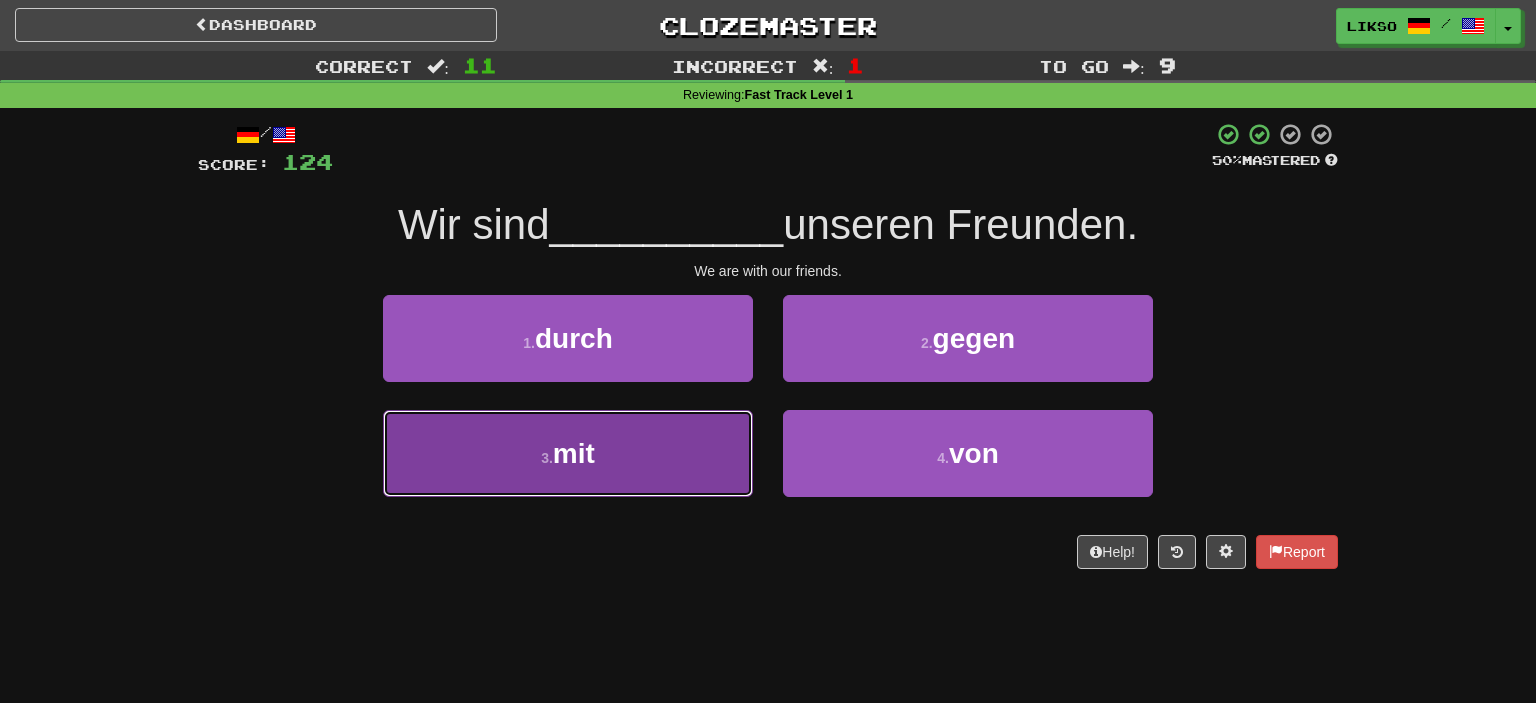click on "3 .  mit" at bounding box center [568, 453] 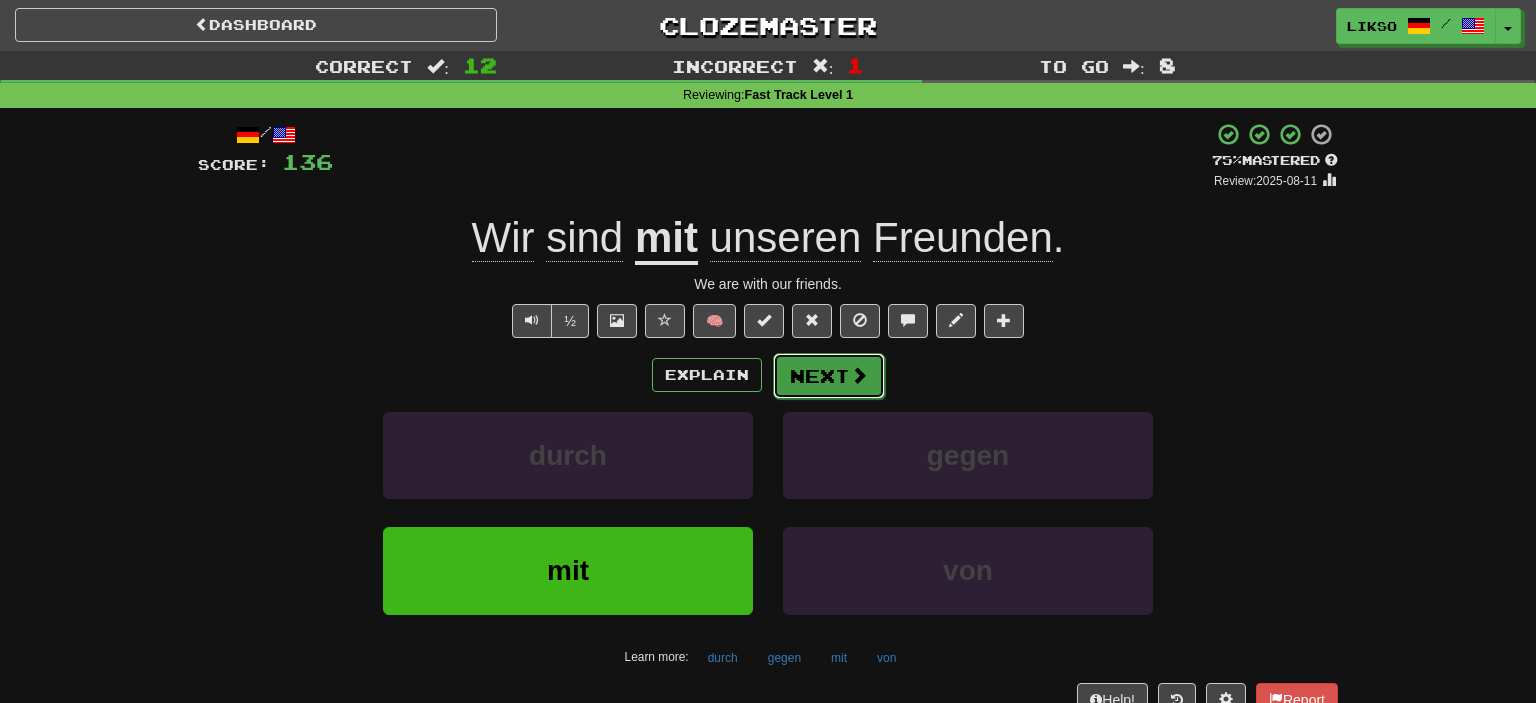 click on "Next" at bounding box center [829, 376] 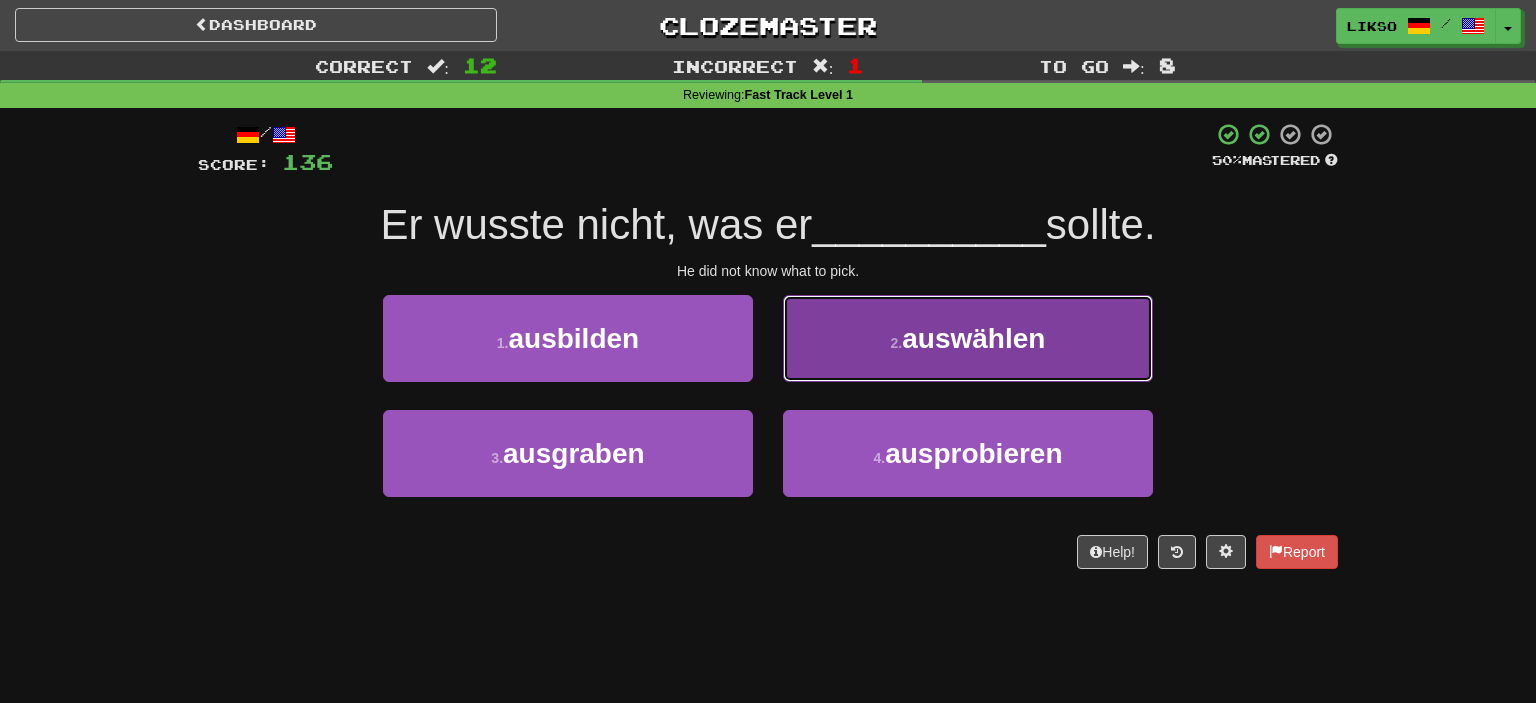 click on "2 .  auswählen" at bounding box center (968, 338) 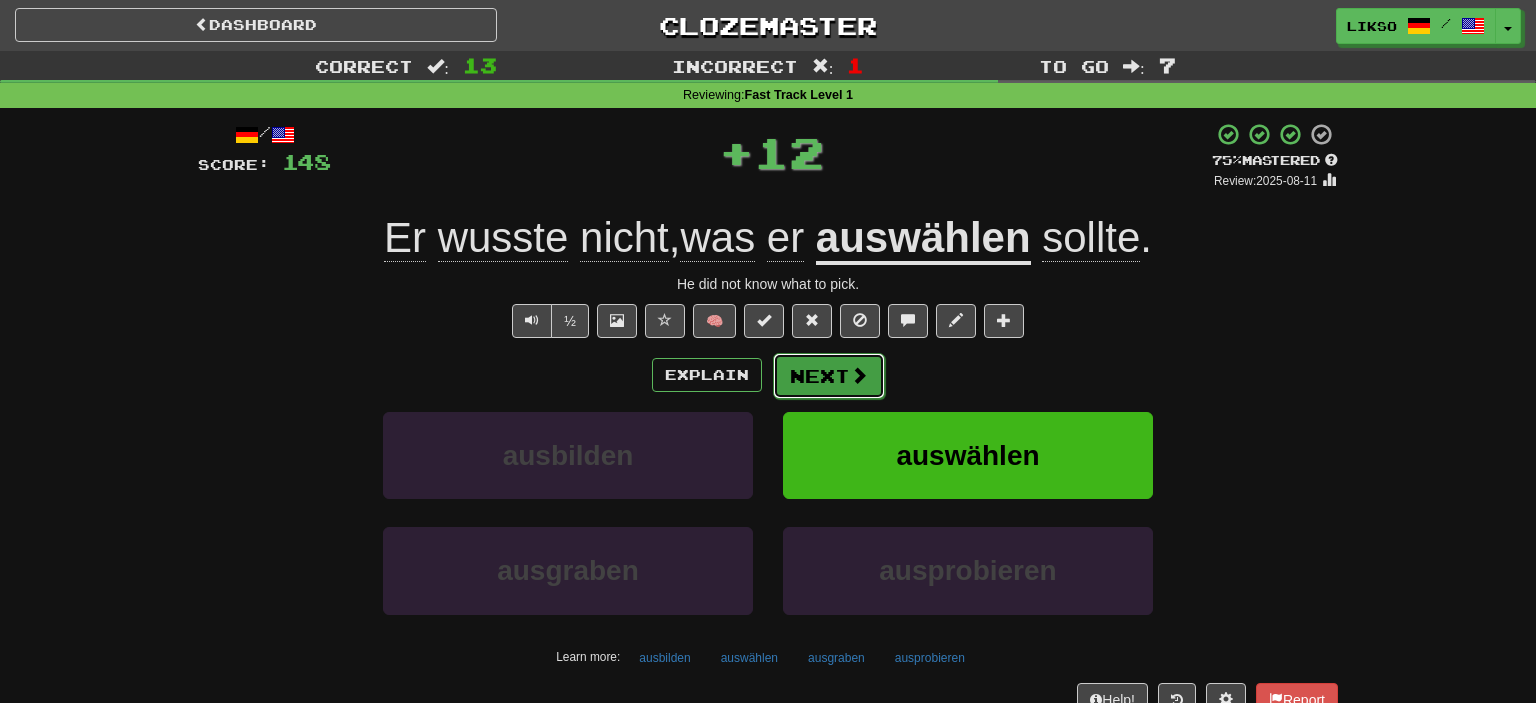 click on "Next" at bounding box center (829, 376) 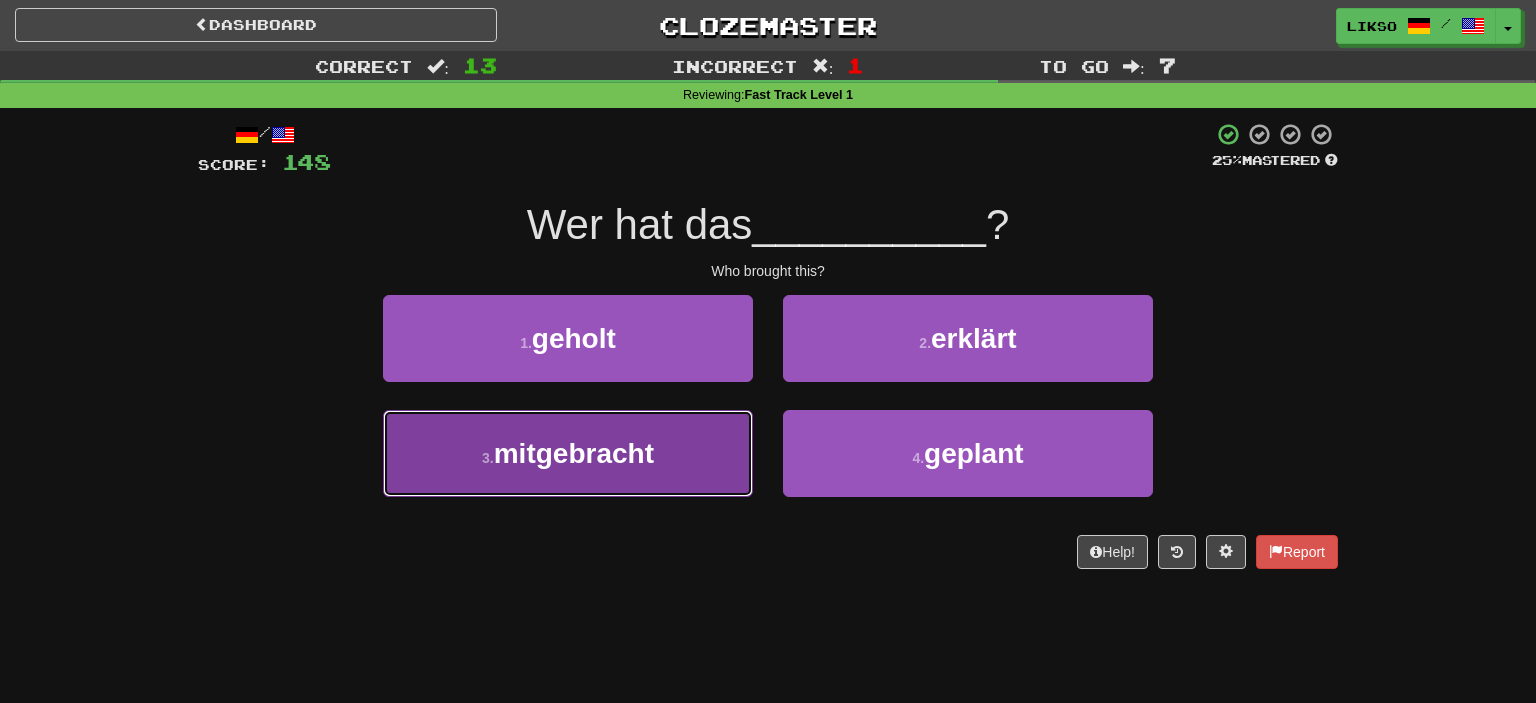 click on "3 .  mitgebracht" at bounding box center (568, 453) 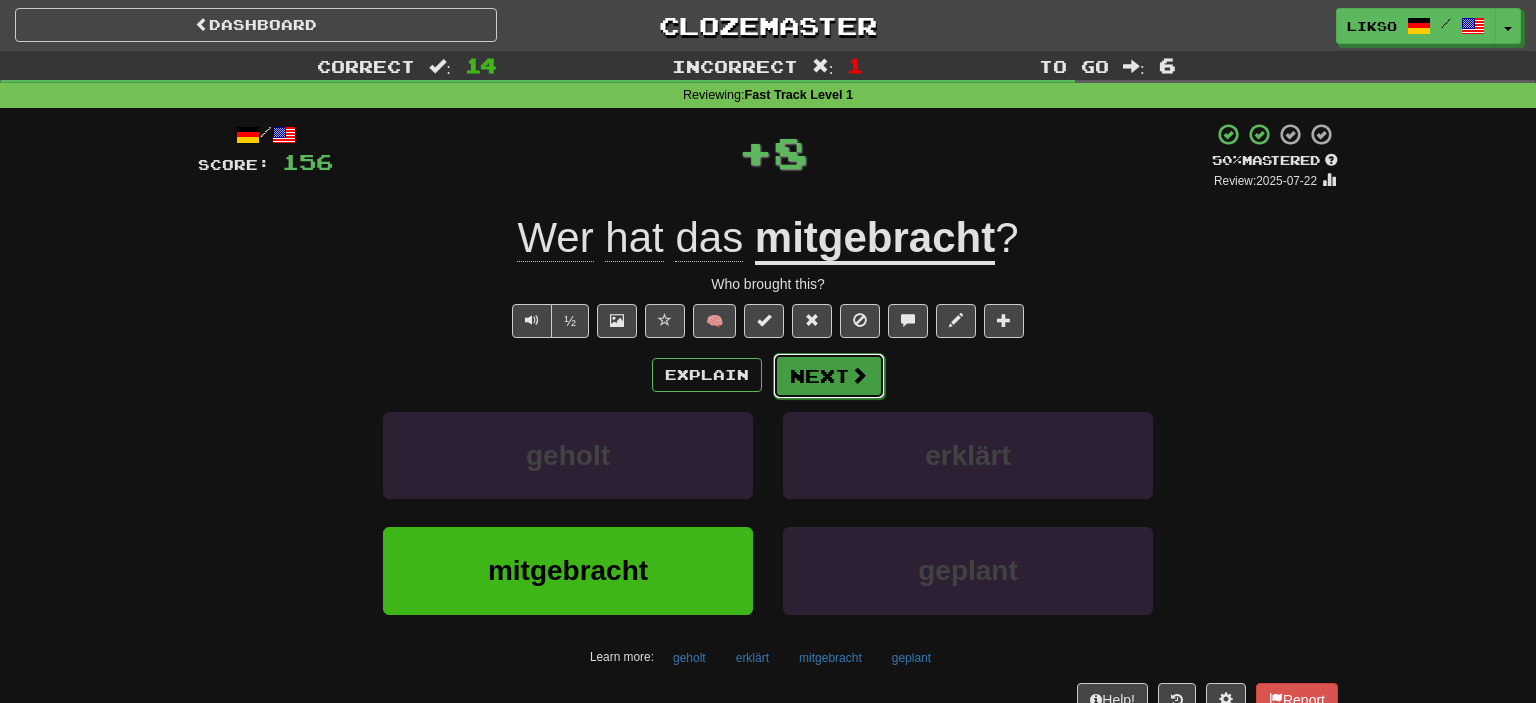 click on "Next" at bounding box center [829, 376] 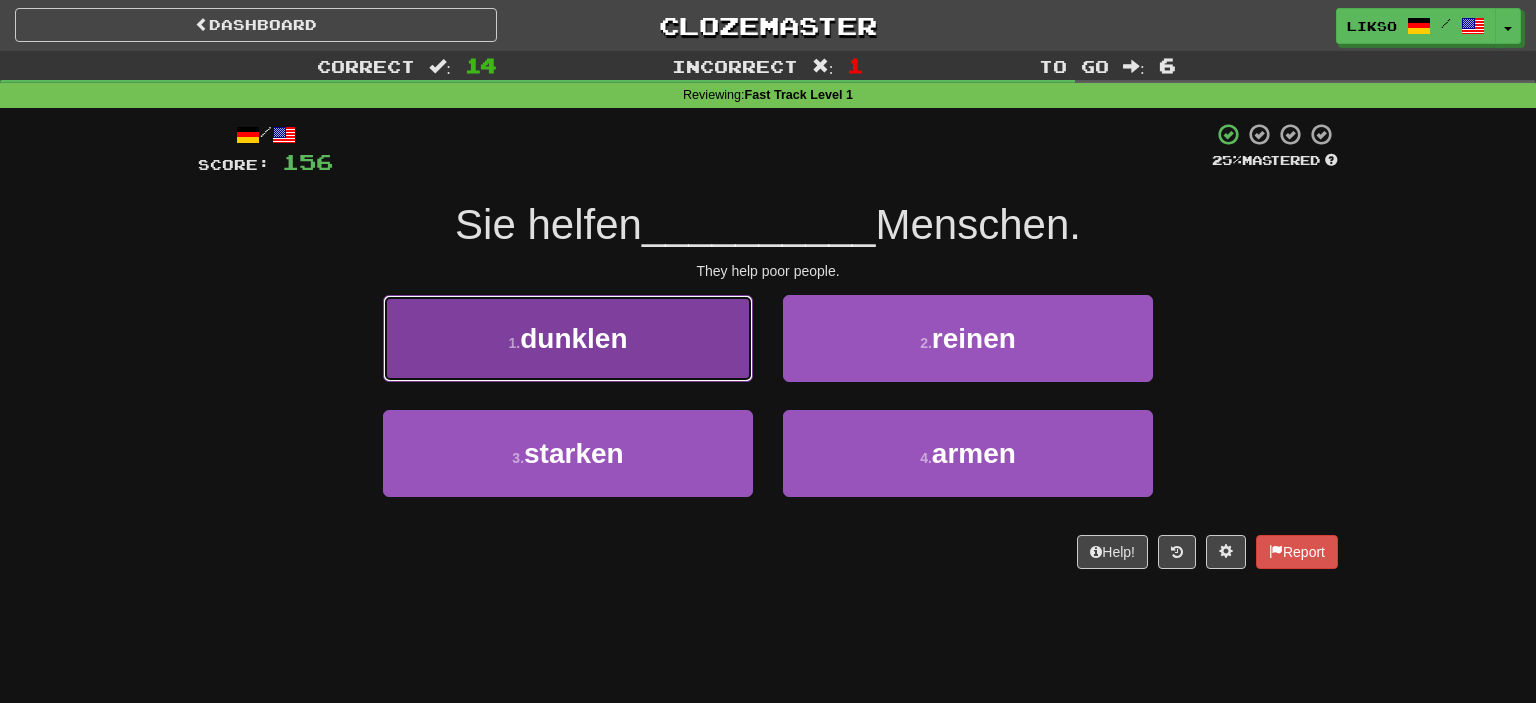 click on "1 .  dunklen" at bounding box center [568, 338] 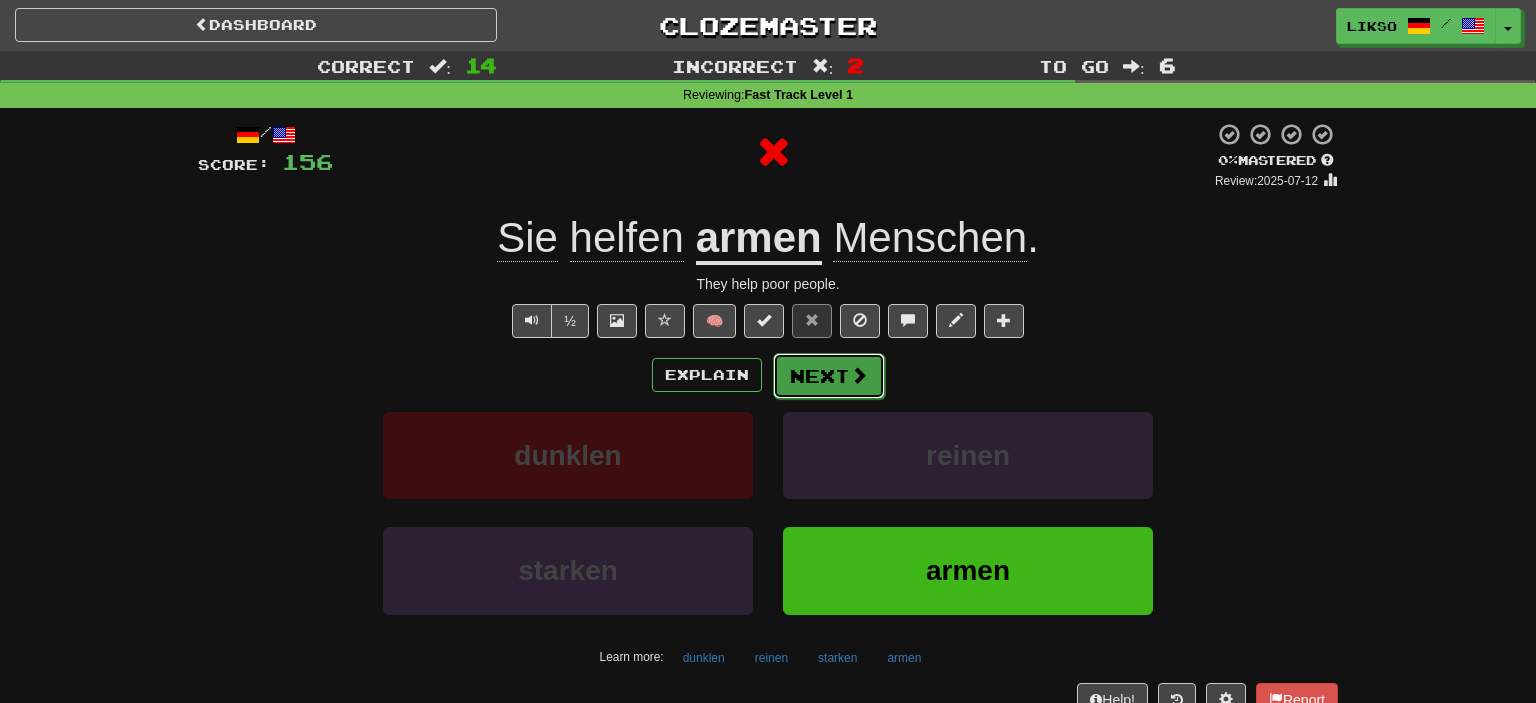 click on "Next" at bounding box center [829, 376] 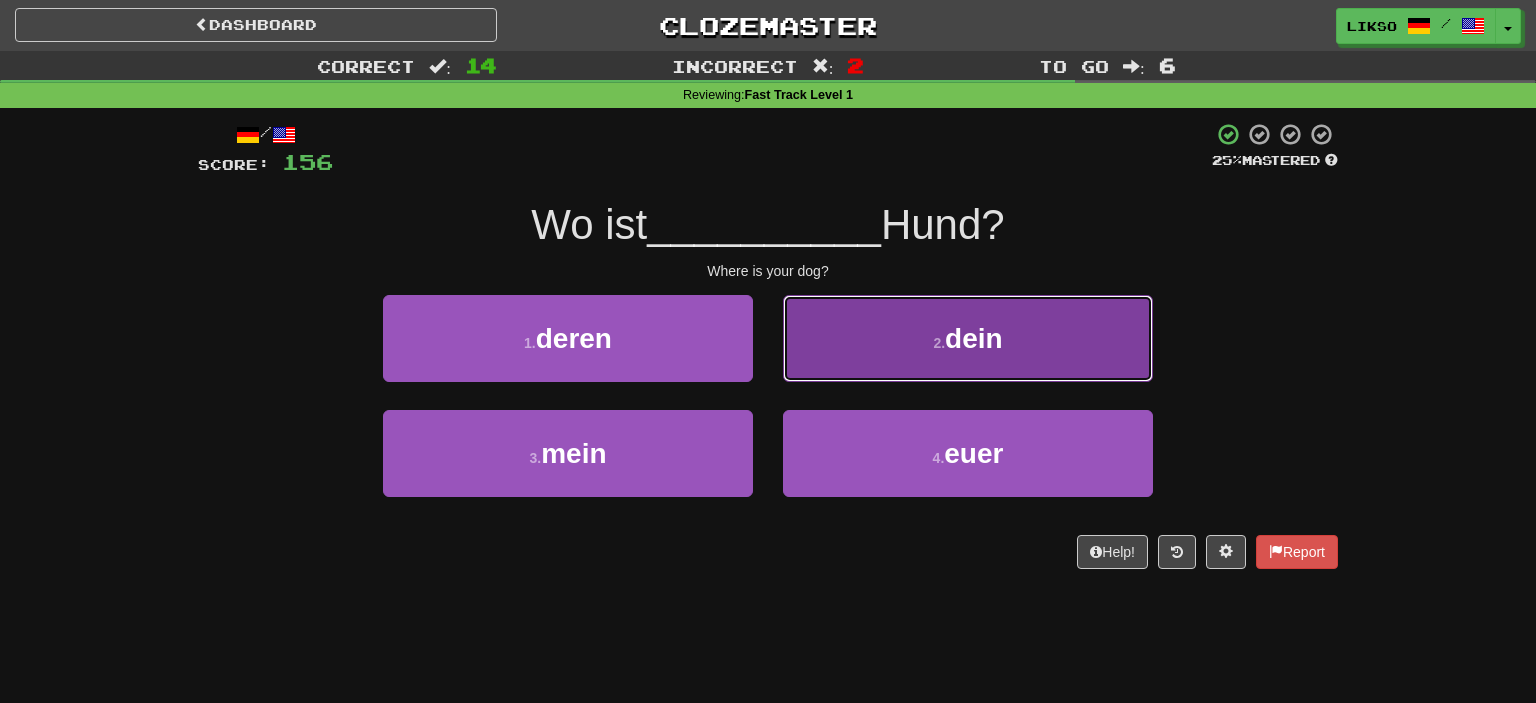 click on "2 .  dein" at bounding box center (968, 338) 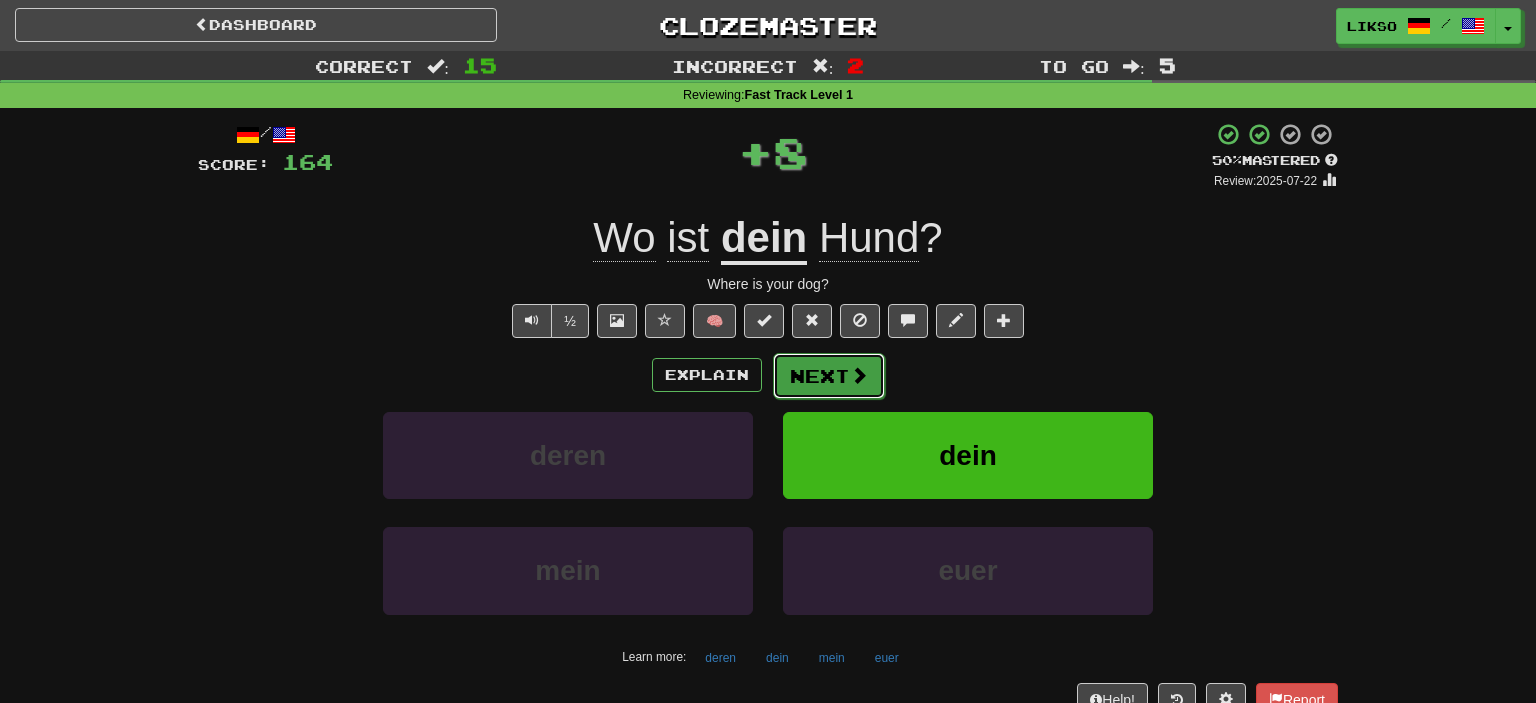 click on "Next" at bounding box center [829, 376] 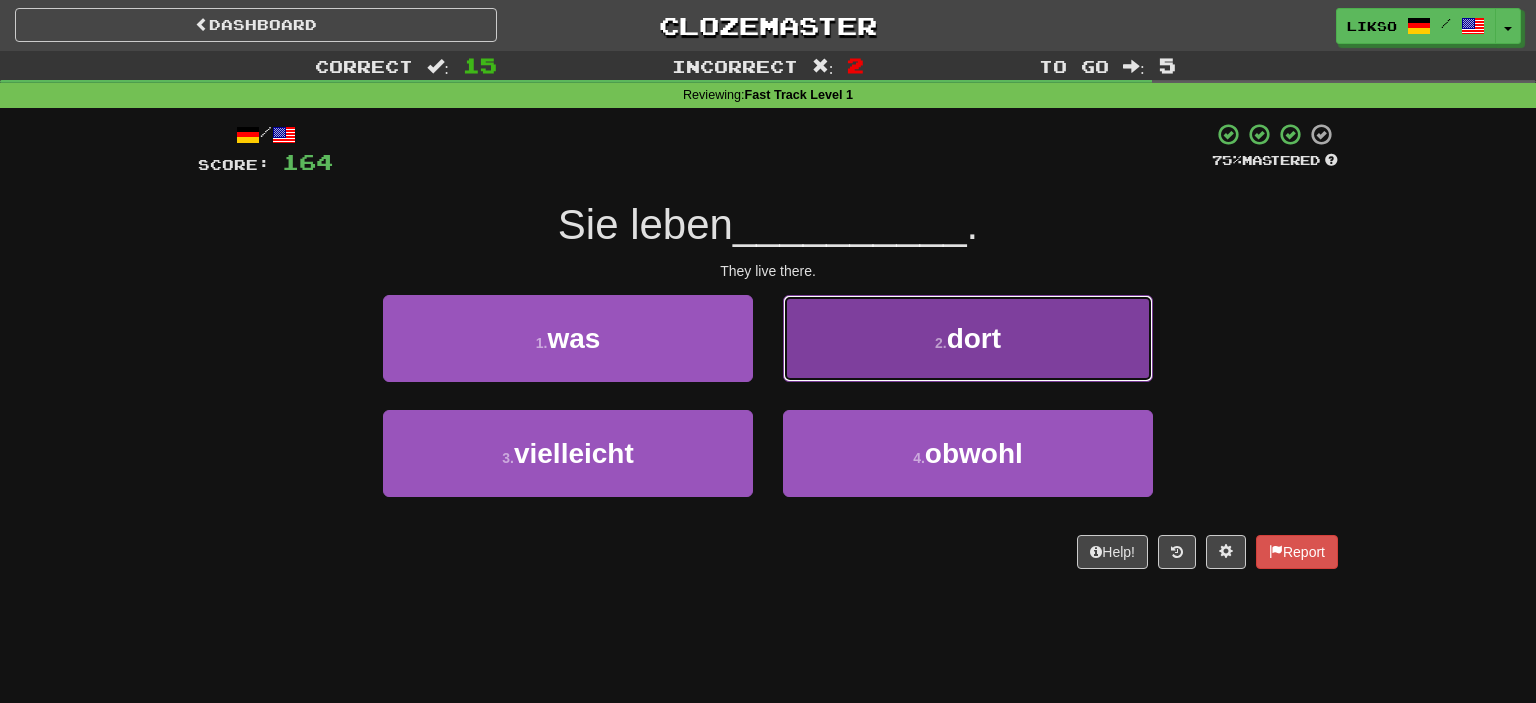 click on "2 .  dort" at bounding box center [968, 338] 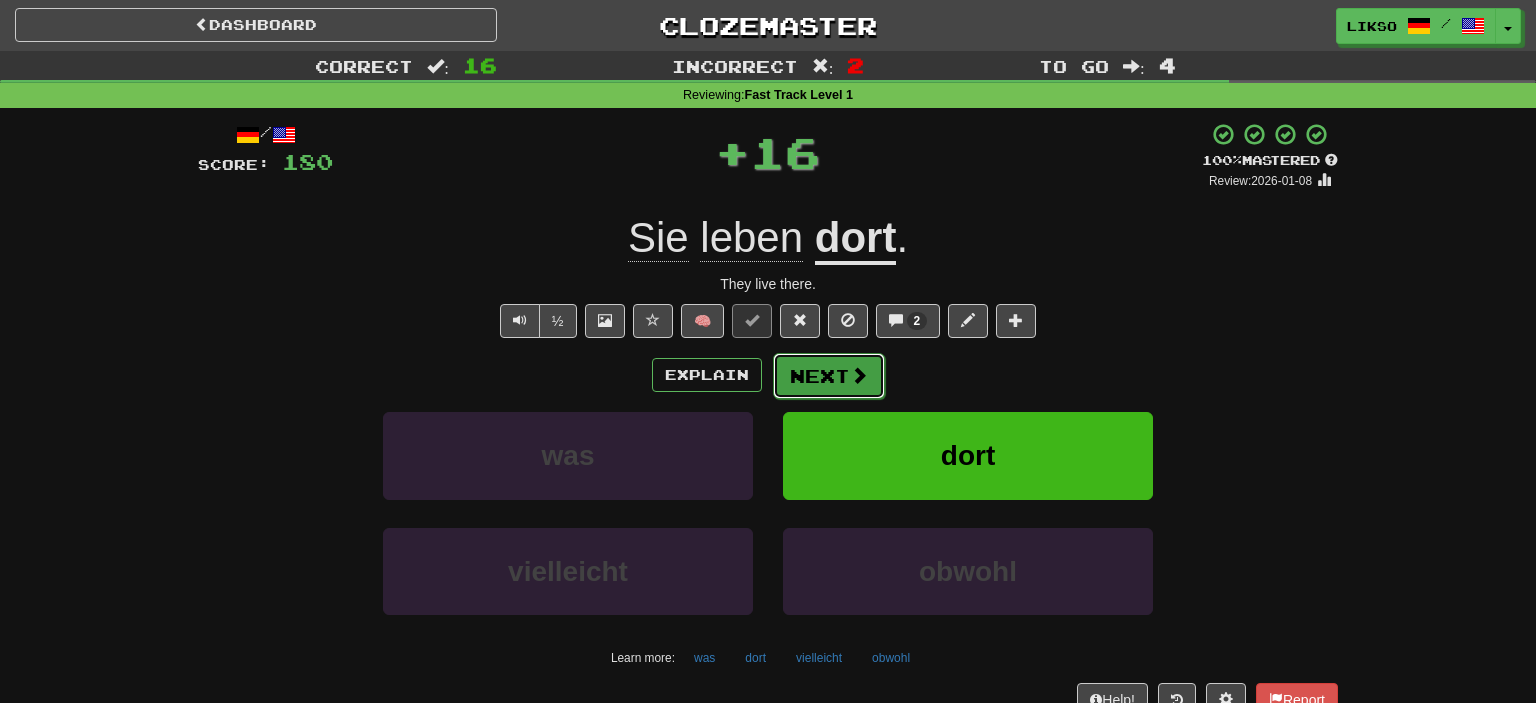 click at bounding box center (859, 375) 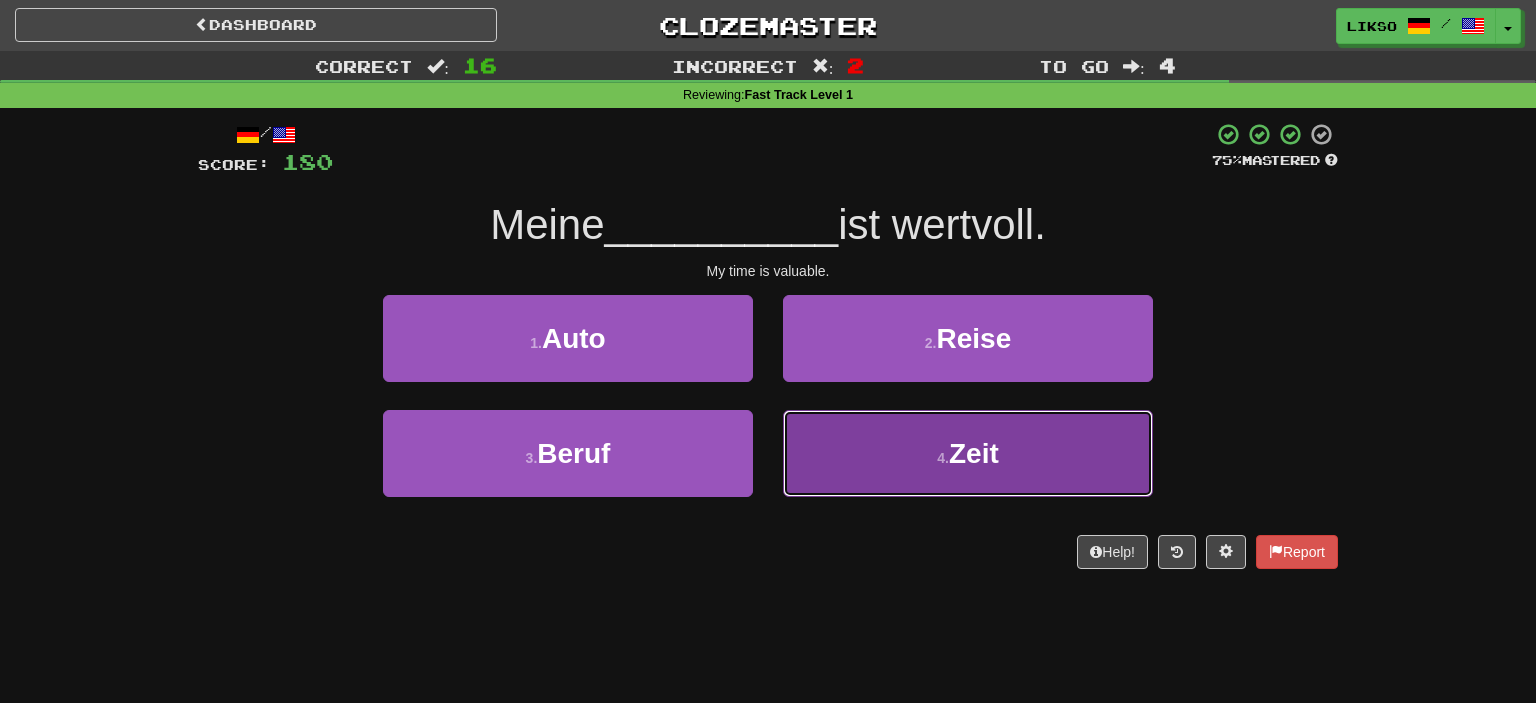 click on "4 .  Zeit" at bounding box center (968, 453) 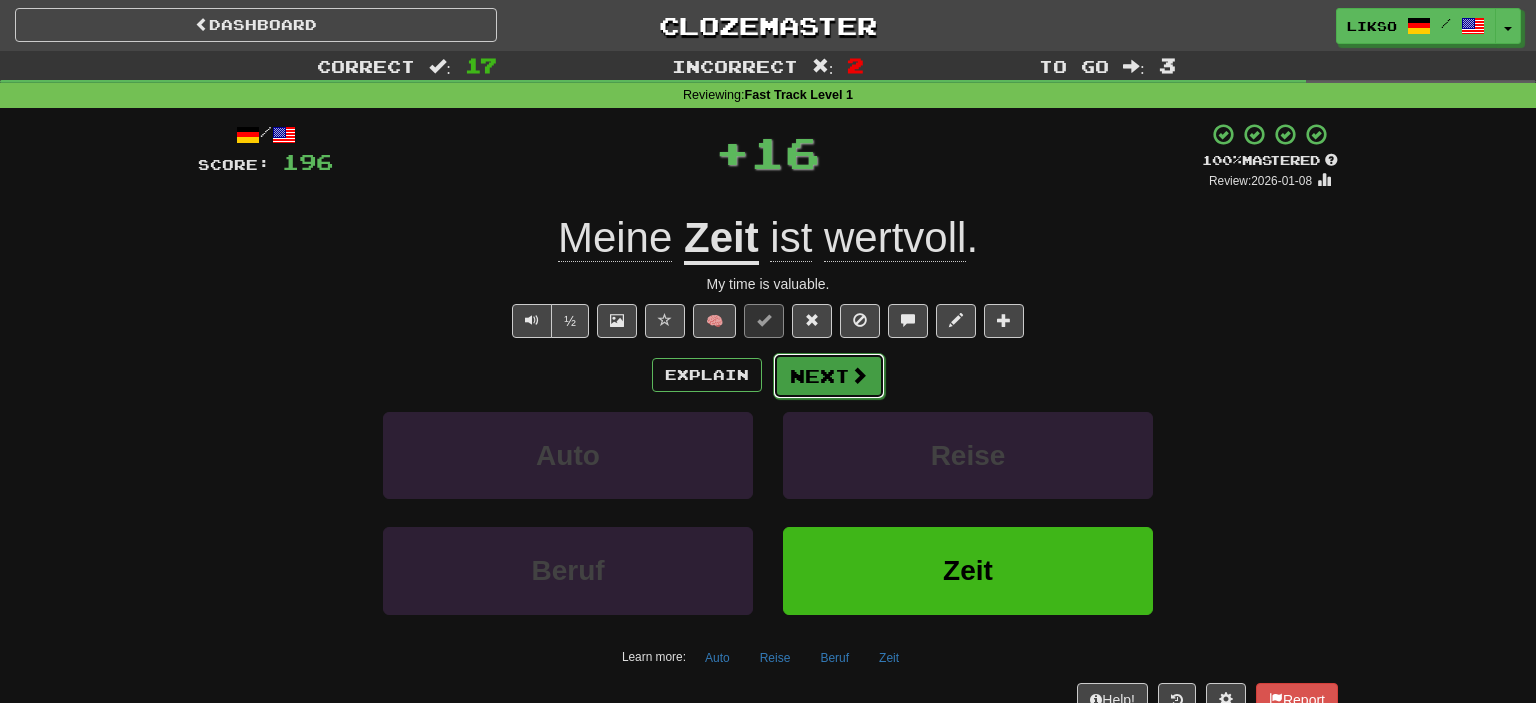 click on "Next" at bounding box center (829, 376) 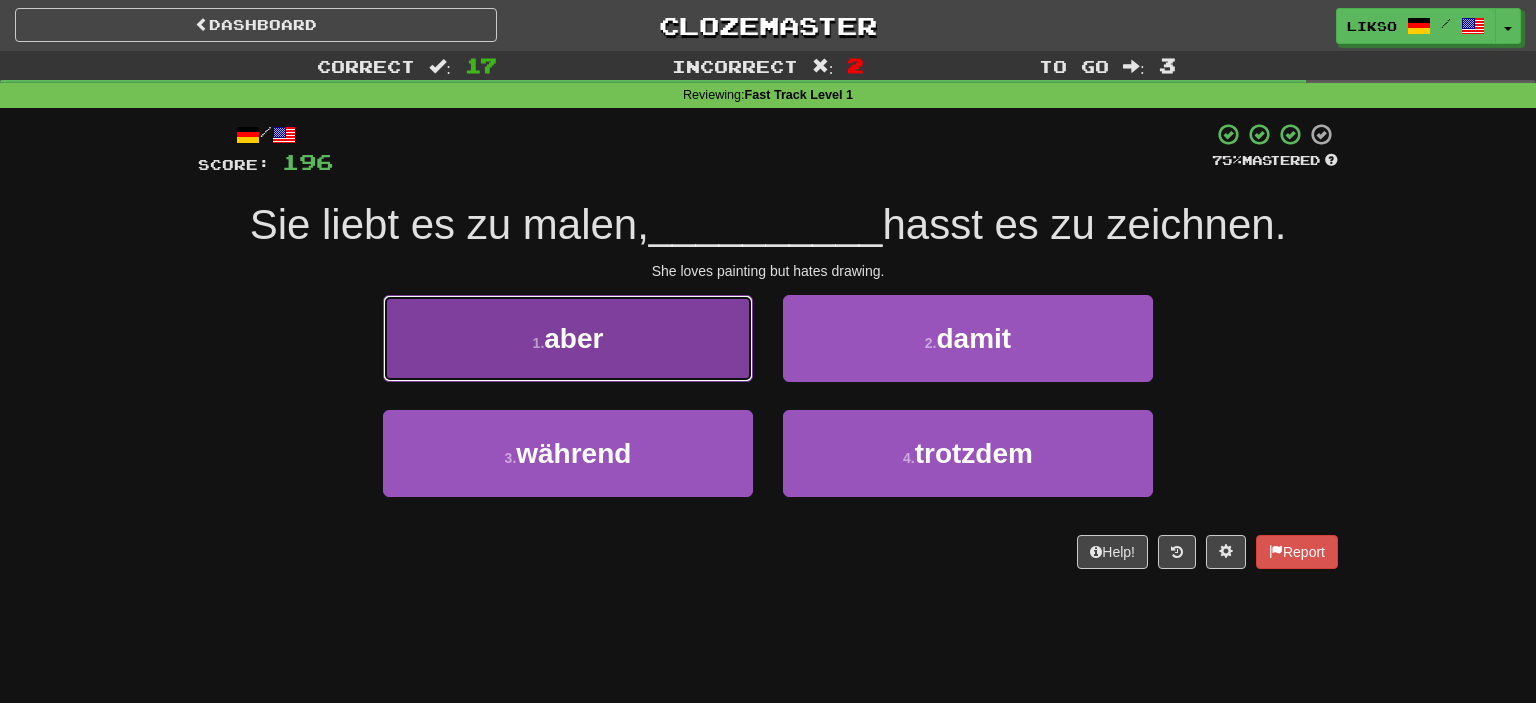 click on "1 .  aber" at bounding box center [568, 338] 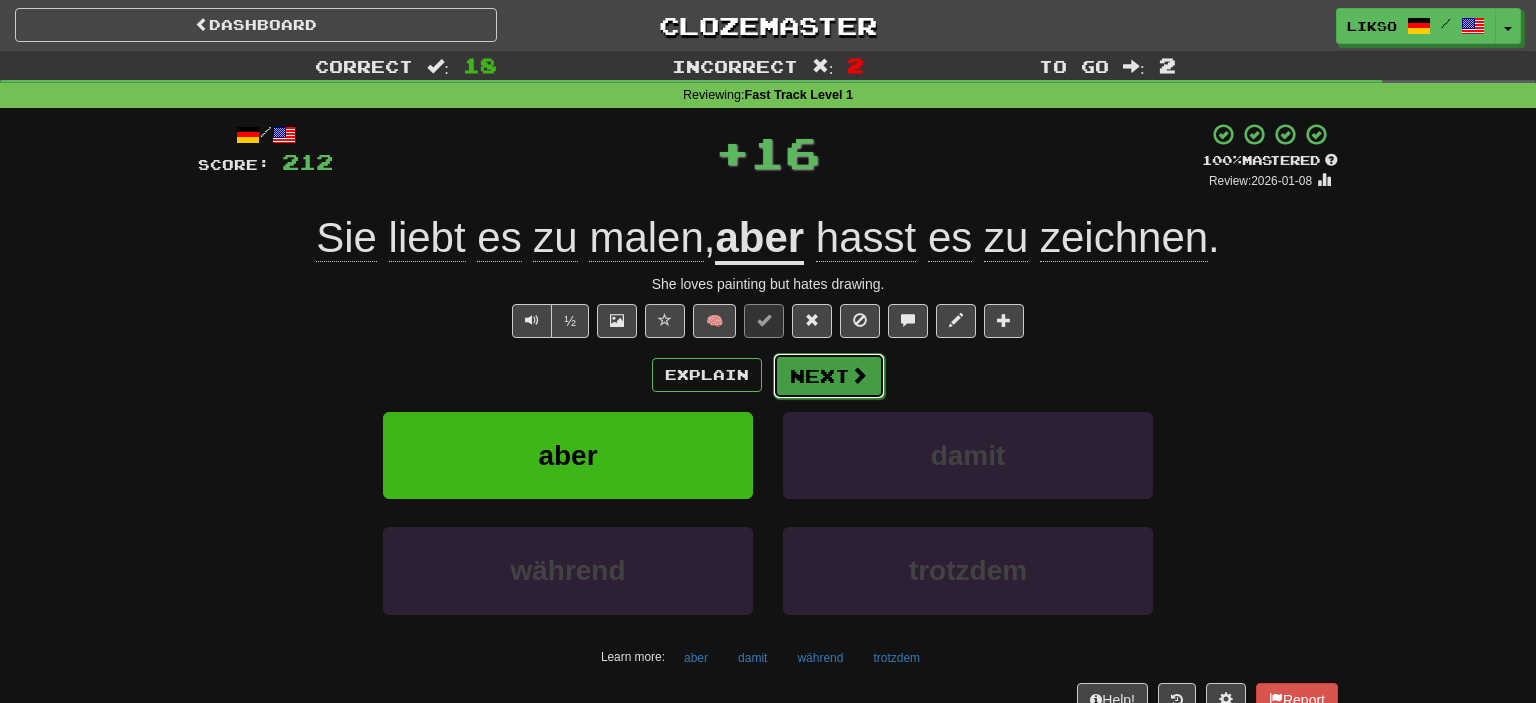 click on "Next" at bounding box center (829, 376) 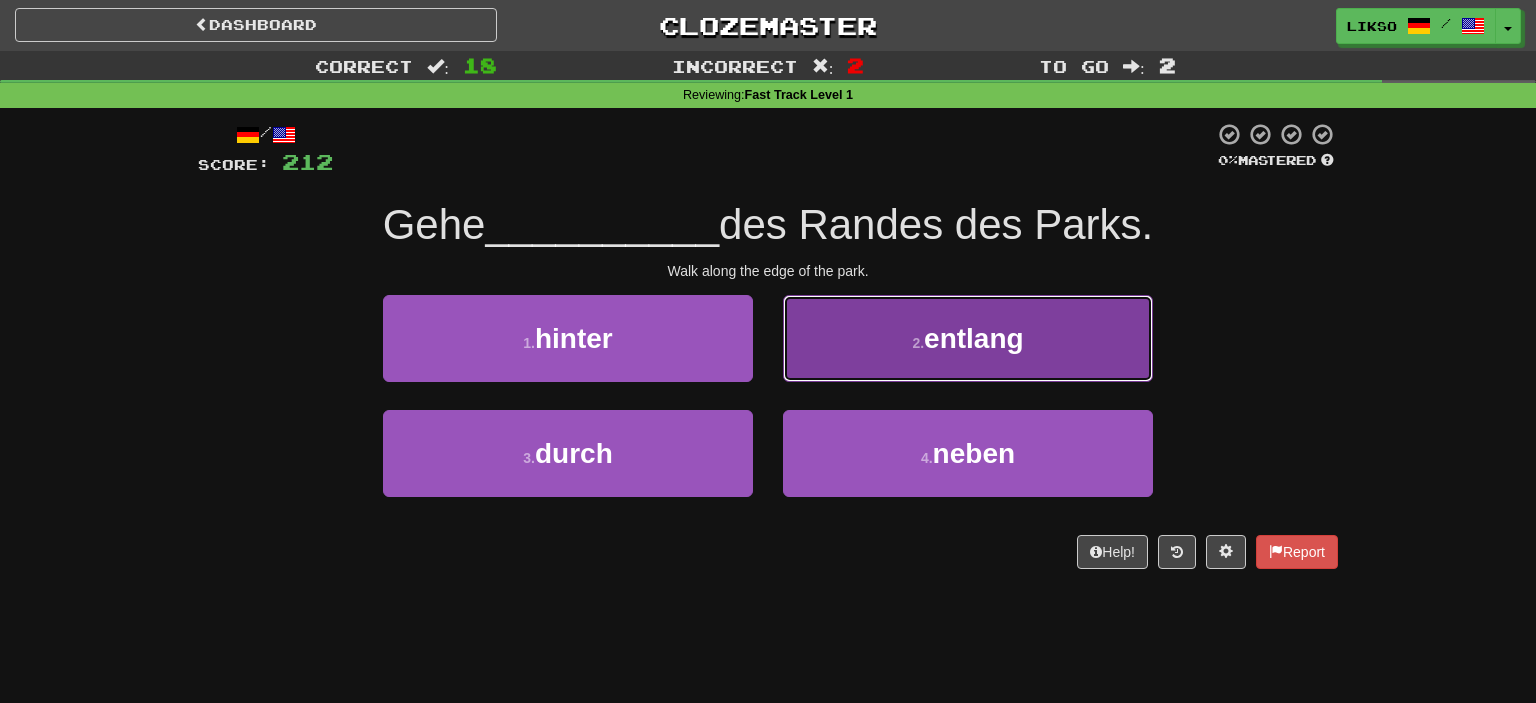 click on "2 .  entlang" at bounding box center [968, 338] 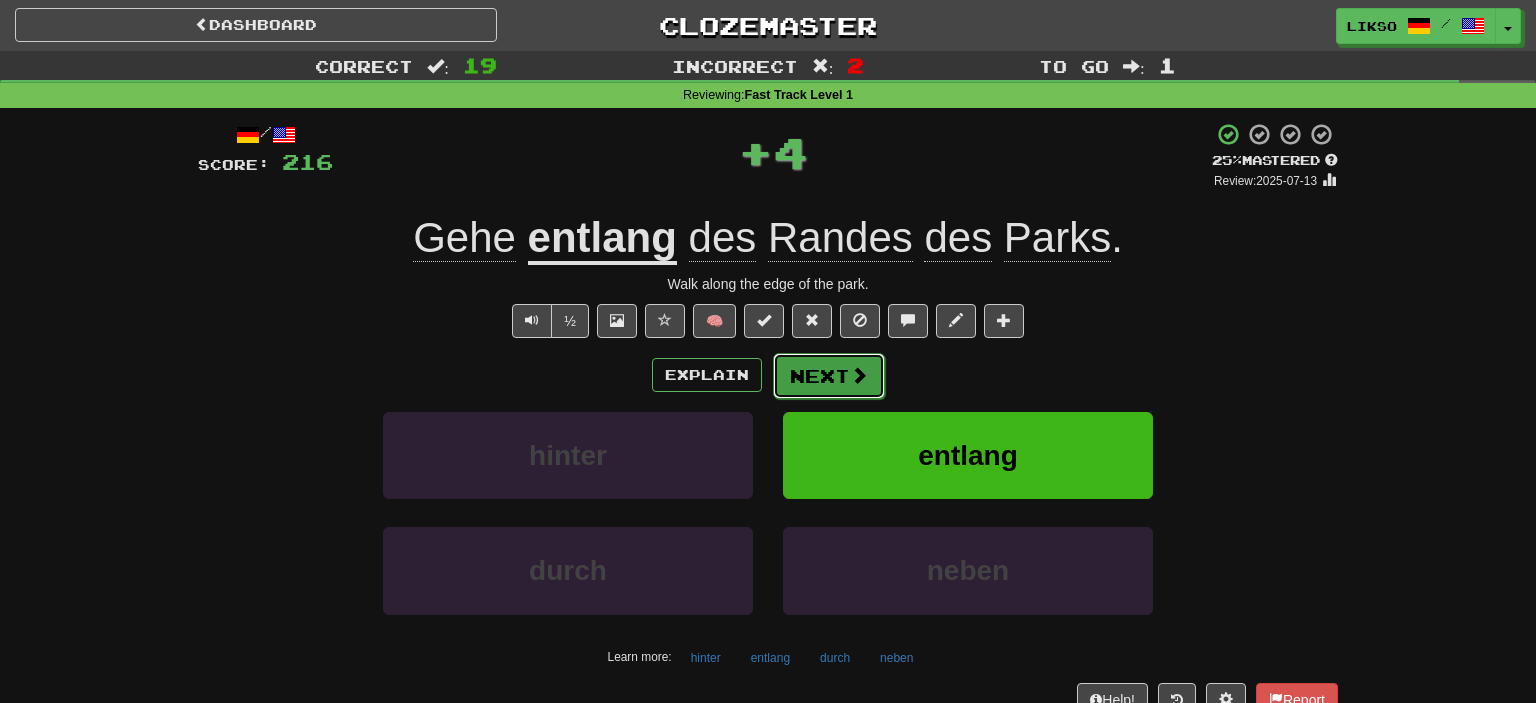 click on "Next" at bounding box center (829, 376) 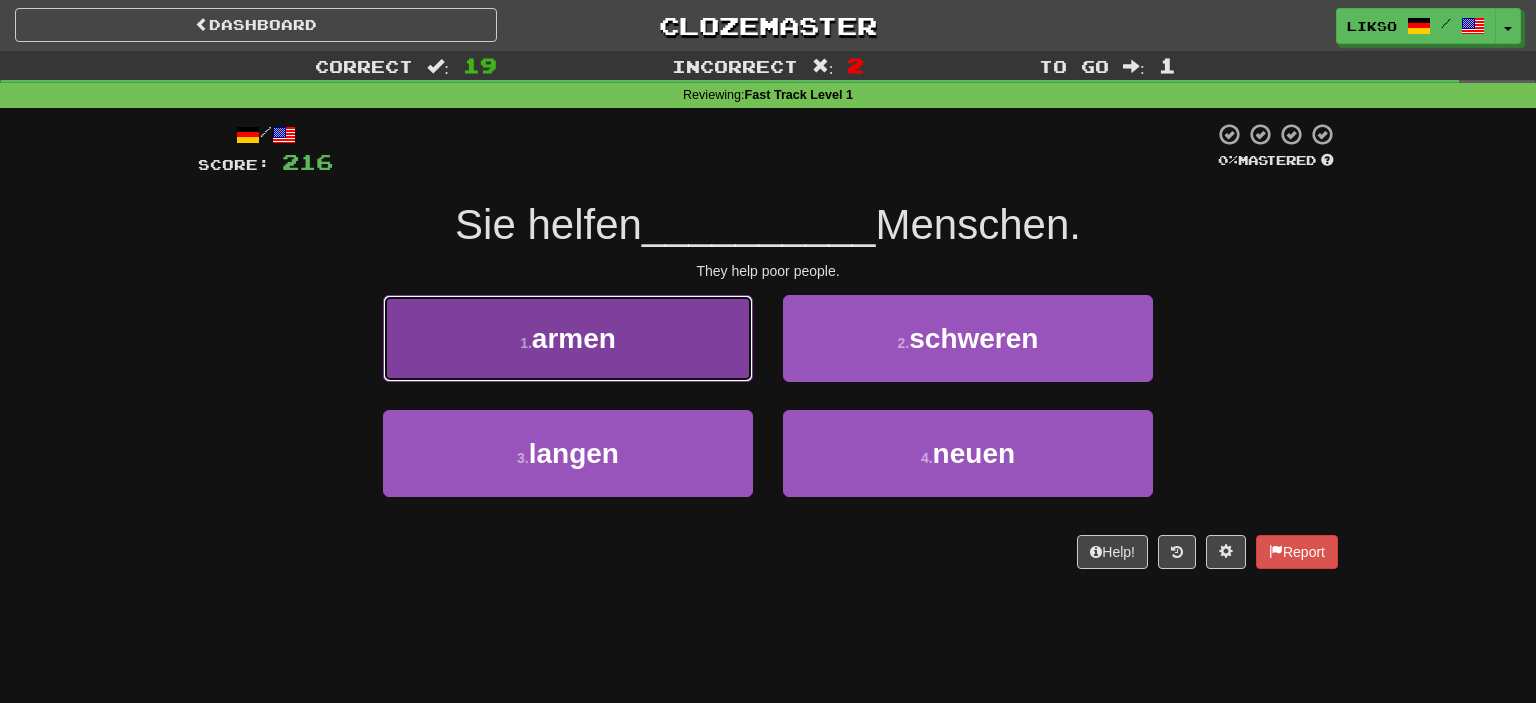 click on "1 .  armen" at bounding box center [568, 338] 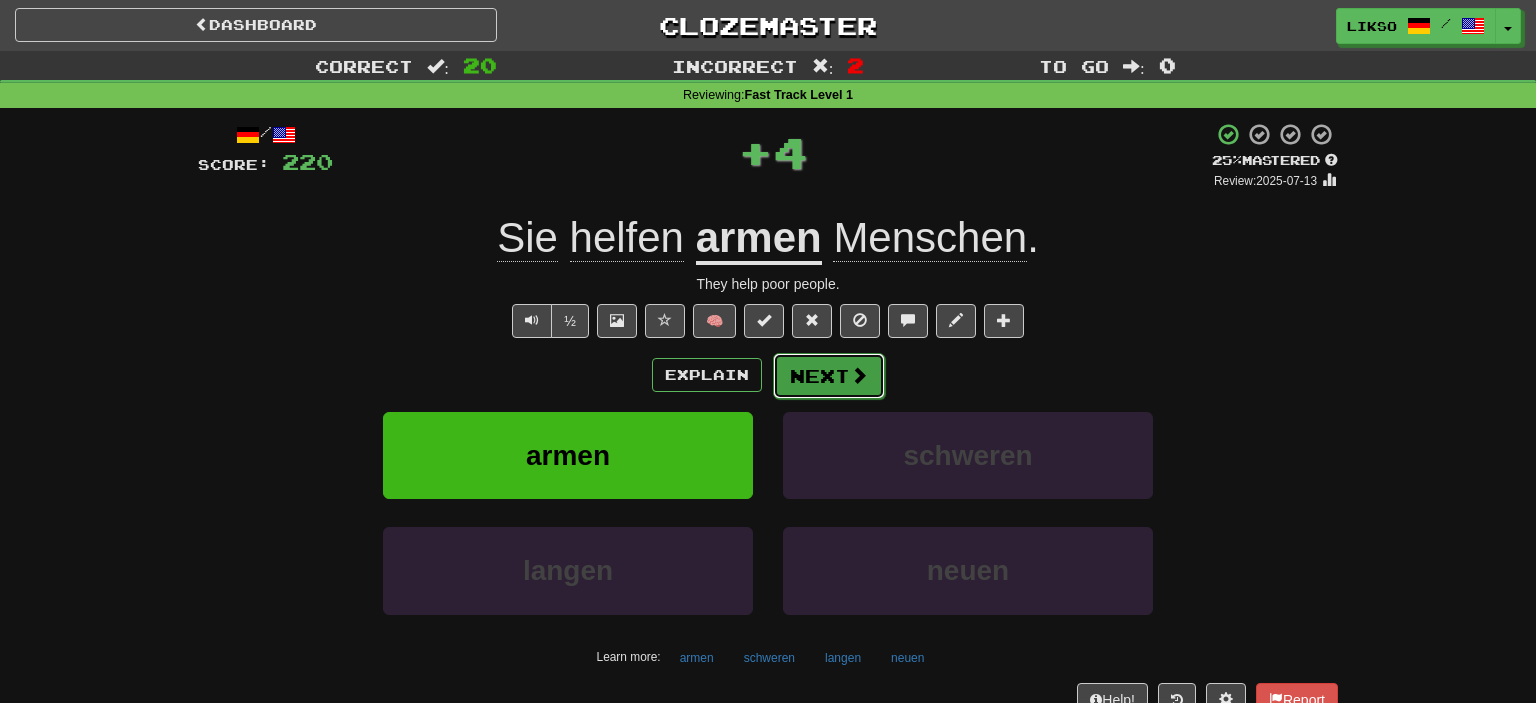 click on "Next" at bounding box center (829, 376) 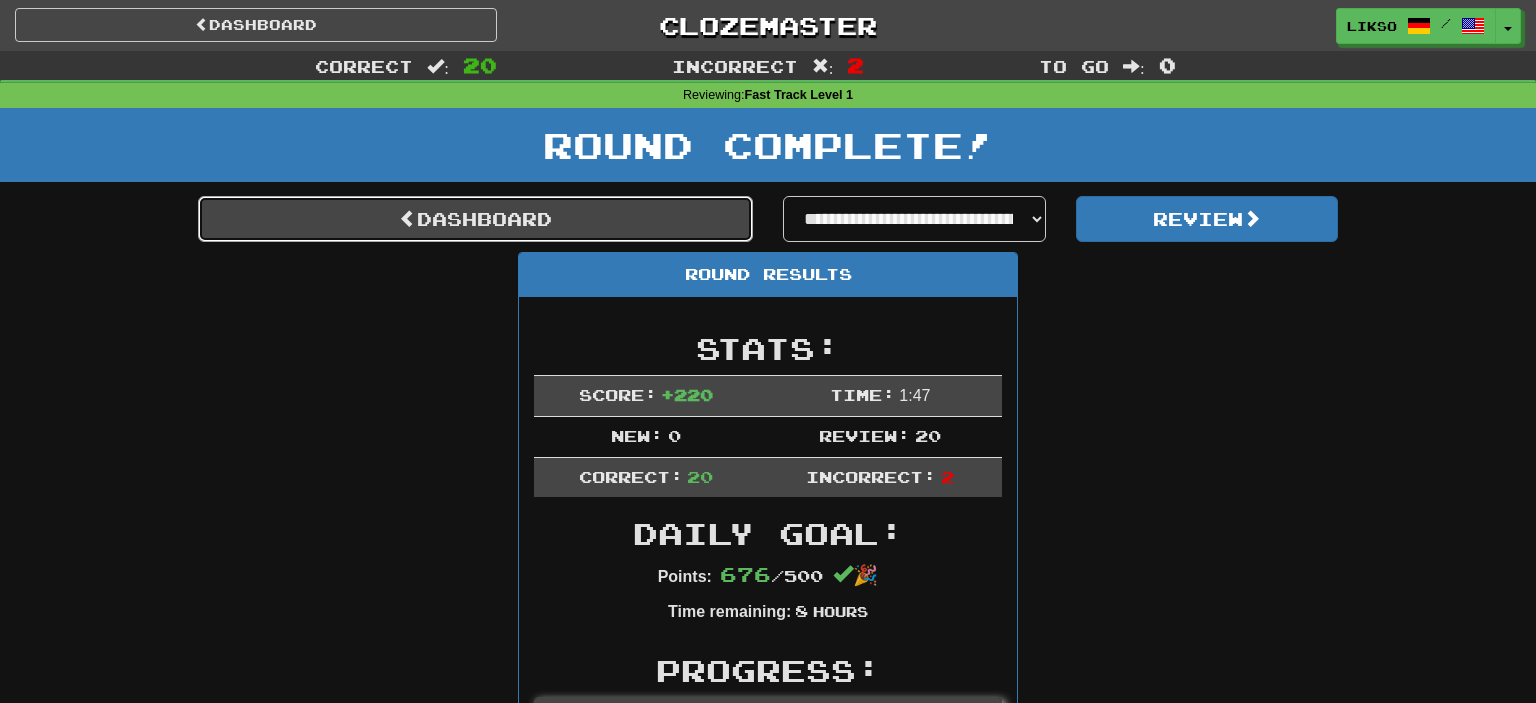click on "Dashboard" at bounding box center (475, 219) 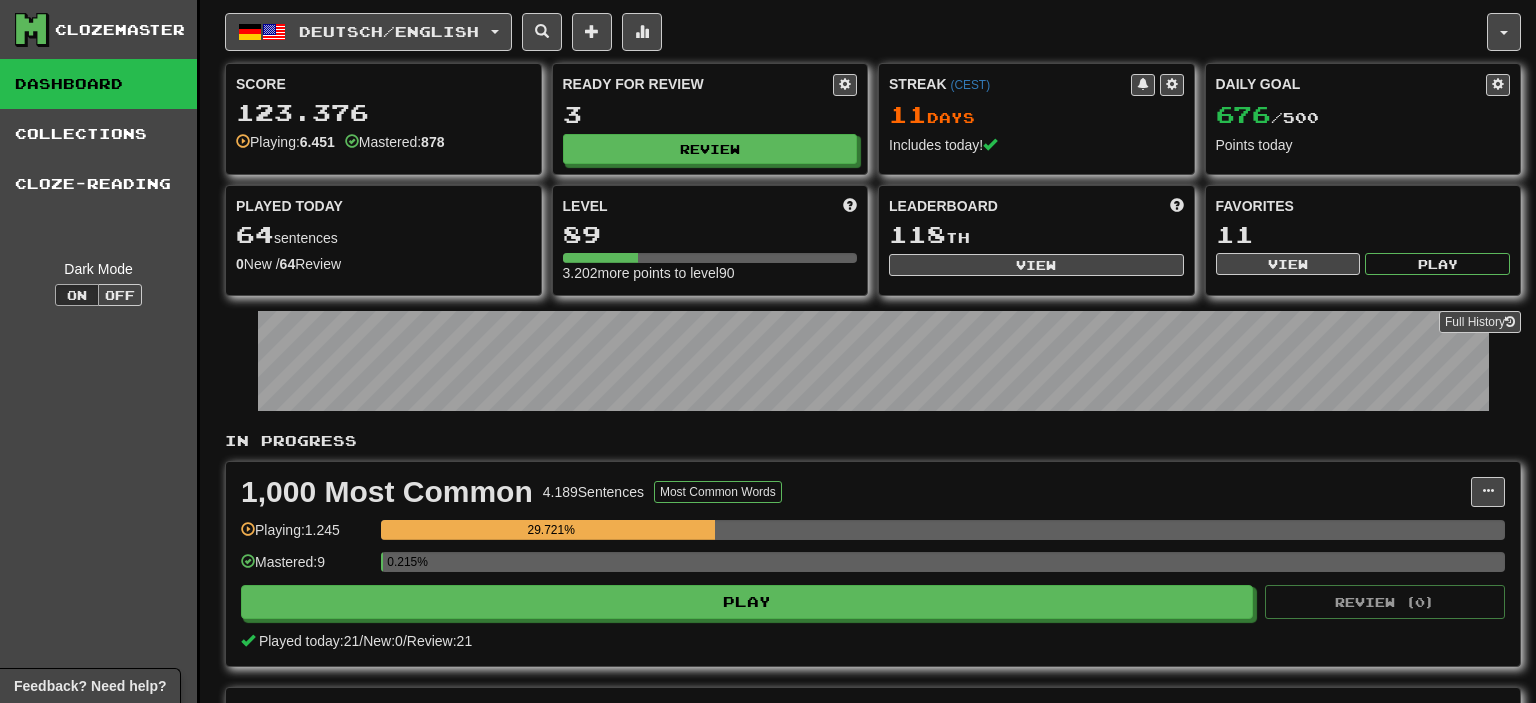 scroll, scrollTop: 0, scrollLeft: 0, axis: both 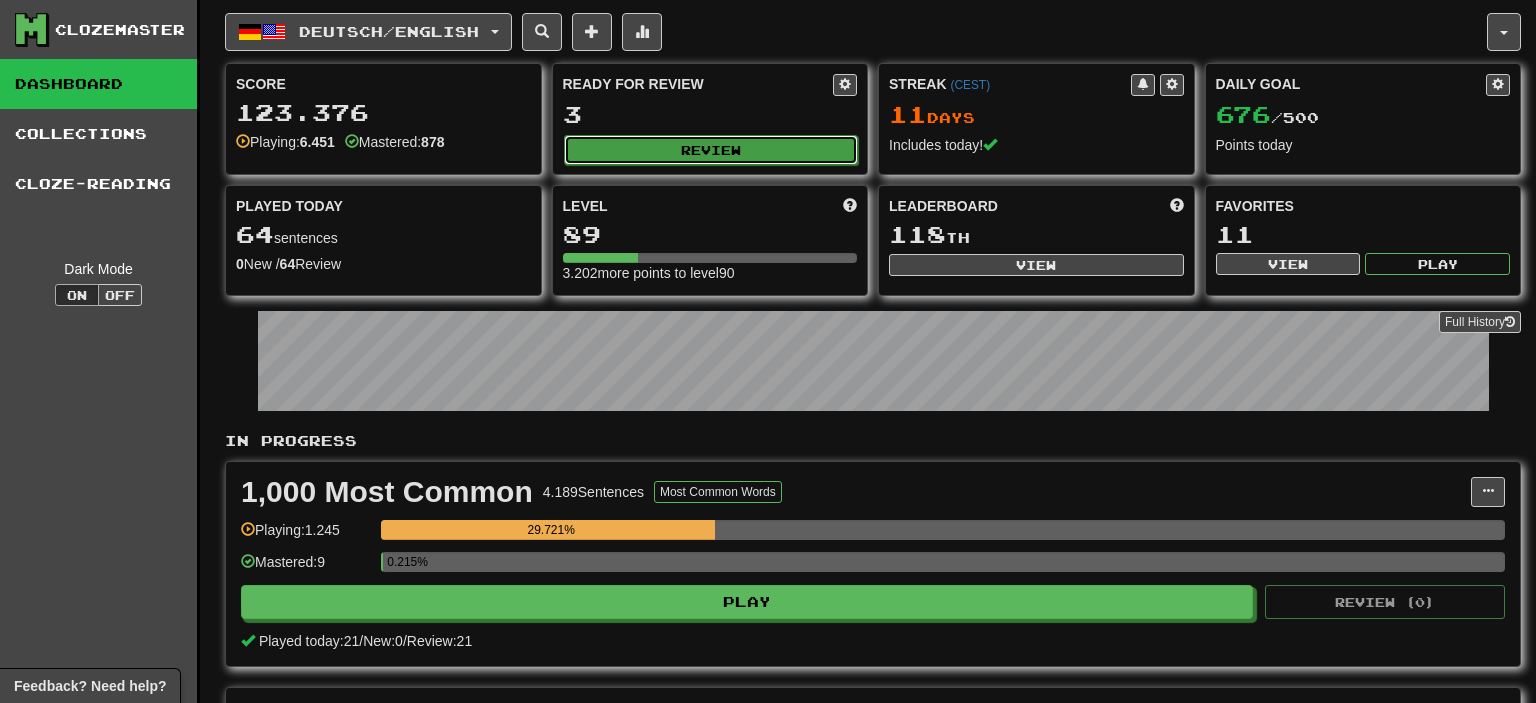 click on "Review" at bounding box center [711, 150] 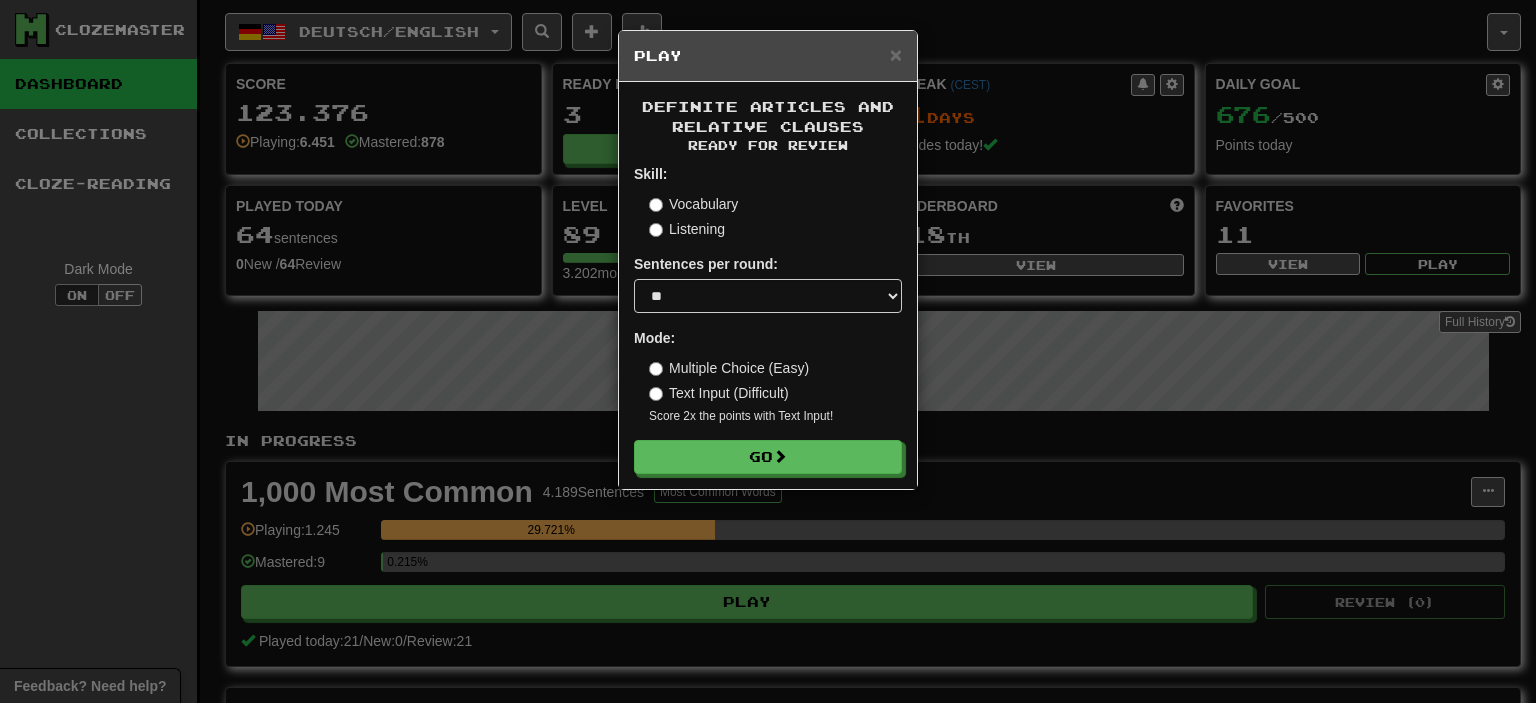 click on "Text Input (Difficult)" at bounding box center (719, 393) 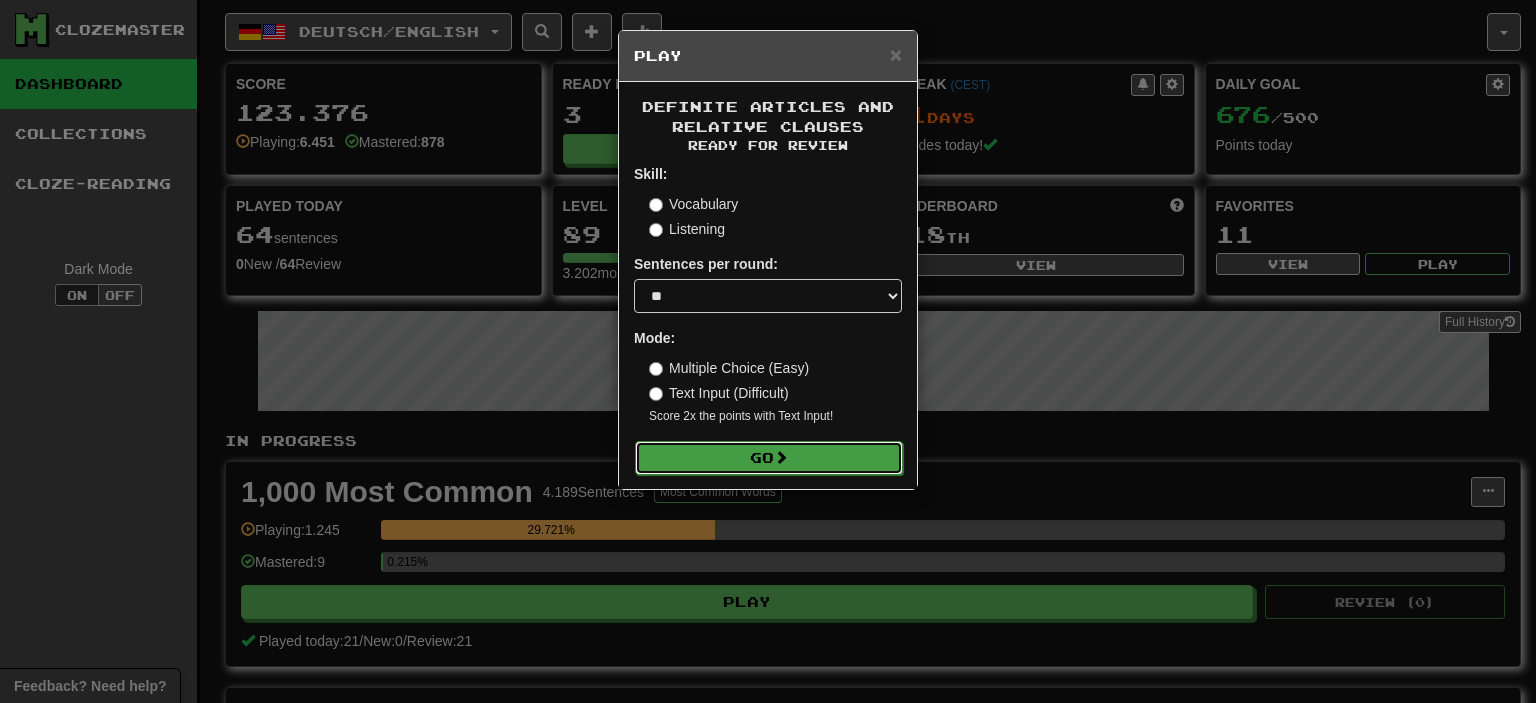 click on "Go" at bounding box center (769, 458) 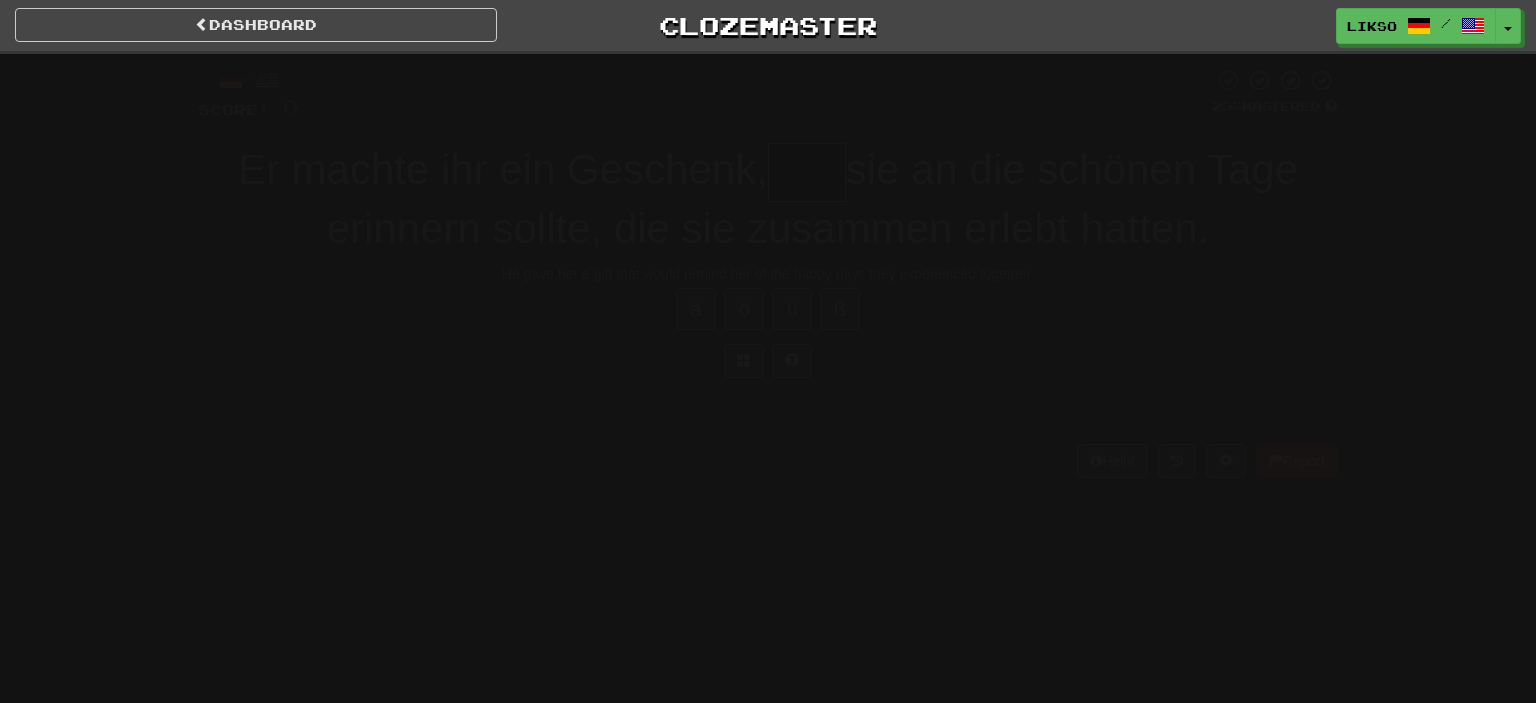 scroll, scrollTop: 0, scrollLeft: 0, axis: both 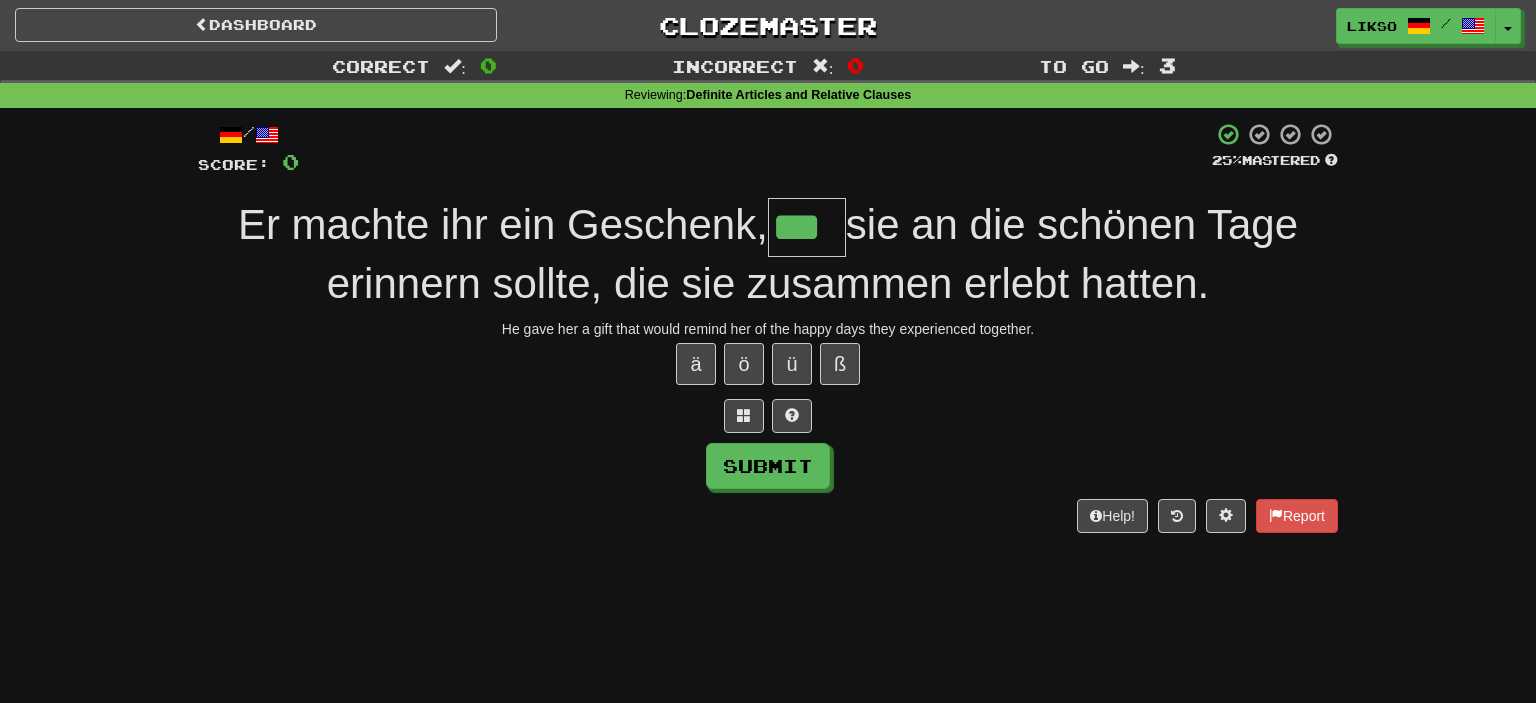 type on "***" 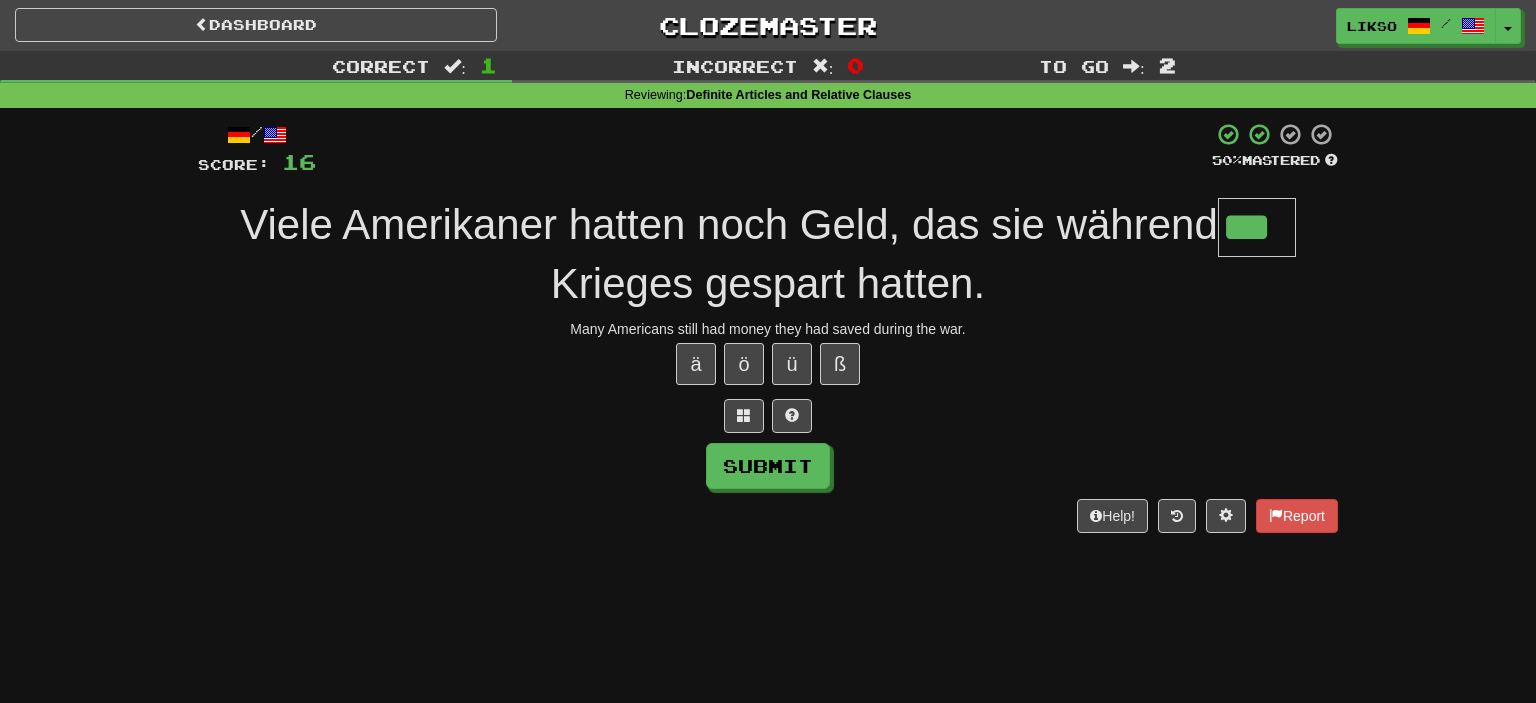type on "***" 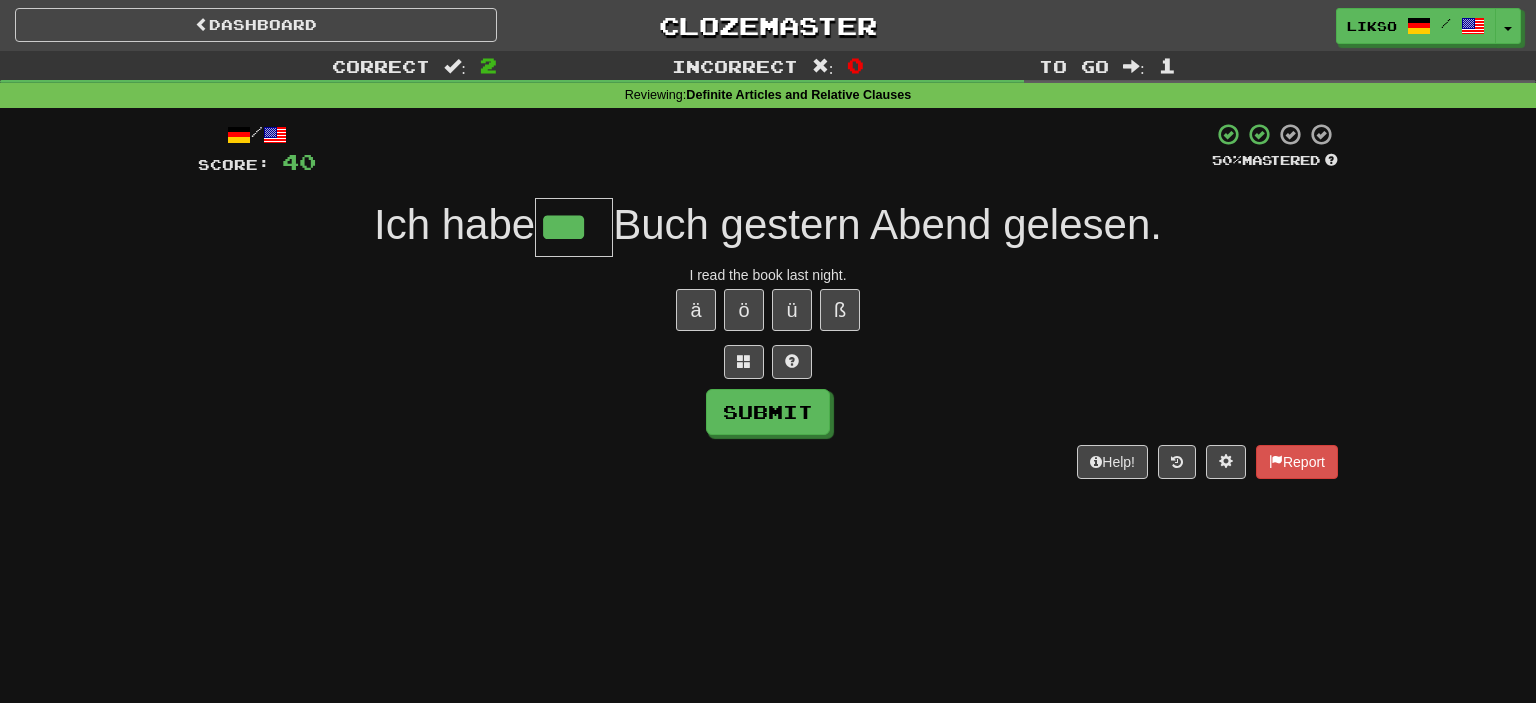 type on "***" 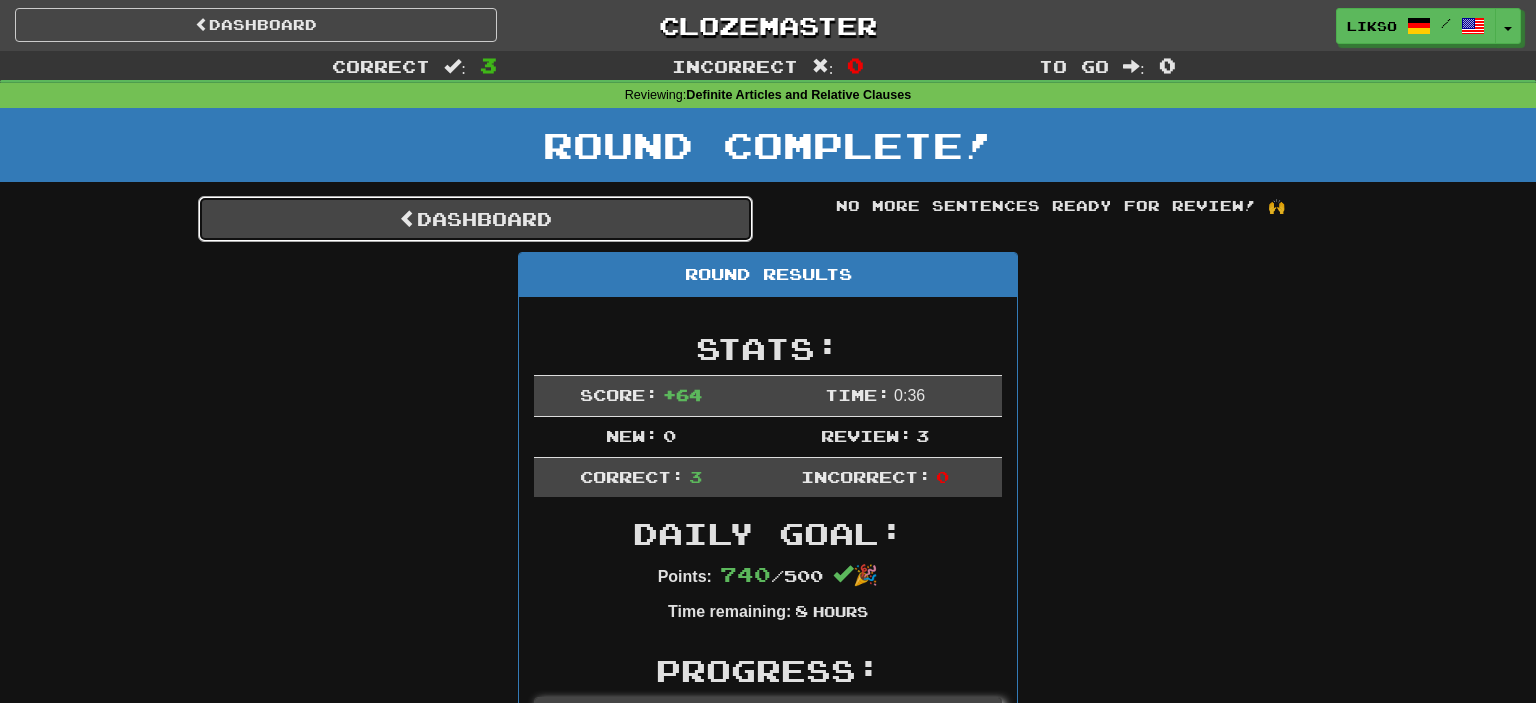 click on "Dashboard" at bounding box center (475, 219) 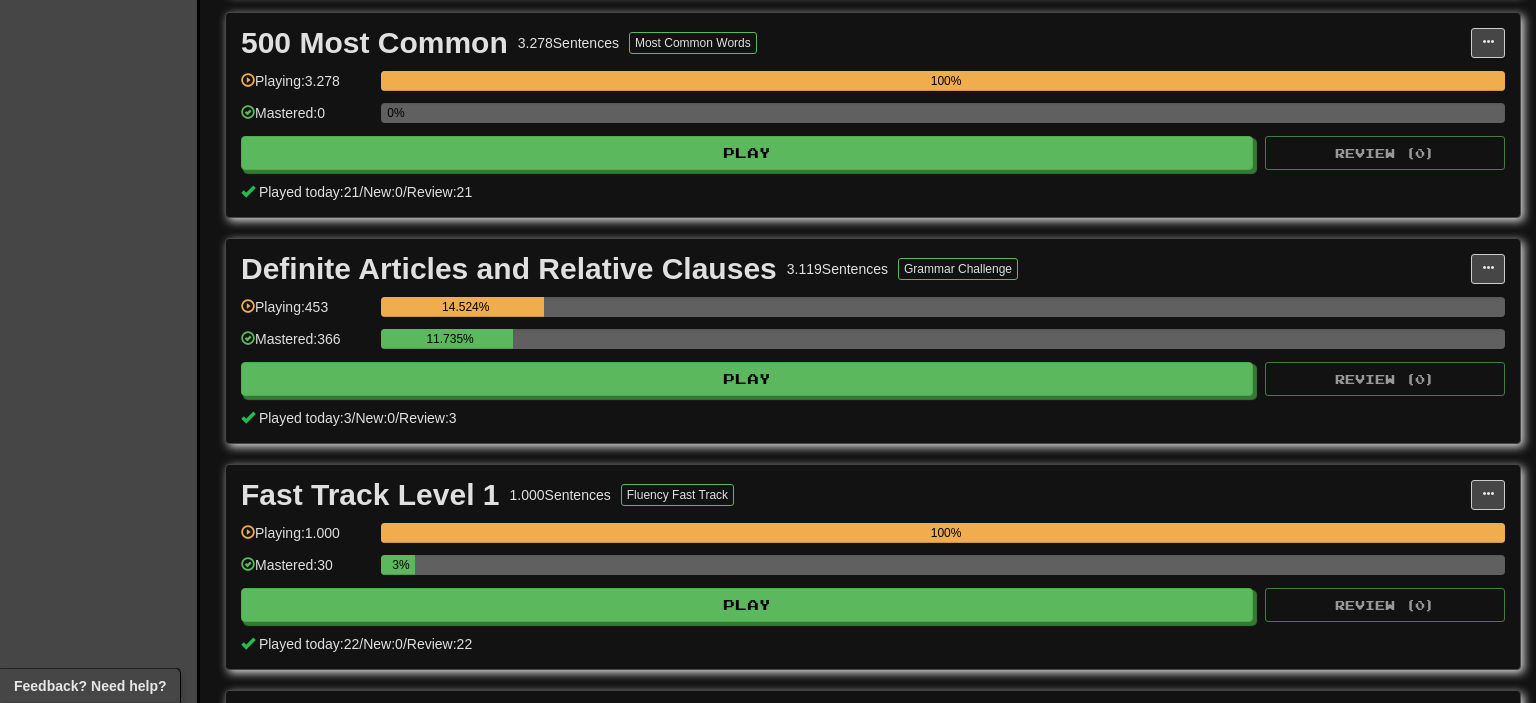 scroll, scrollTop: 1161, scrollLeft: 0, axis: vertical 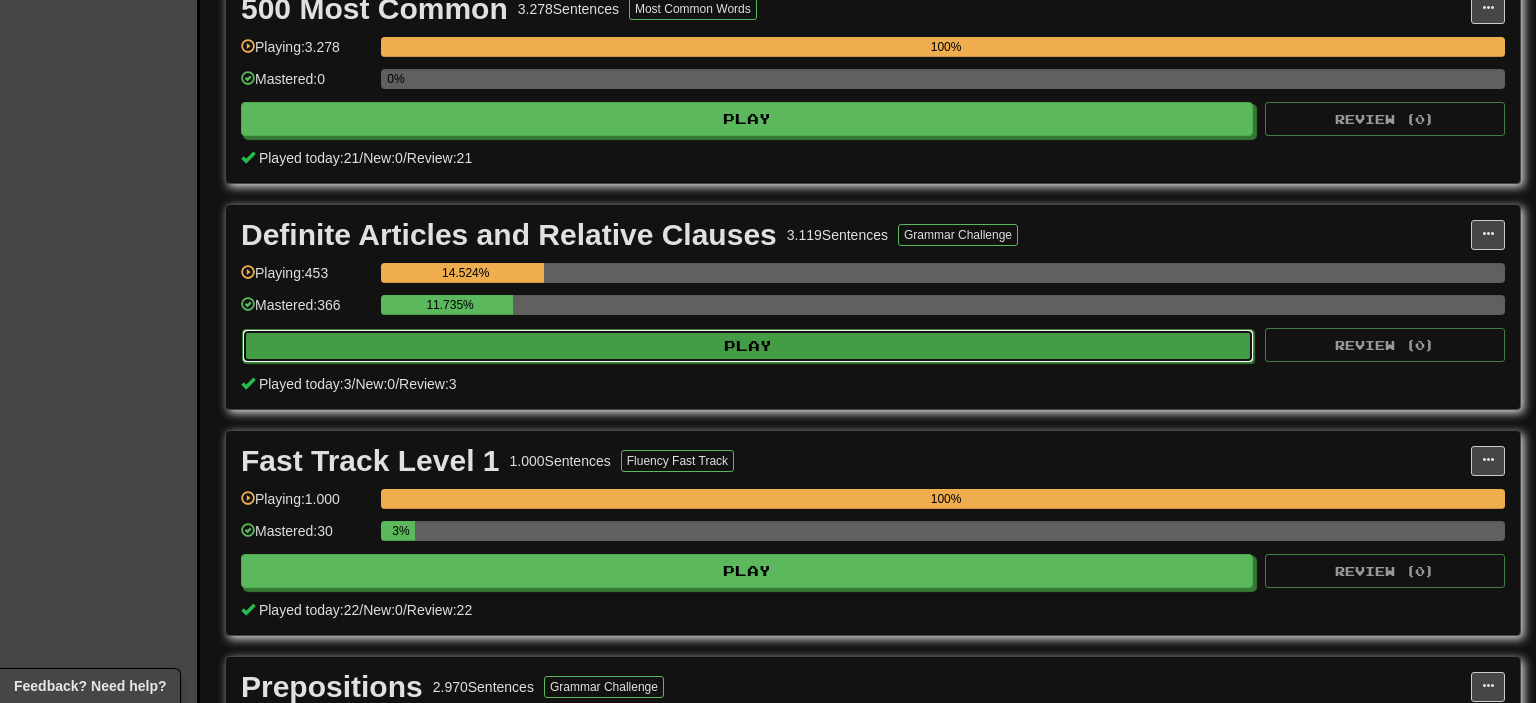 click on "Play" at bounding box center (748, 346) 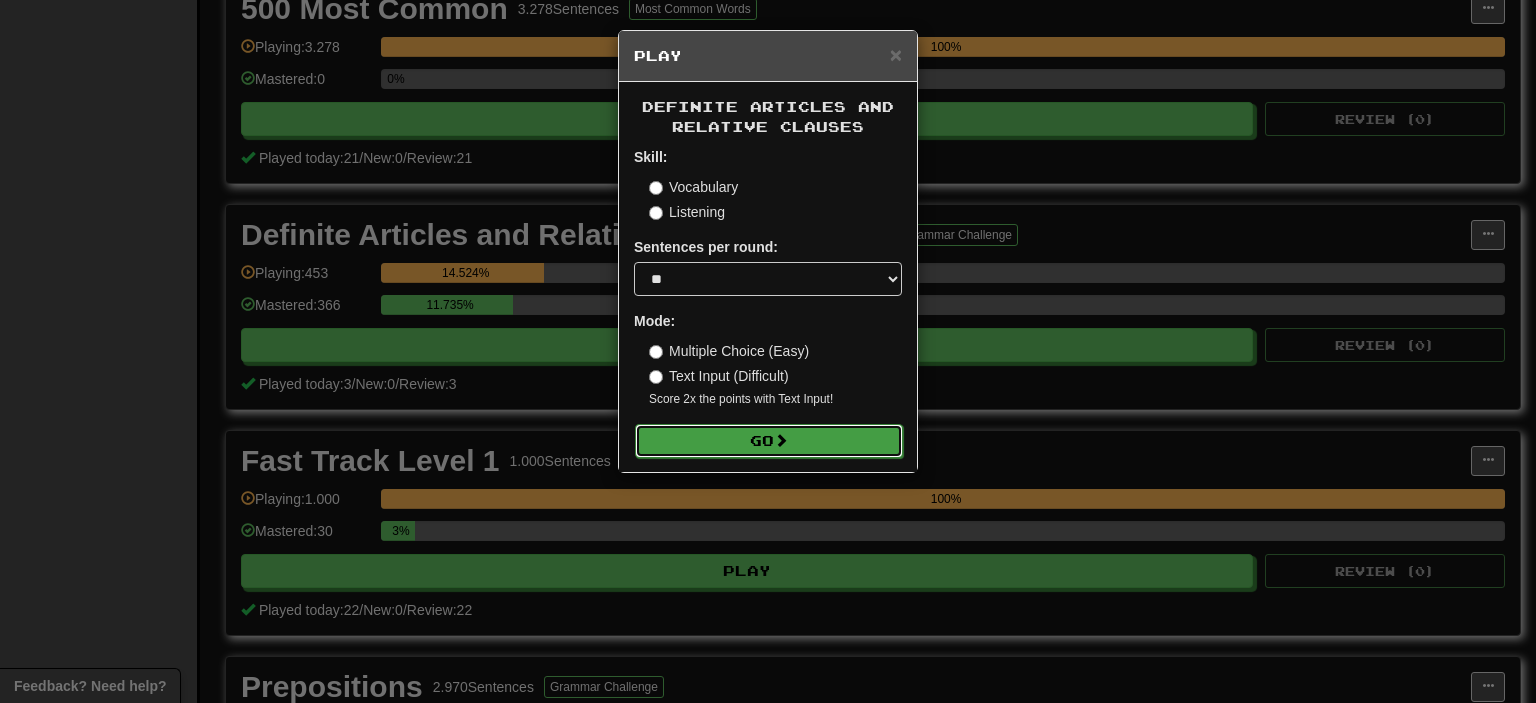 click on "Go" at bounding box center (769, 441) 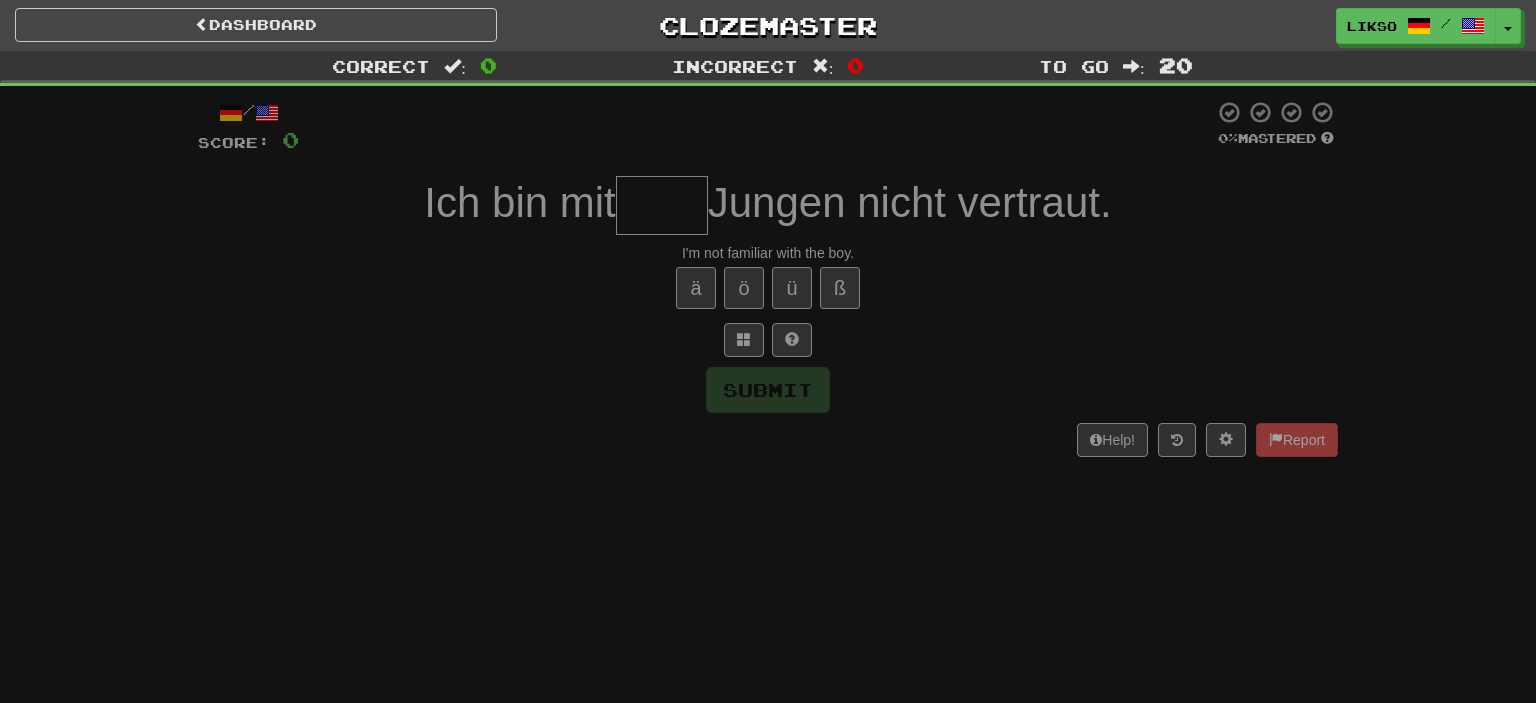 scroll, scrollTop: 0, scrollLeft: 0, axis: both 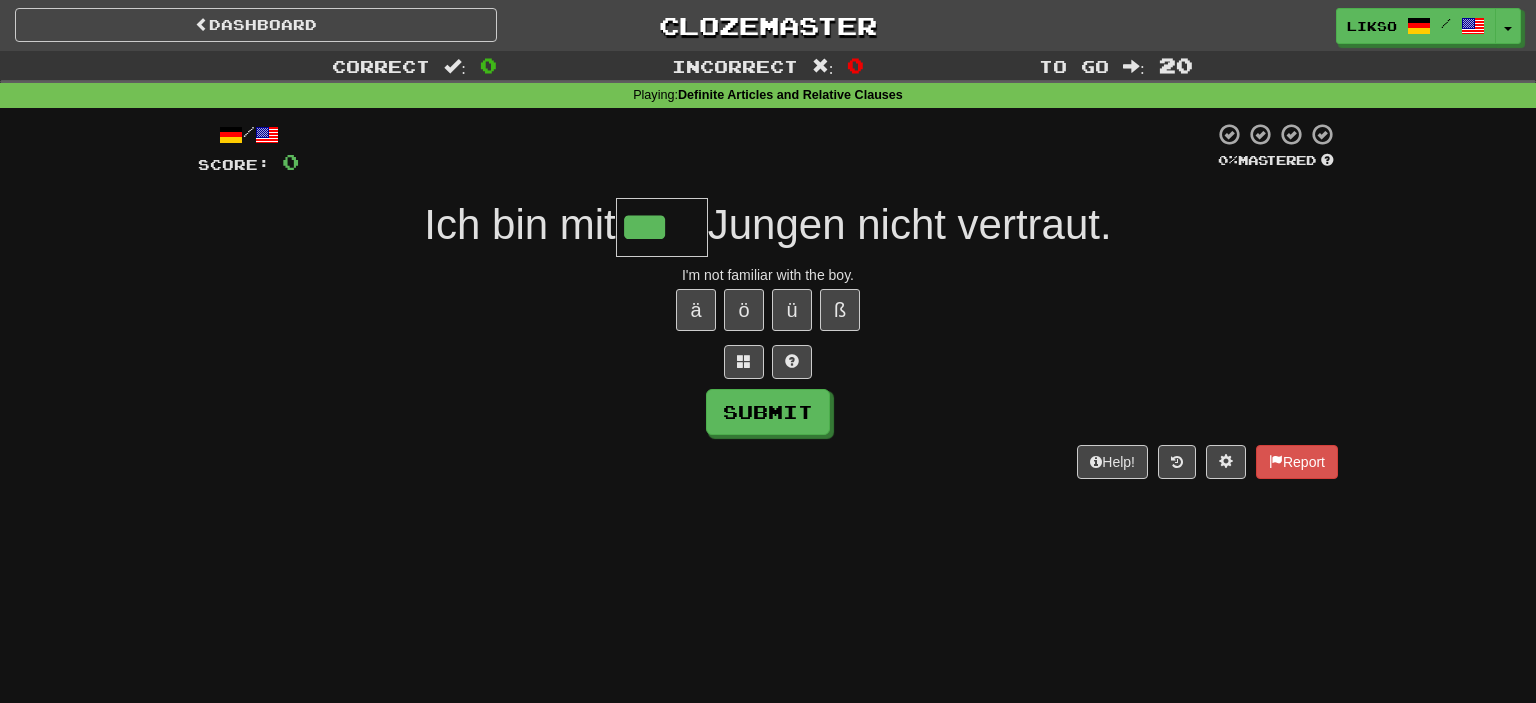 type on "***" 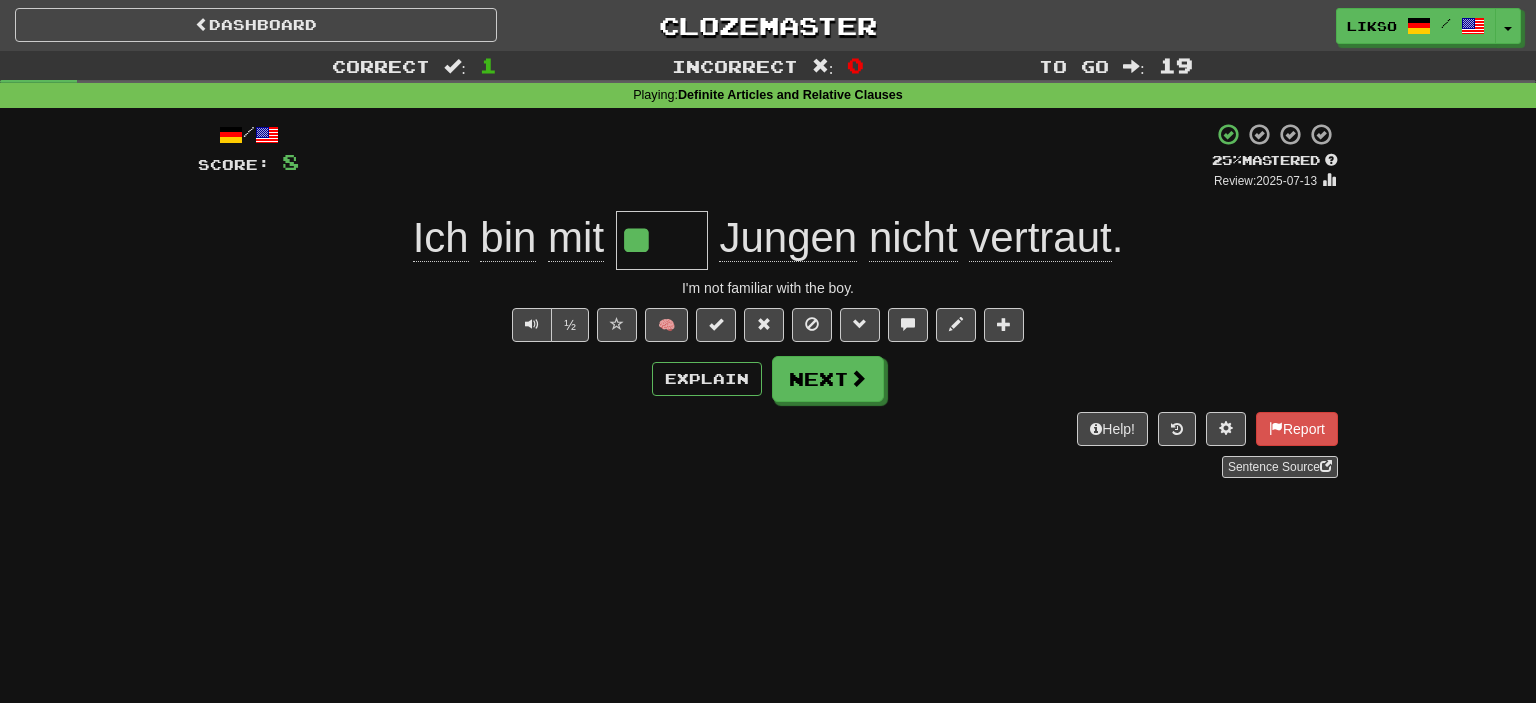 type on "***" 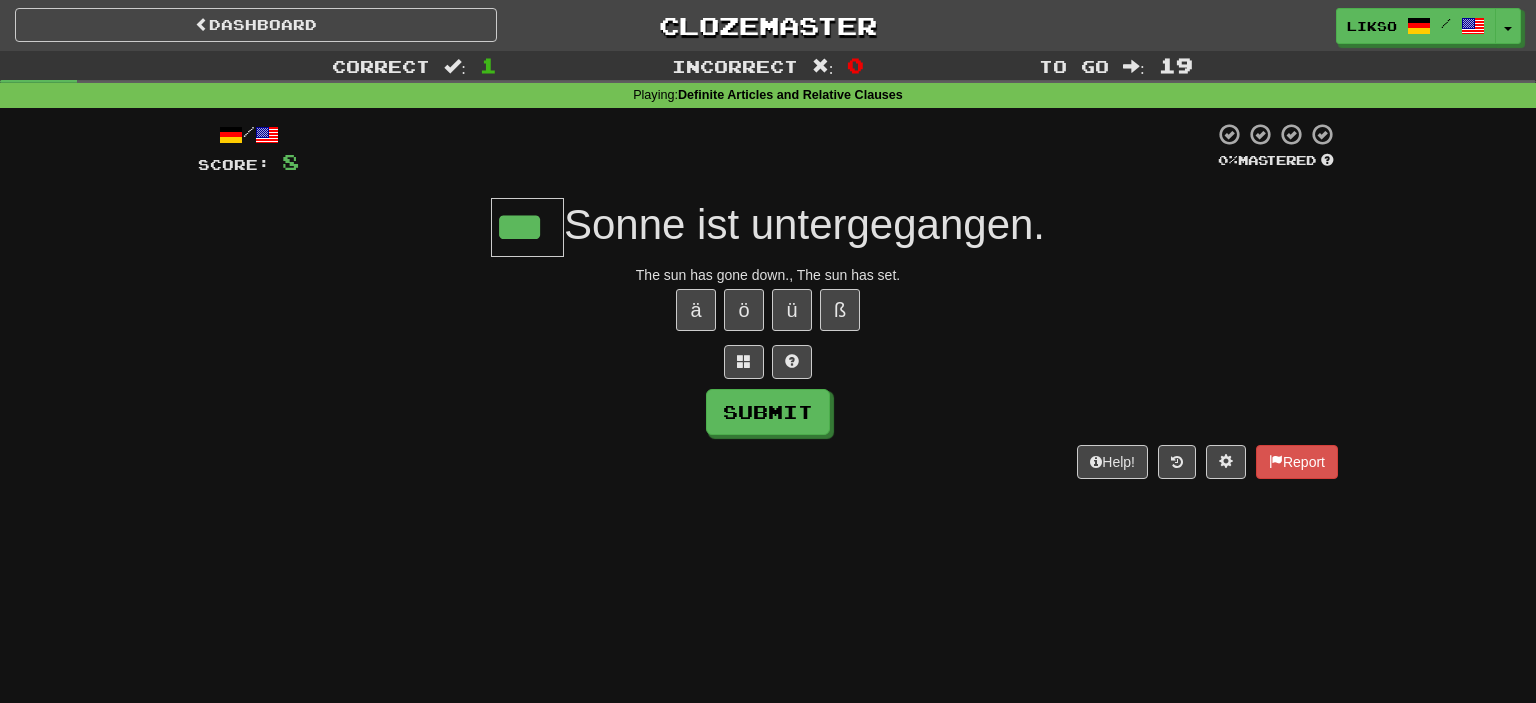 type on "***" 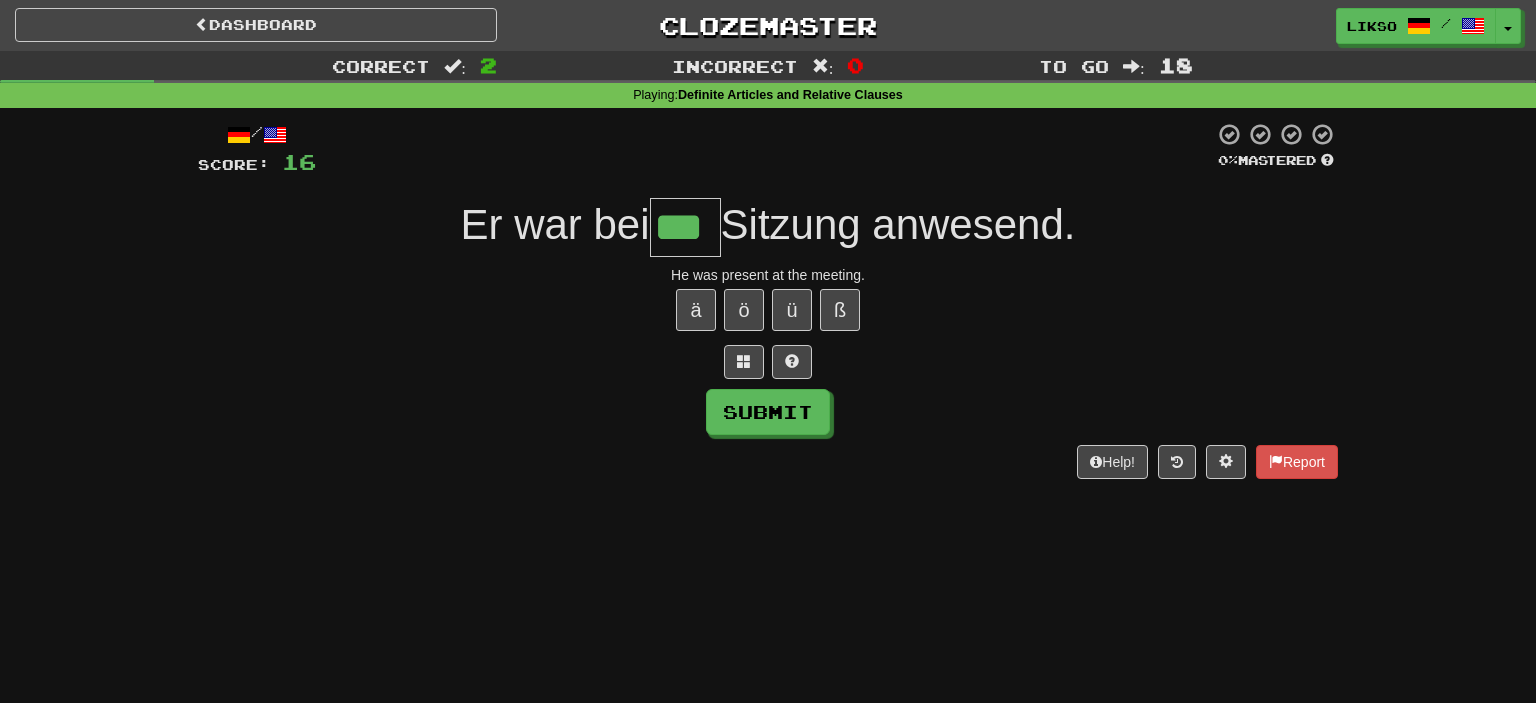 type on "***" 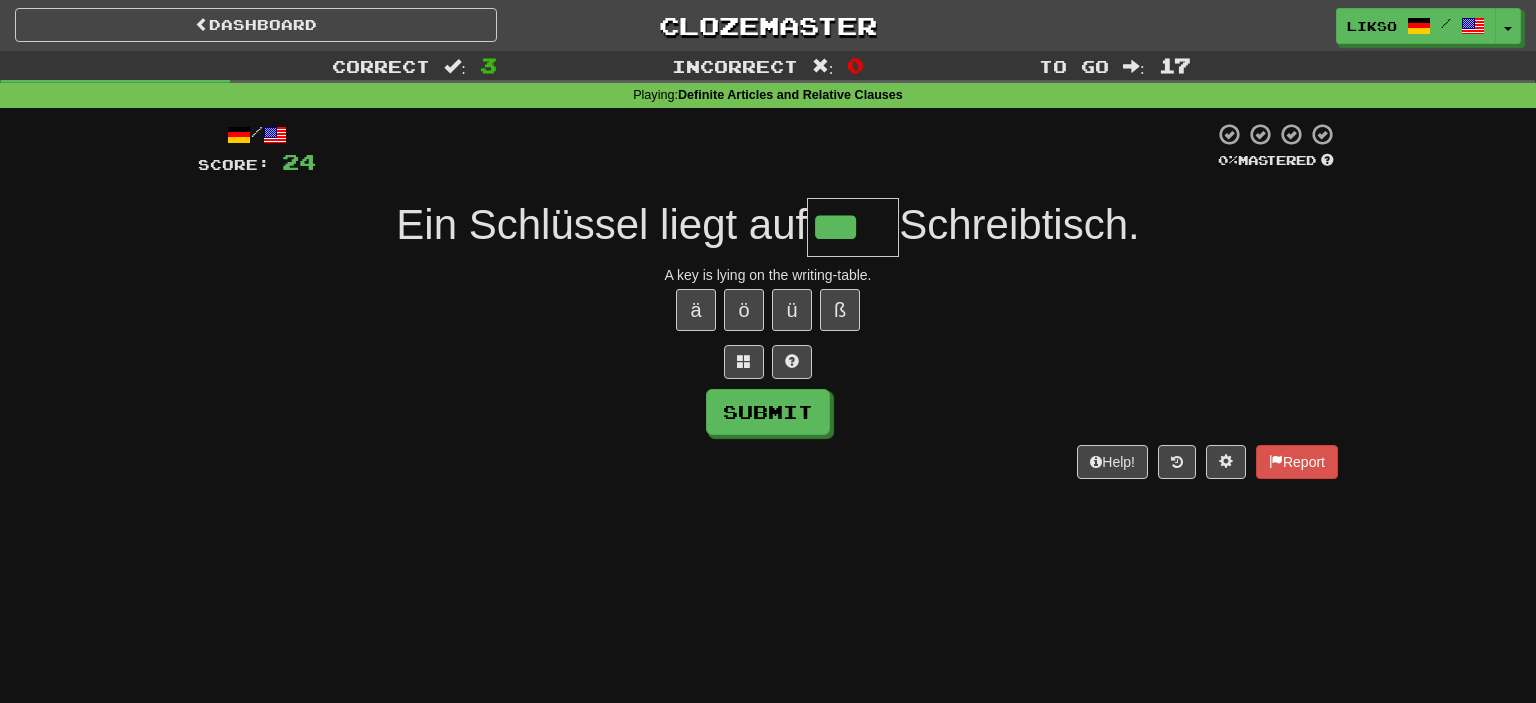 type on "***" 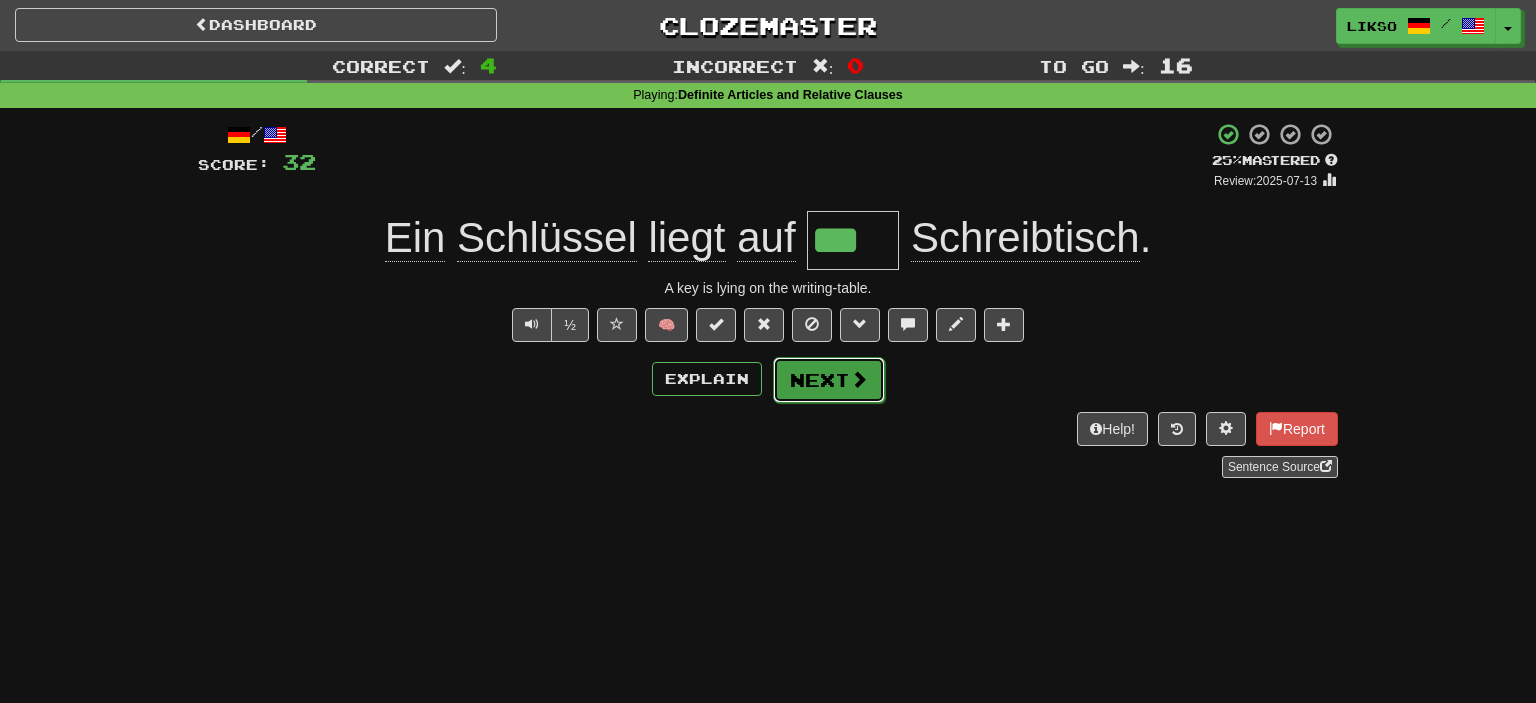 click on "Next" at bounding box center [829, 380] 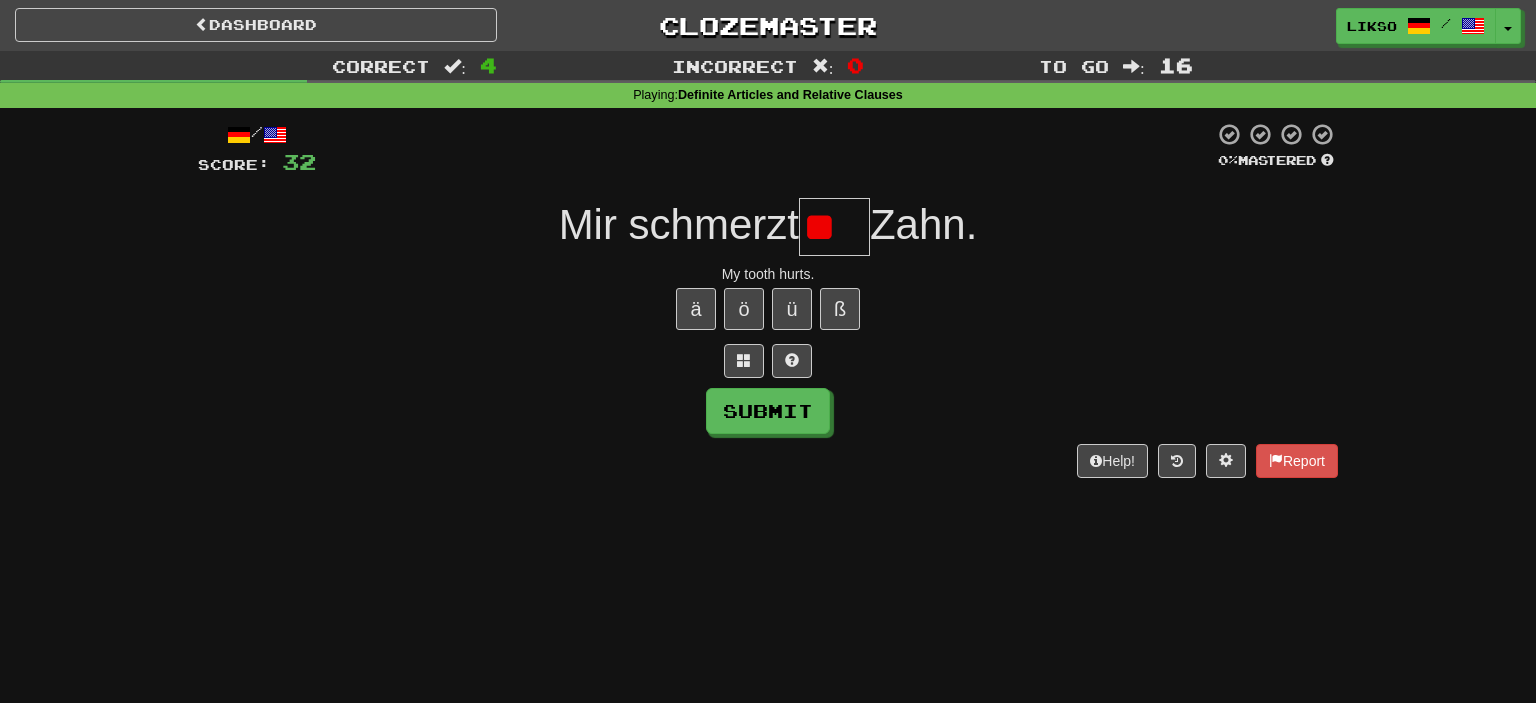 scroll, scrollTop: 0, scrollLeft: 0, axis: both 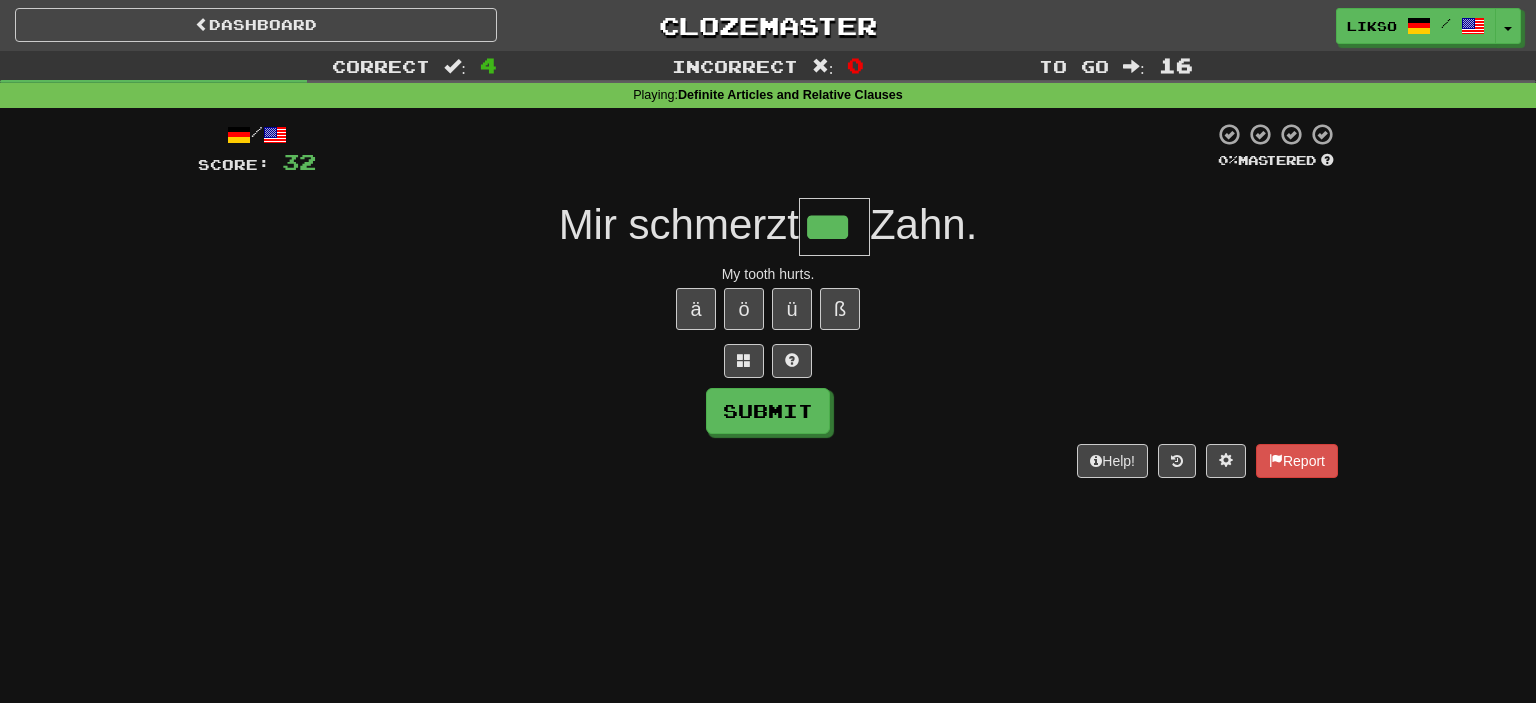 type on "***" 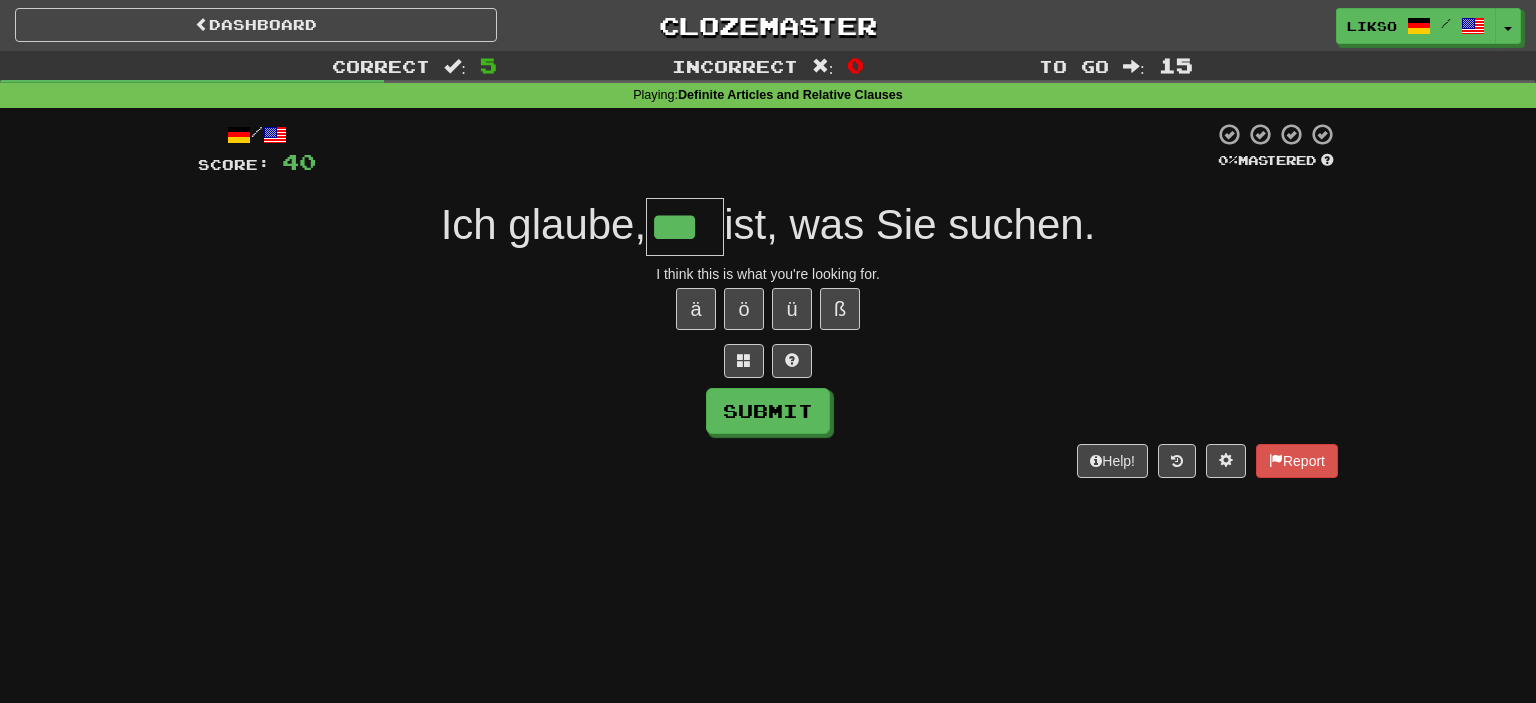 type on "***" 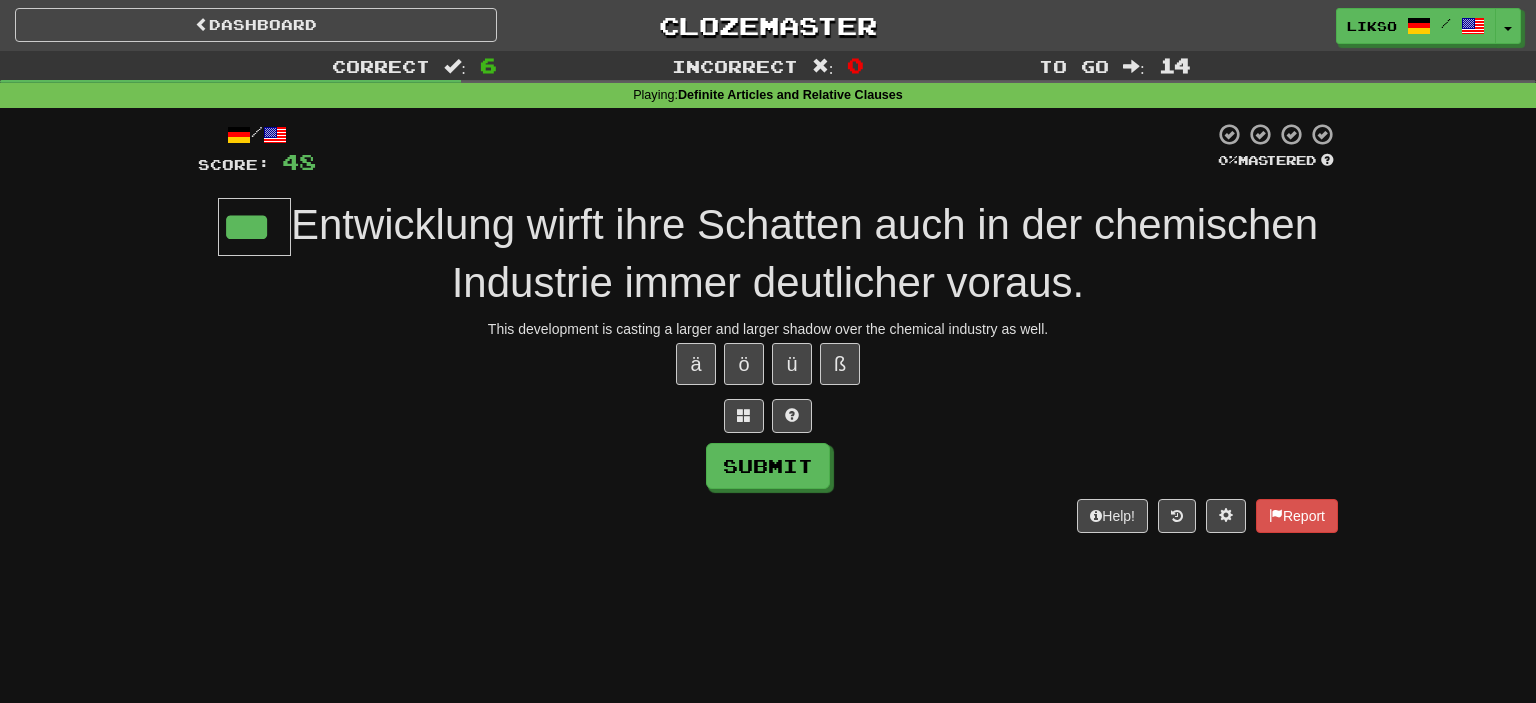 type on "***" 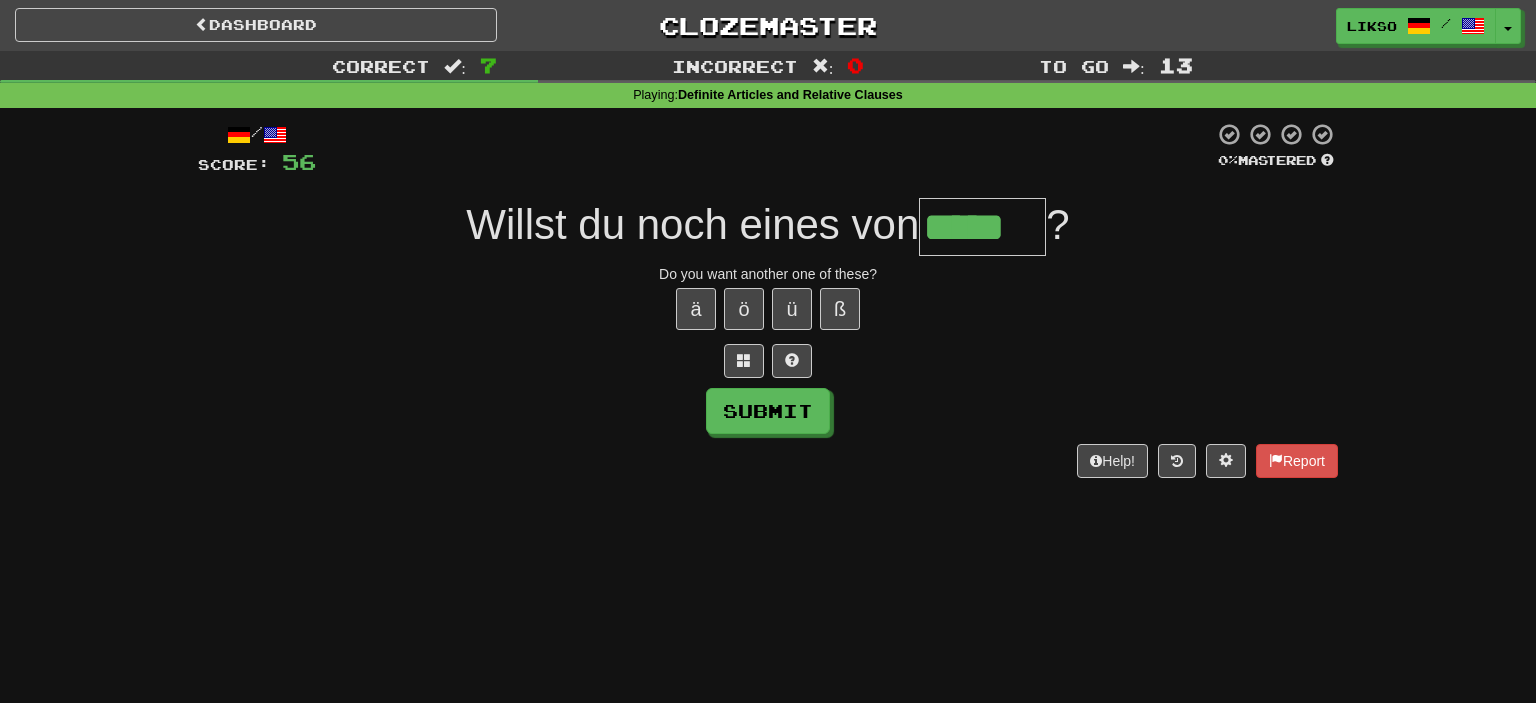 type on "*****" 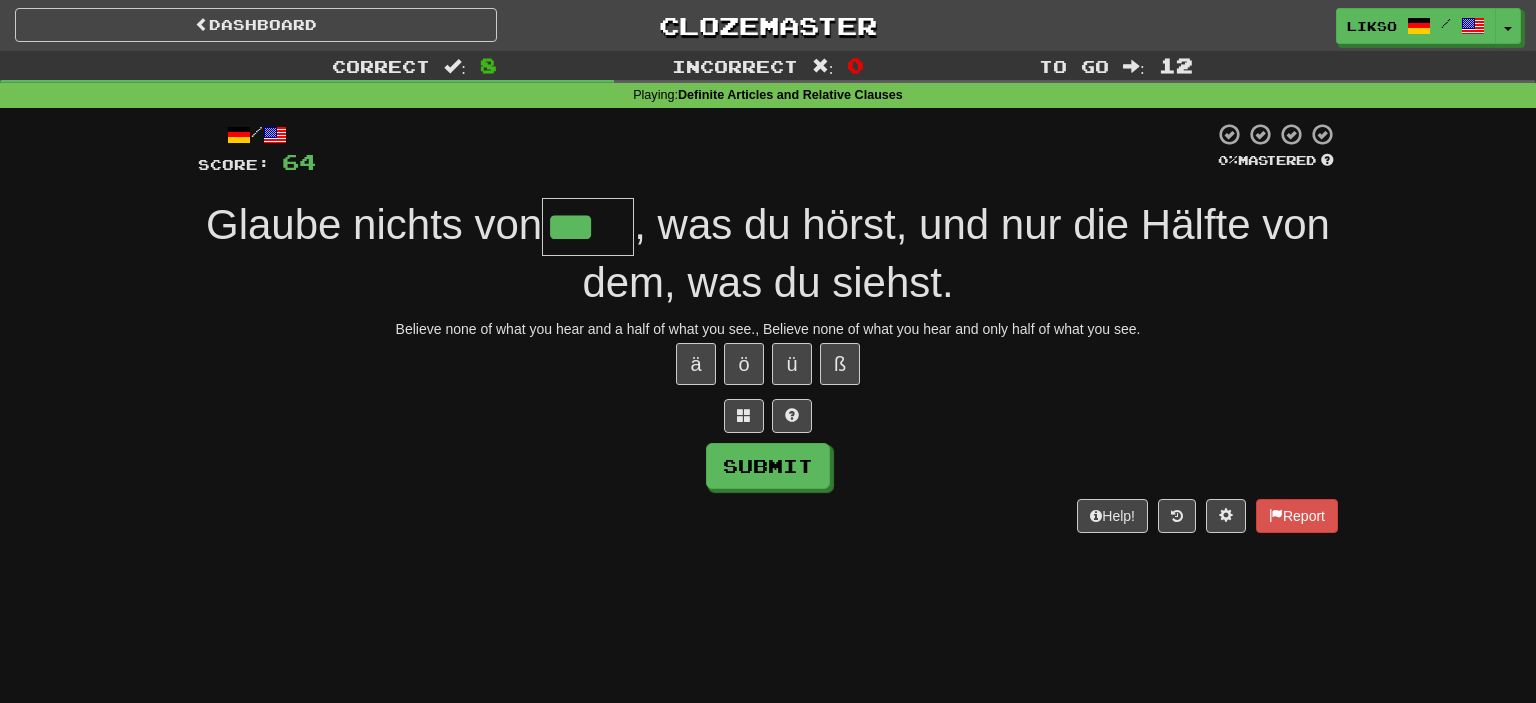 type on "***" 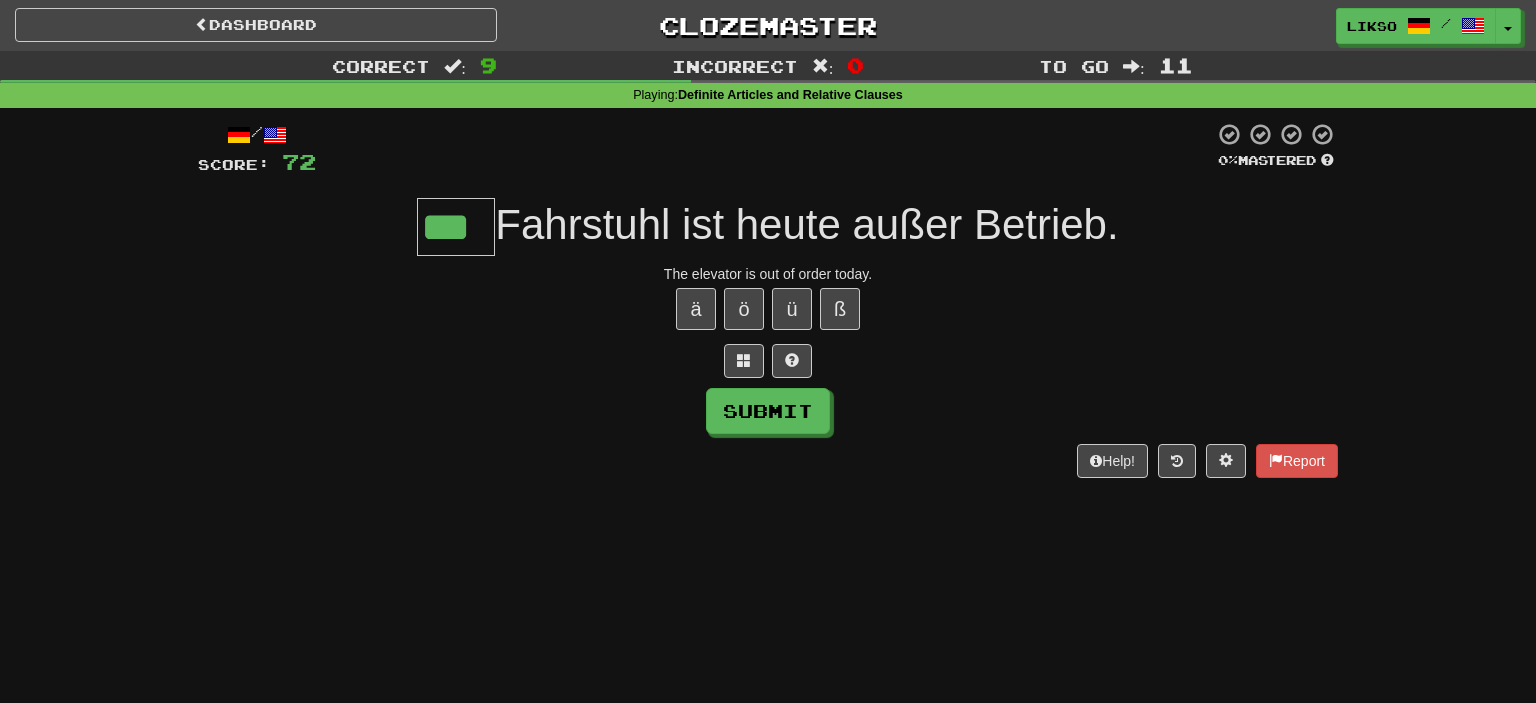 type on "***" 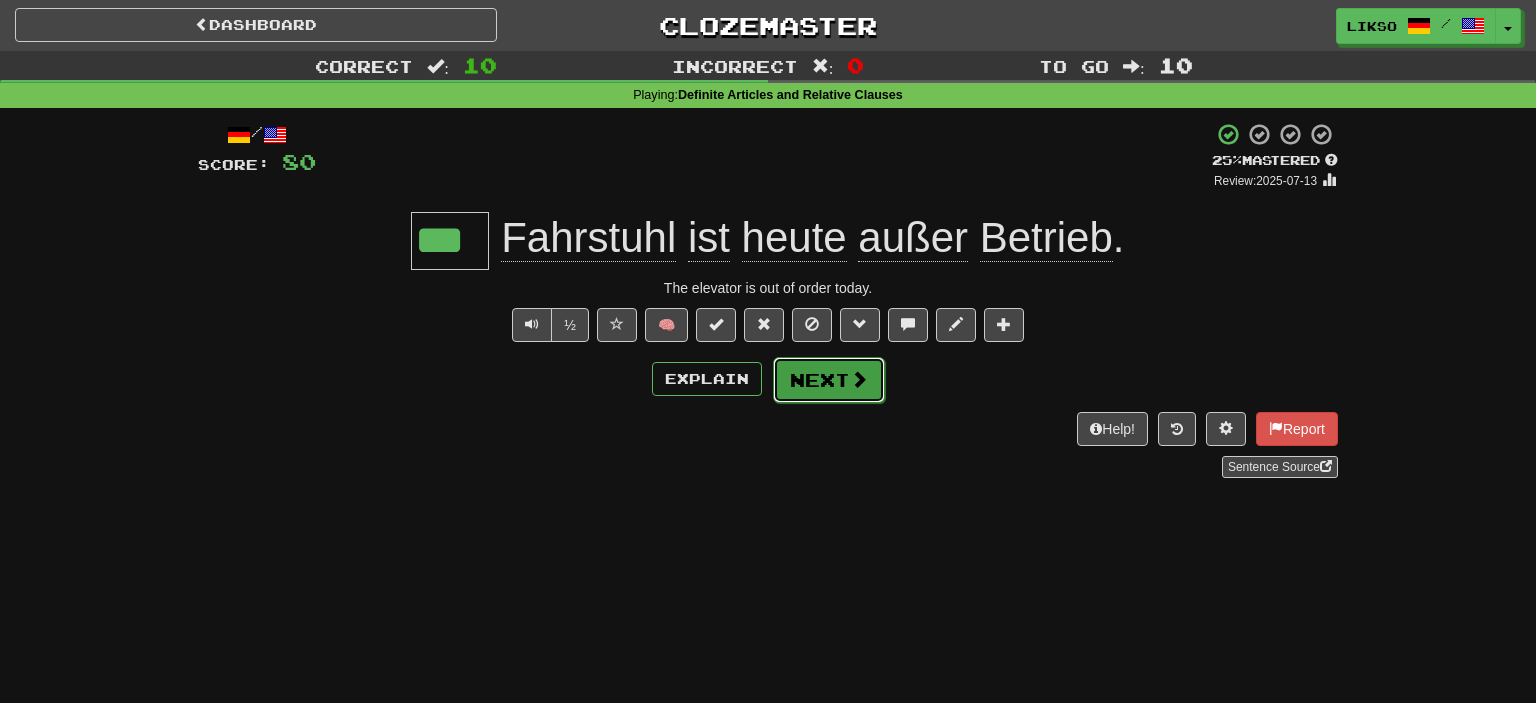 click at bounding box center [859, 379] 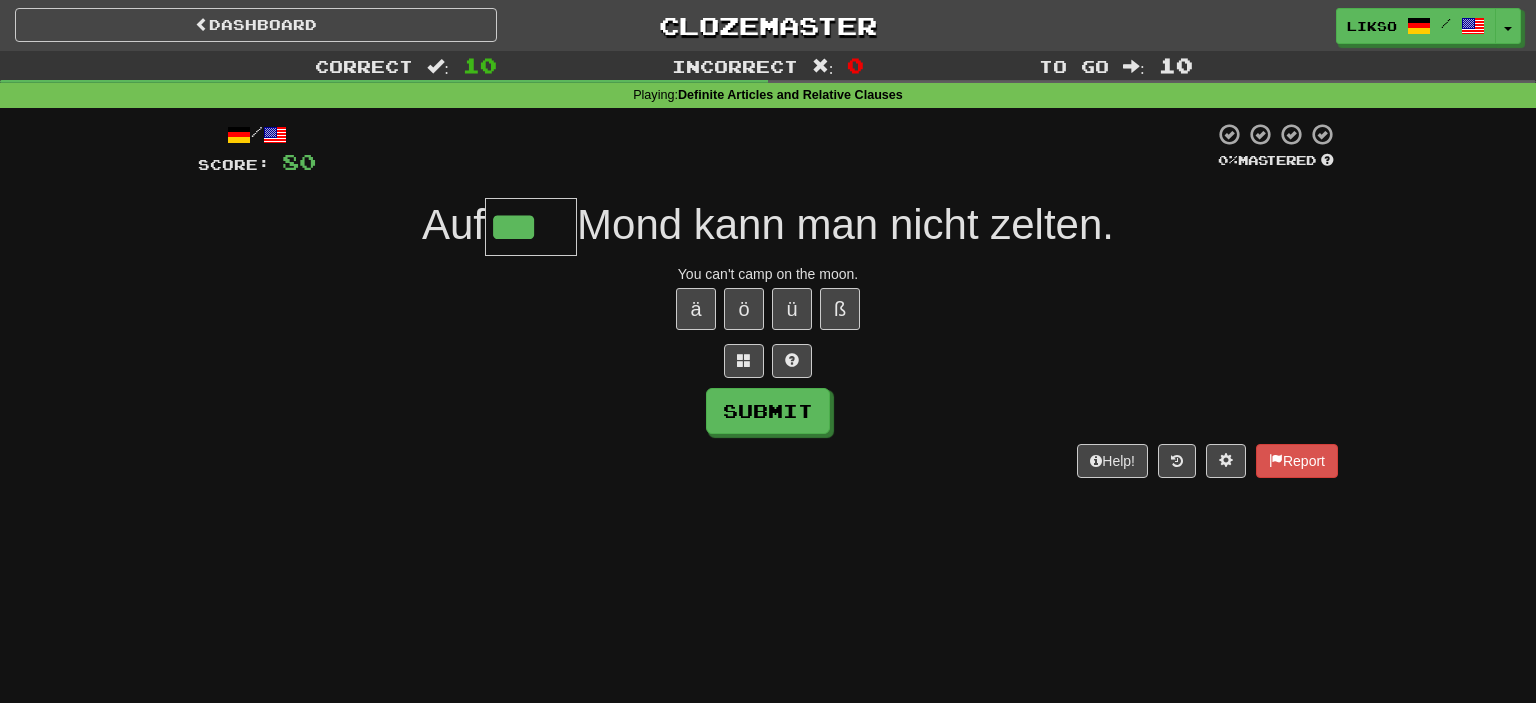type on "***" 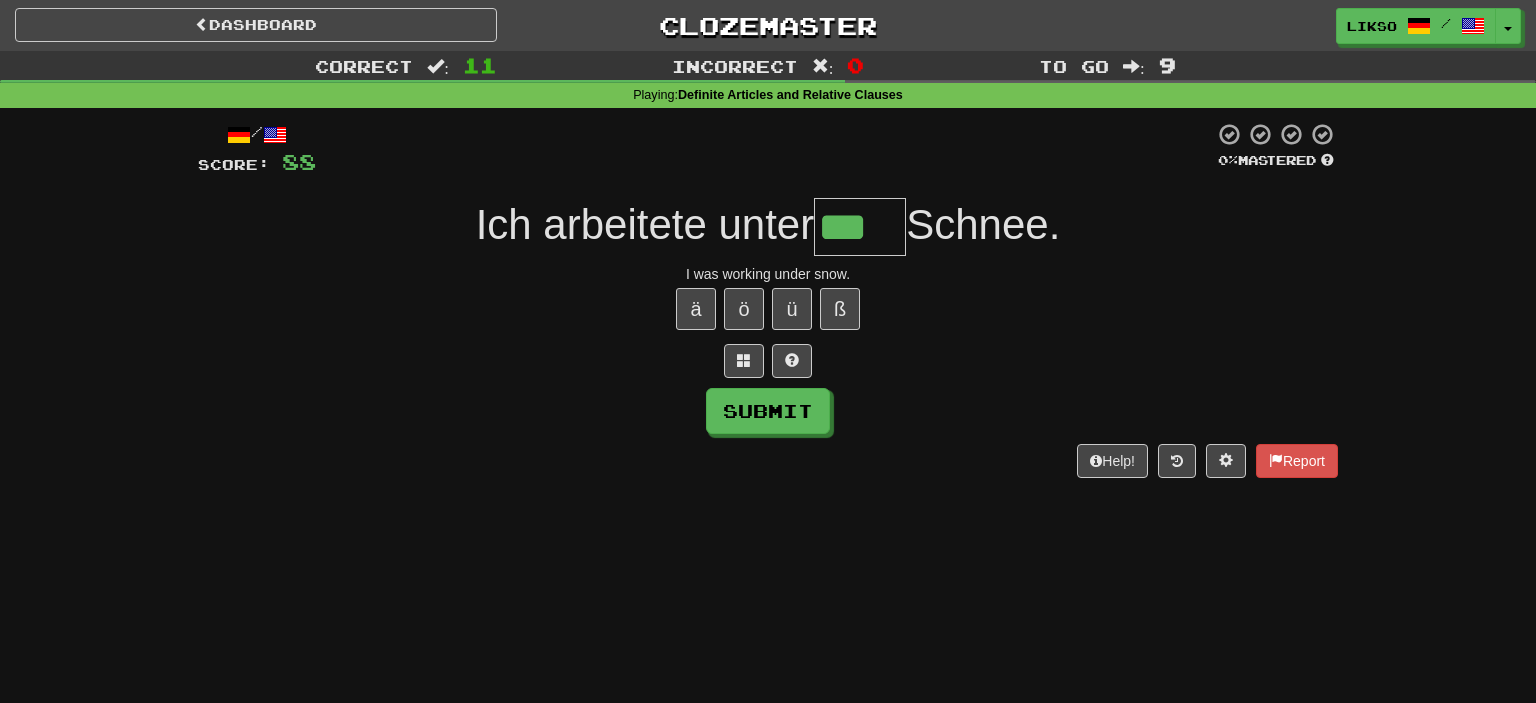 type on "***" 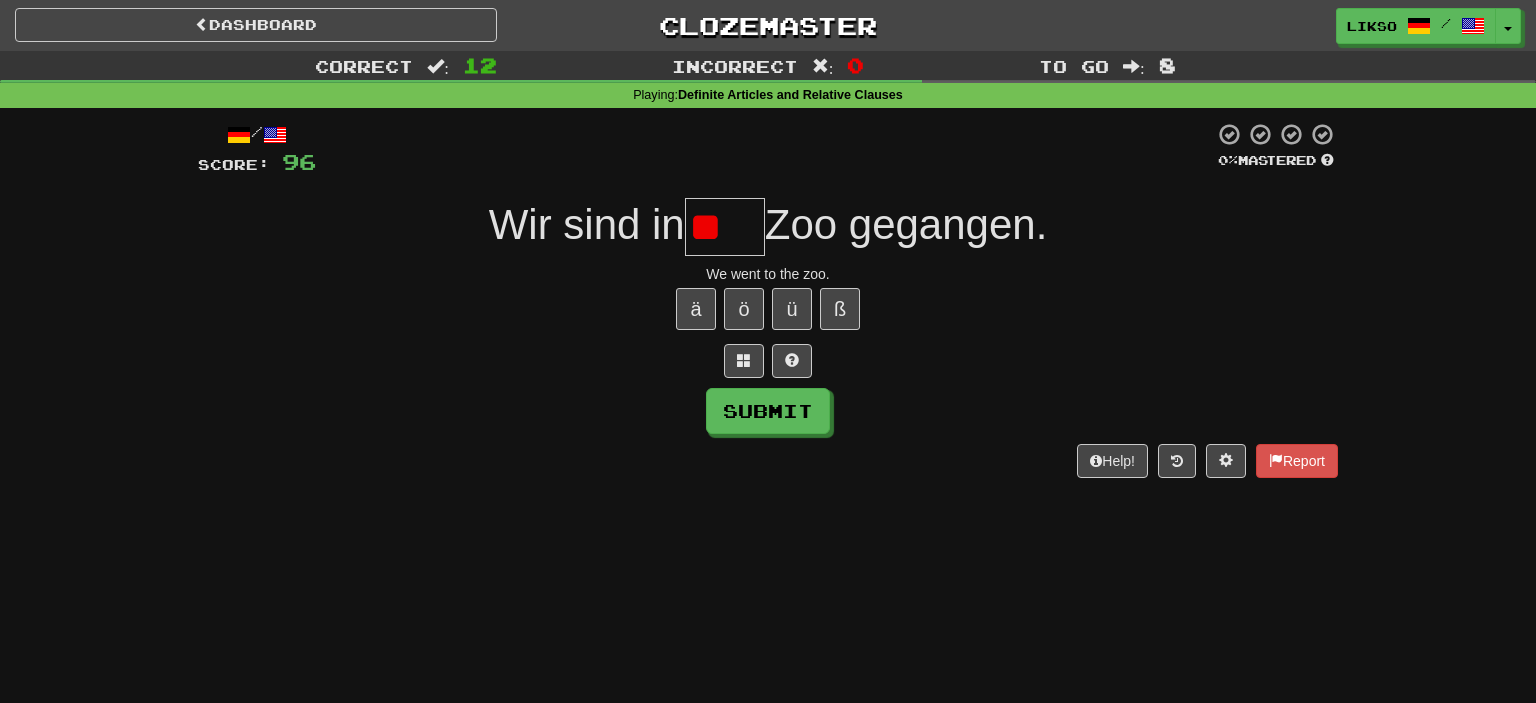 scroll, scrollTop: 0, scrollLeft: 0, axis: both 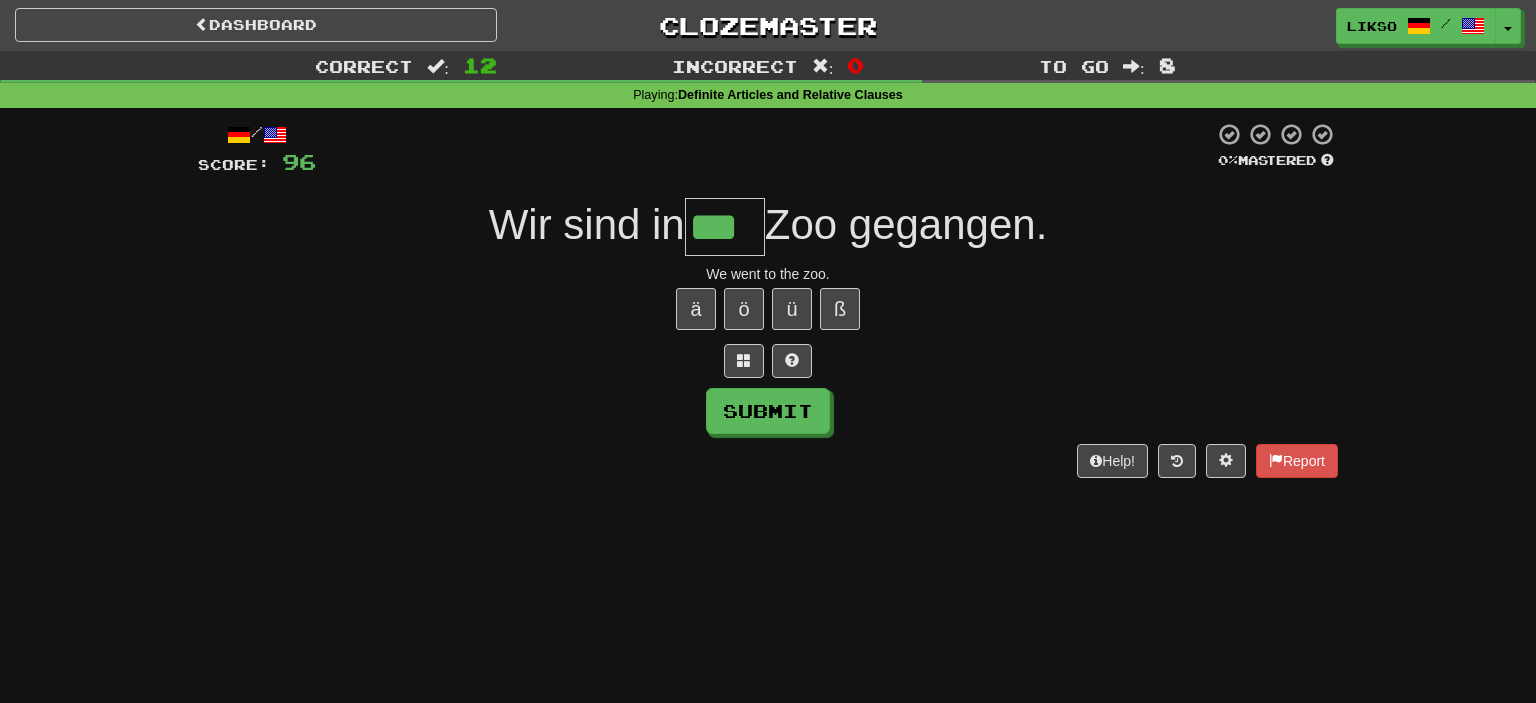 type on "***" 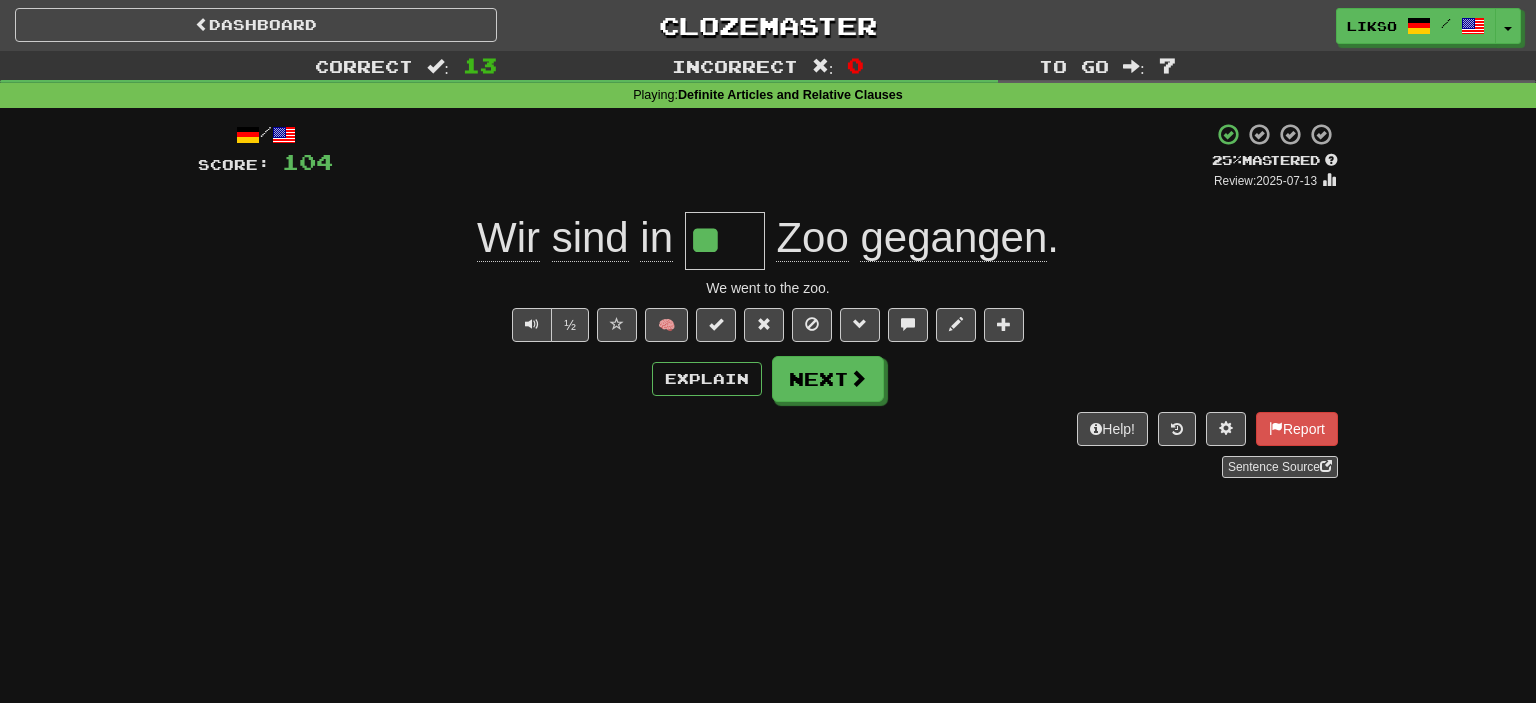 type on "***" 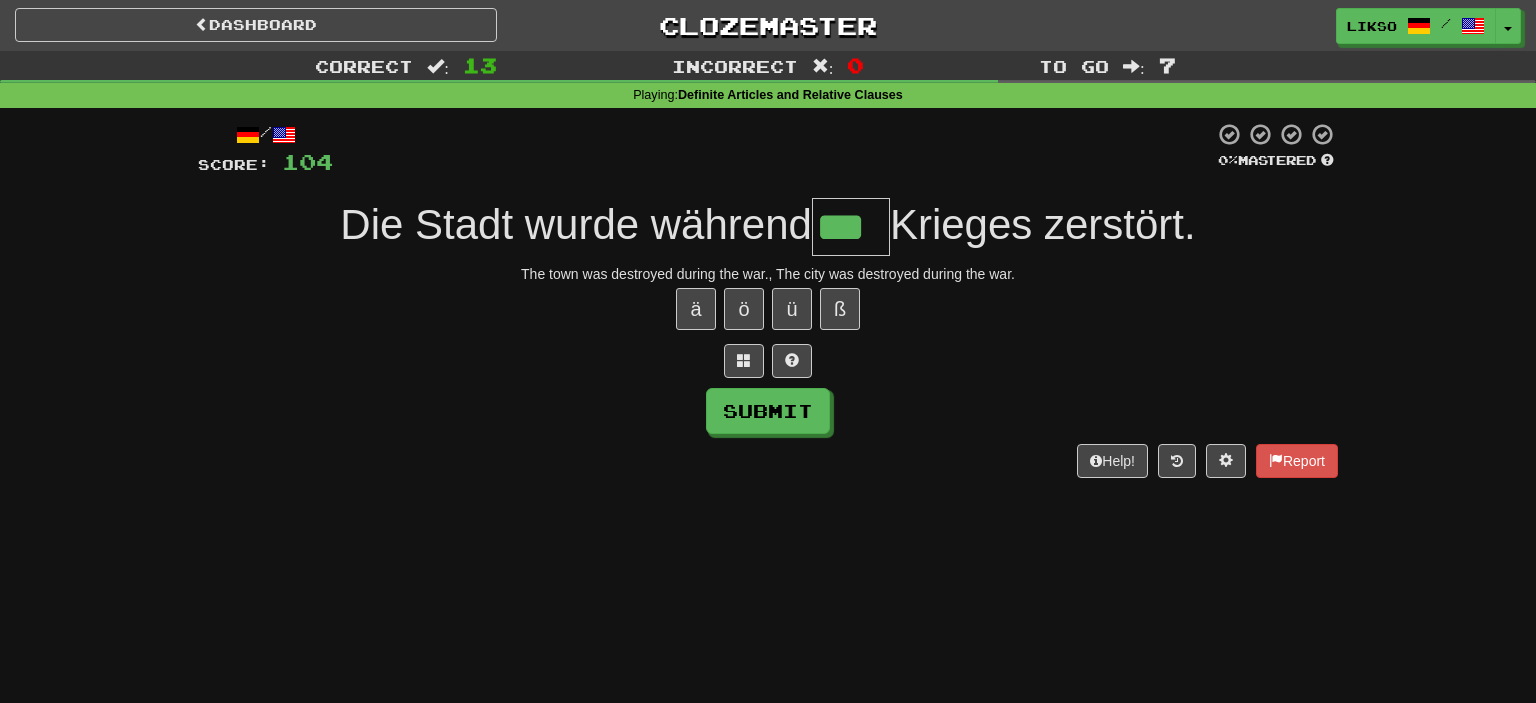 type on "***" 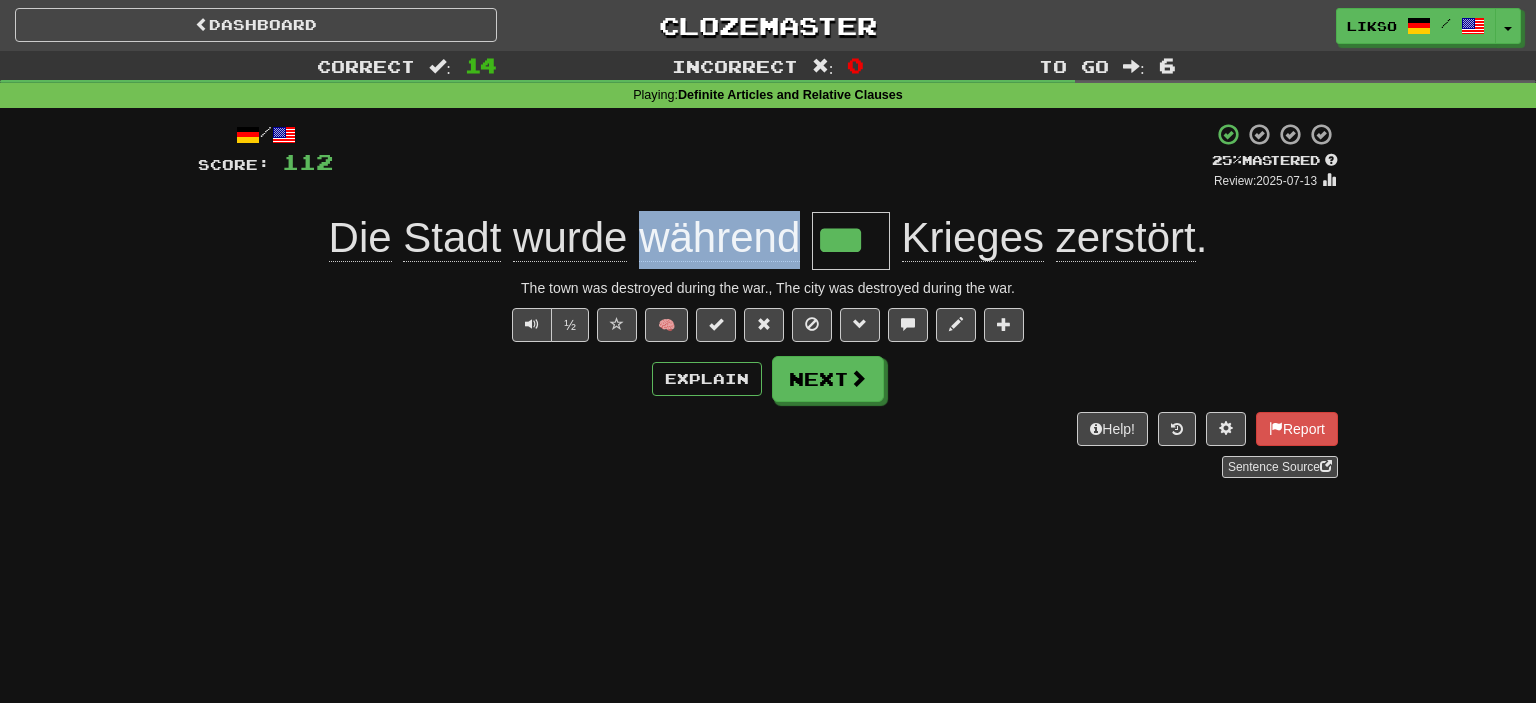 drag, startPoint x: 635, startPoint y: 242, endPoint x: 798, endPoint y: 245, distance: 163.0276 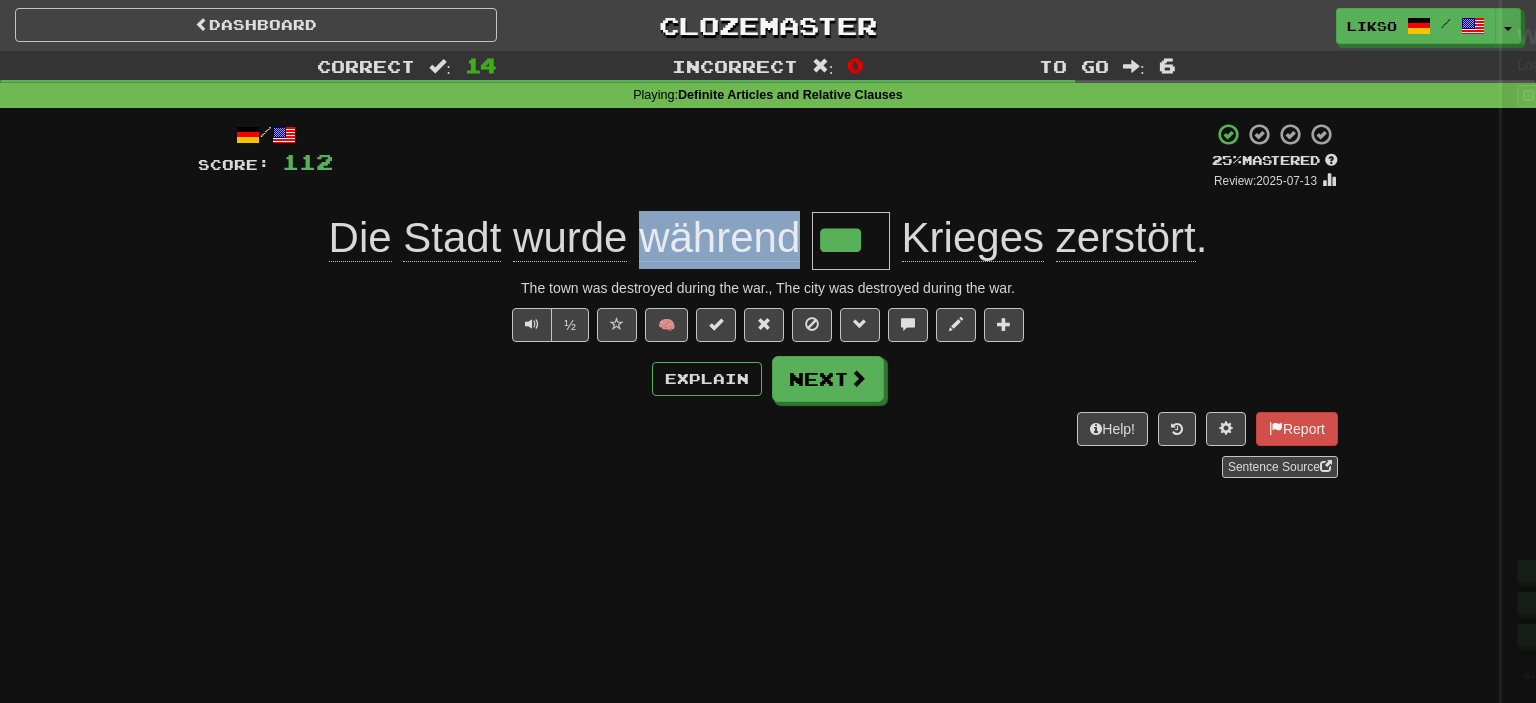 copy on "während" 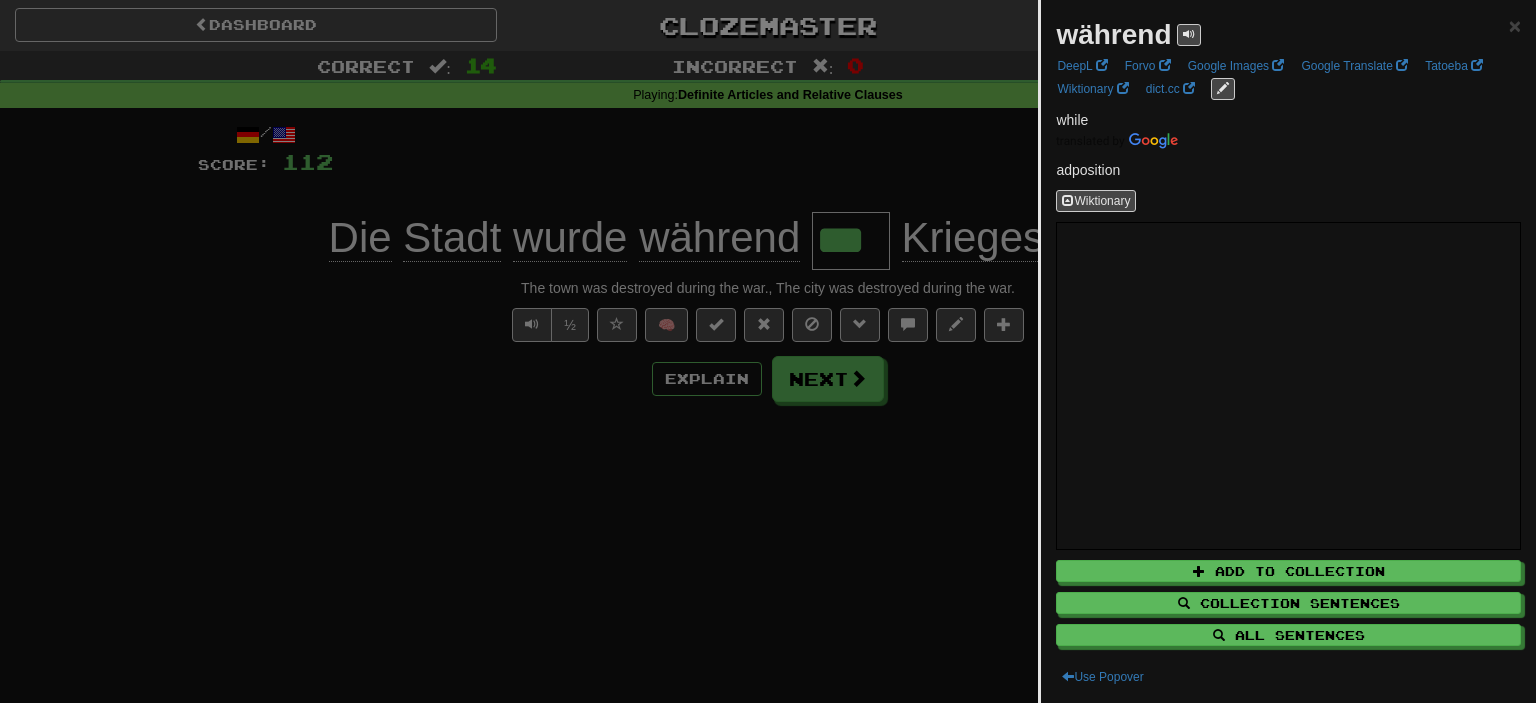 click on "während" at bounding box center (1113, 34) 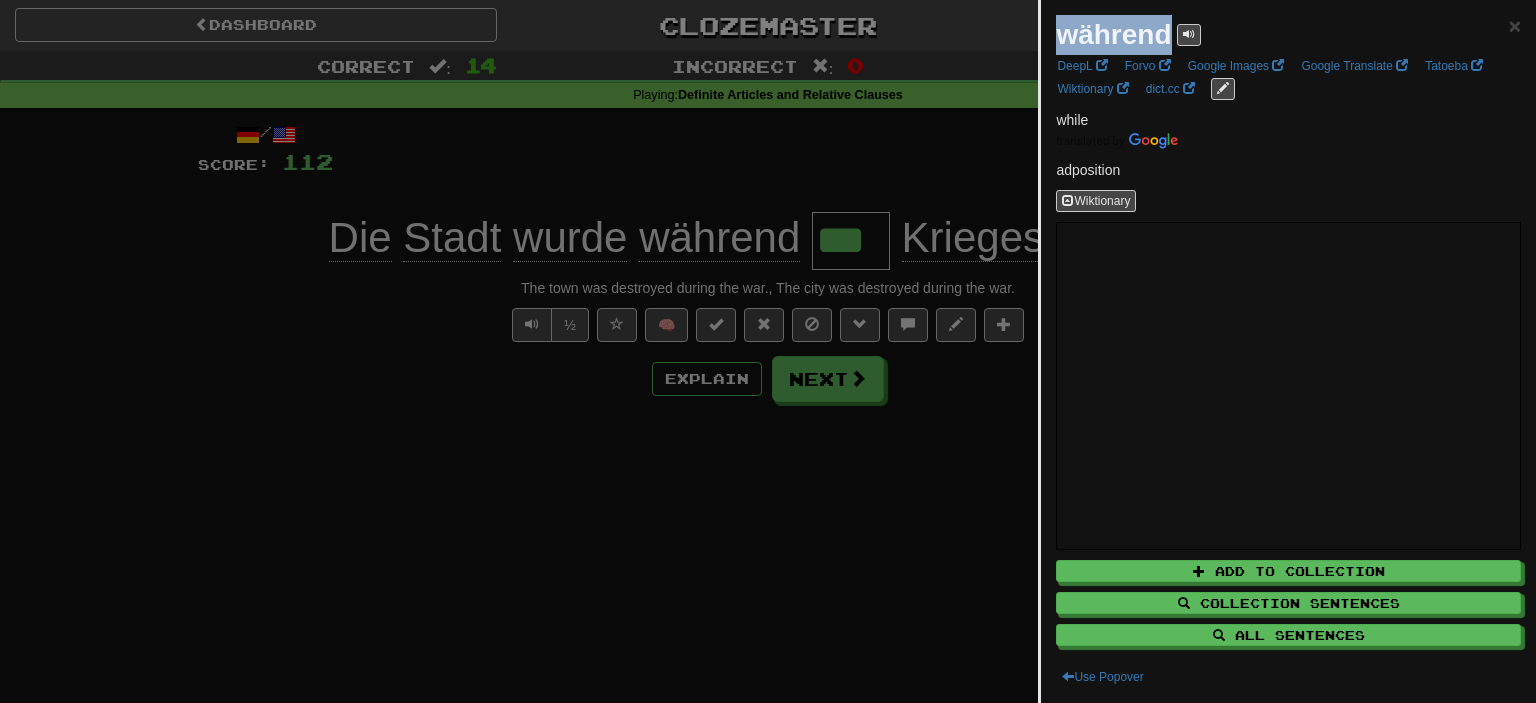 click on "während" at bounding box center [1113, 34] 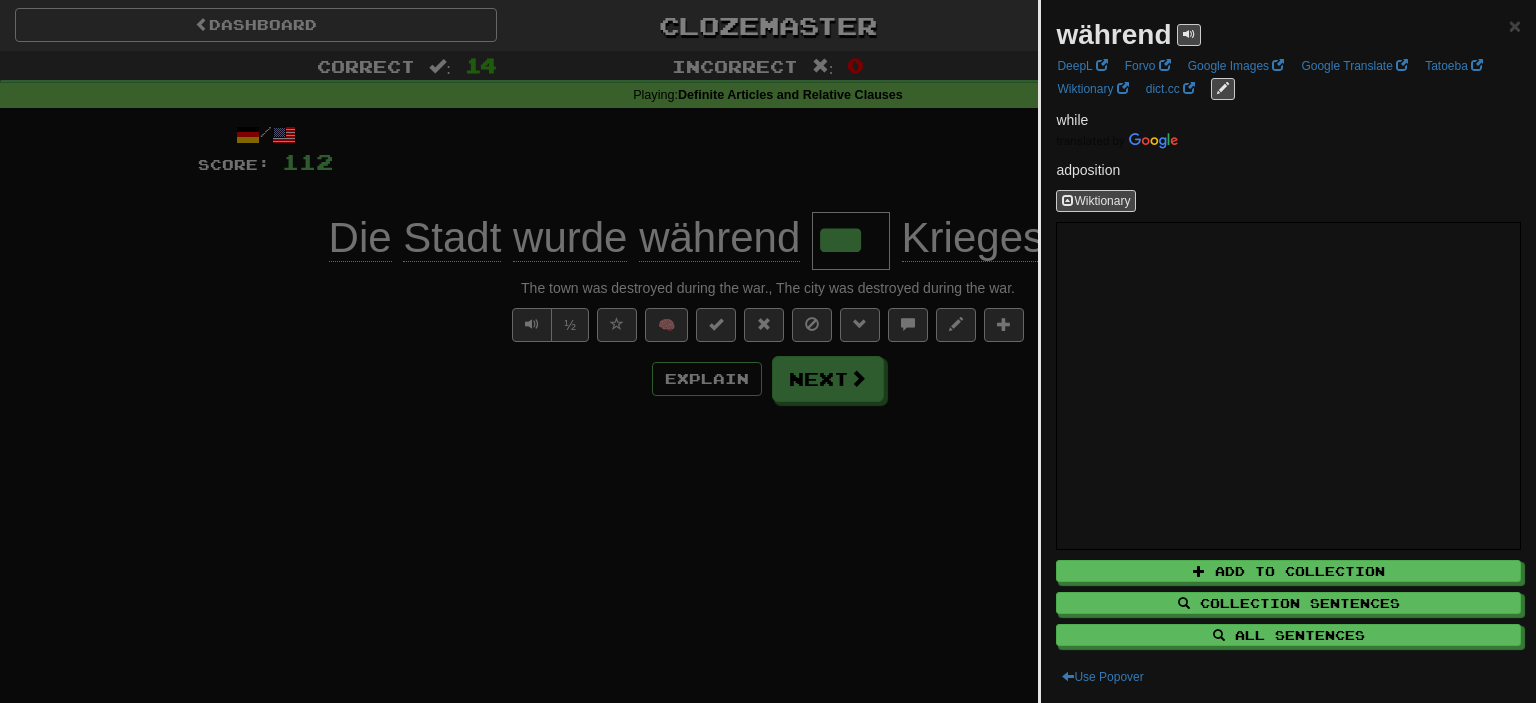 click at bounding box center (768, 351) 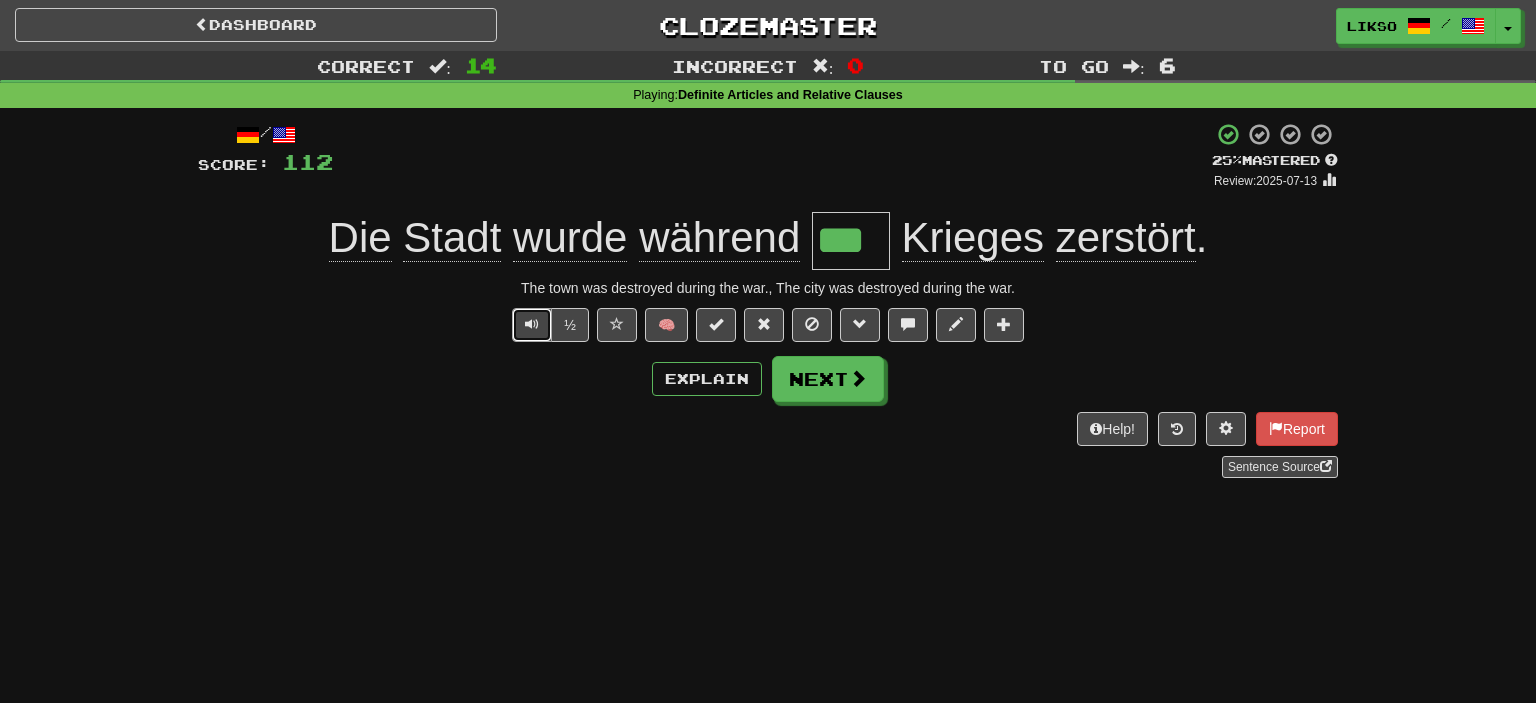 click at bounding box center [532, 324] 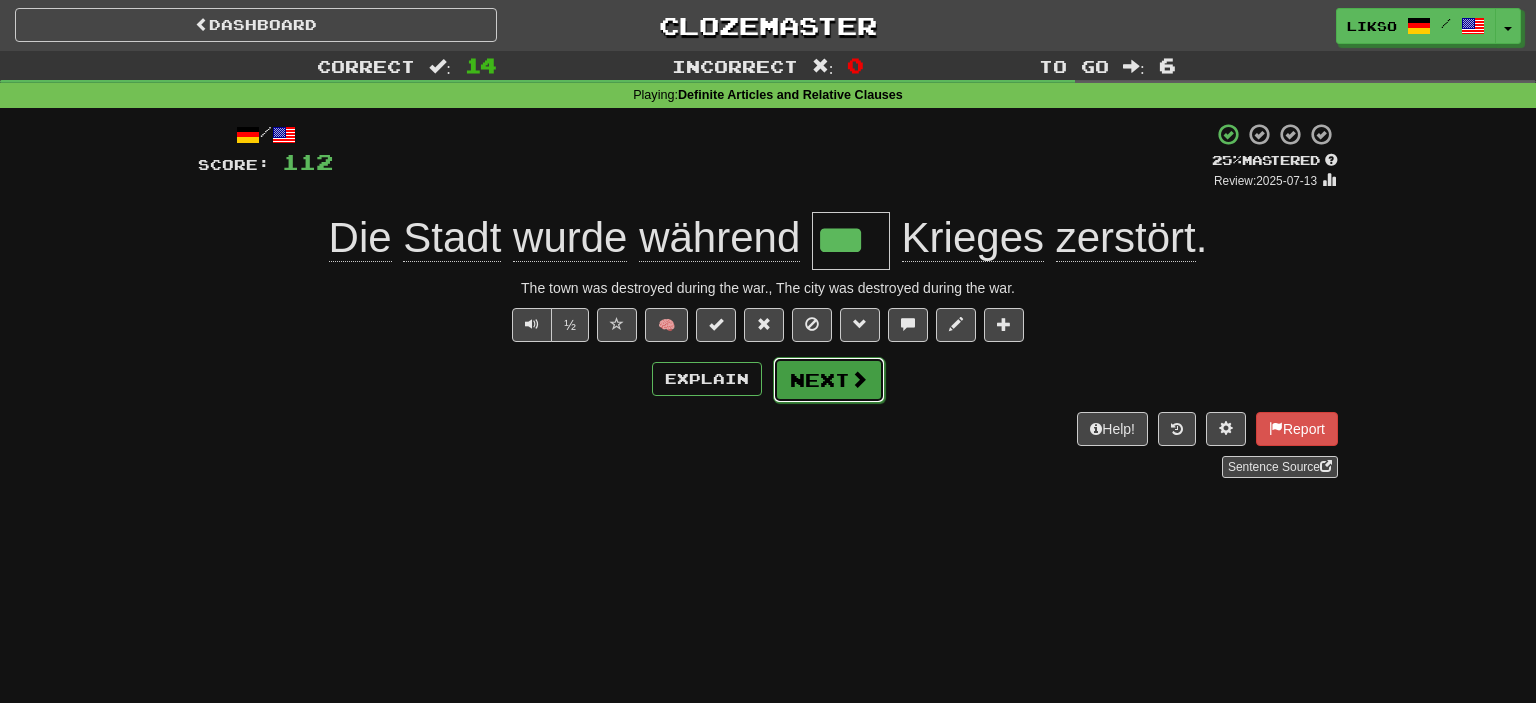 click at bounding box center [859, 379] 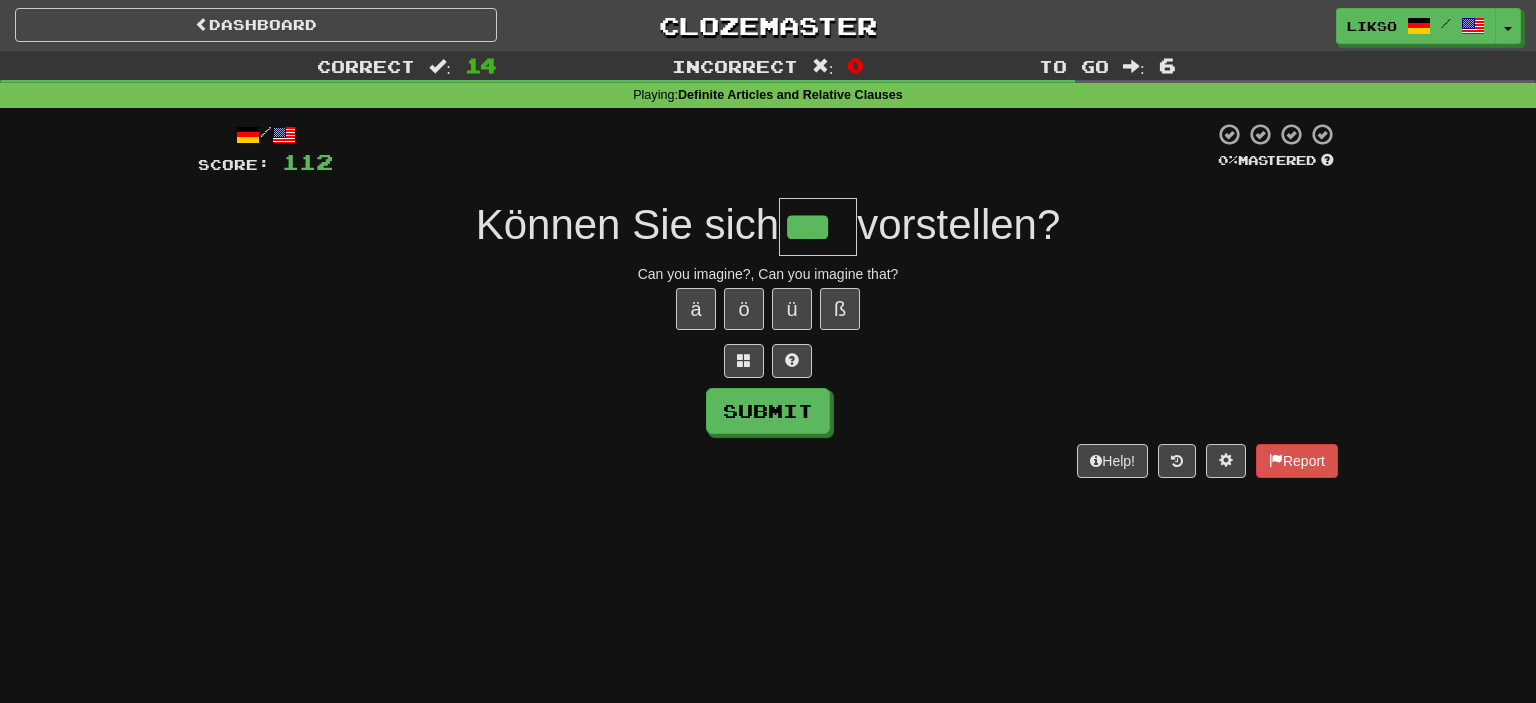 type on "***" 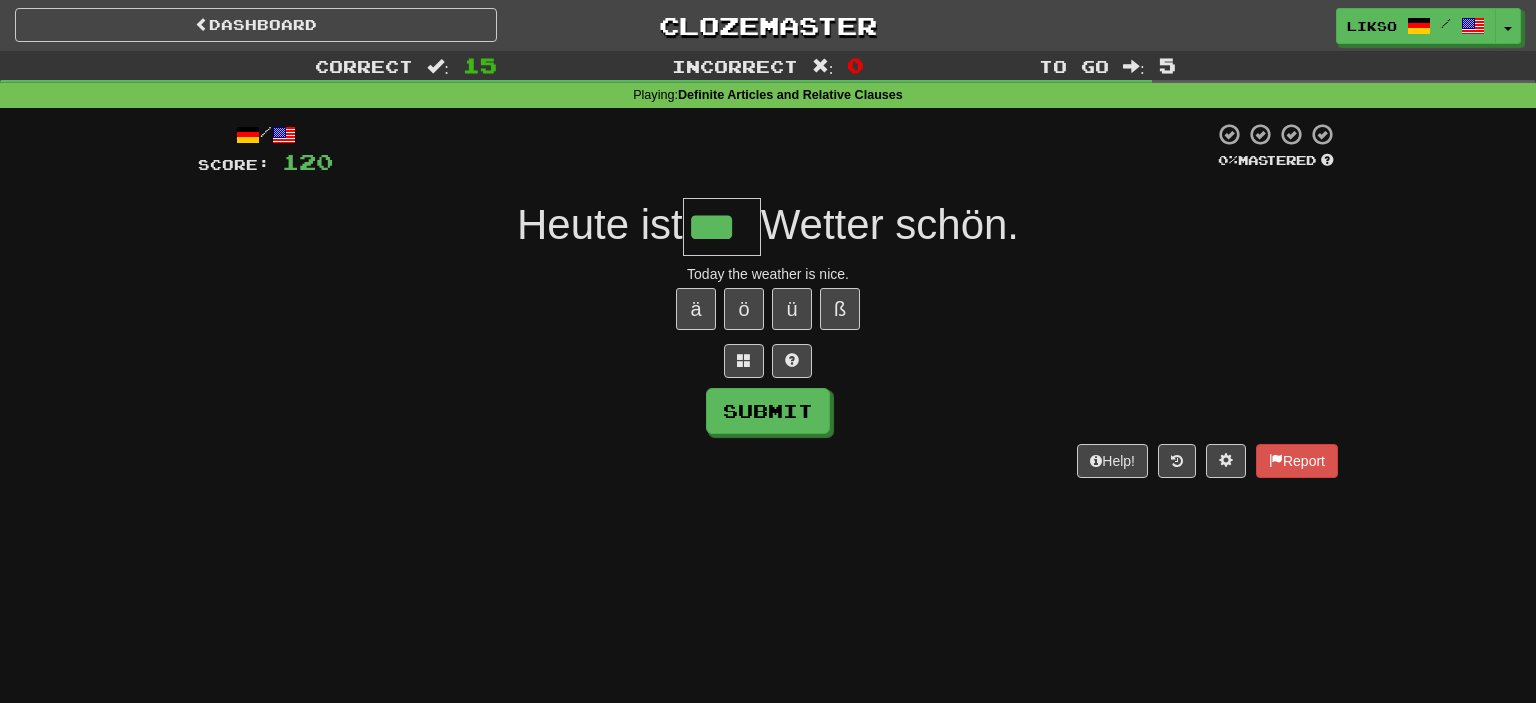 type on "*" 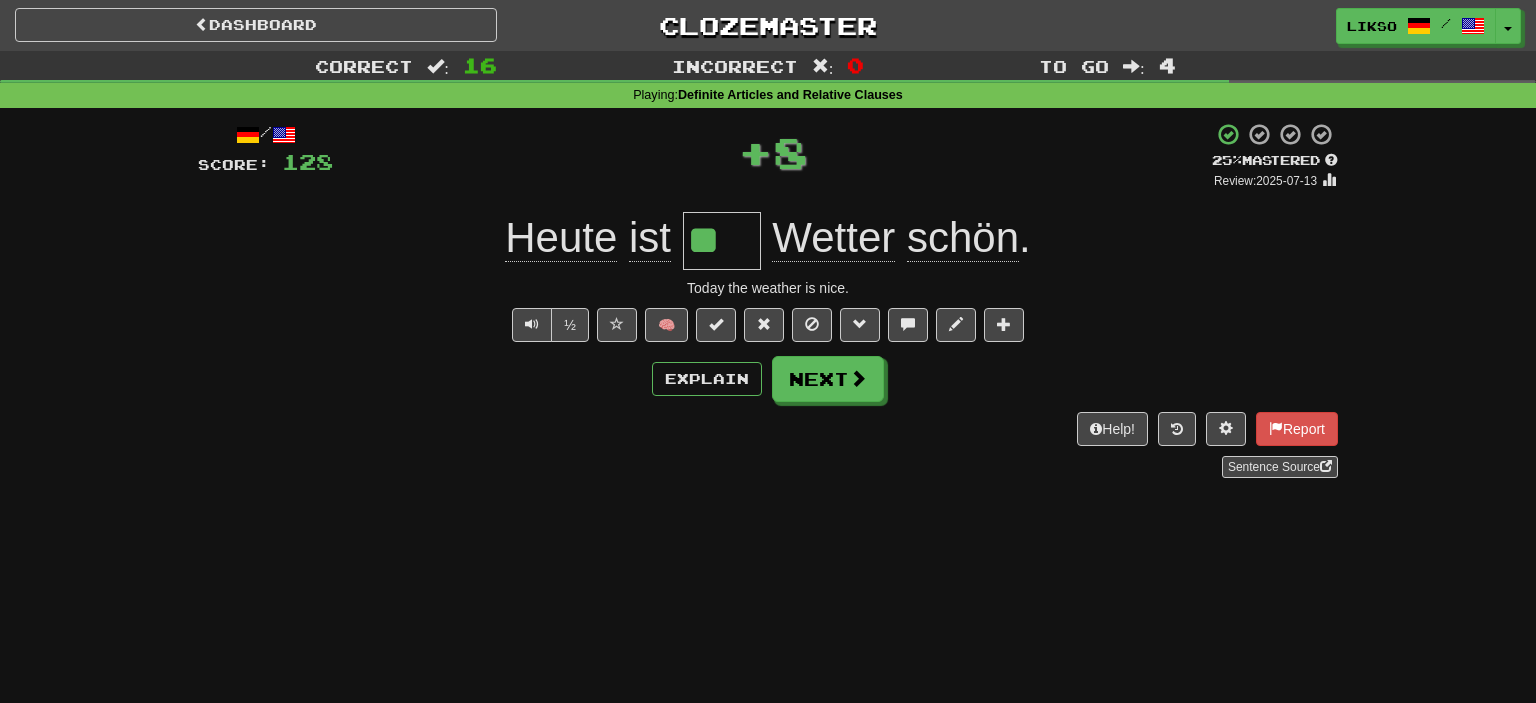type on "***" 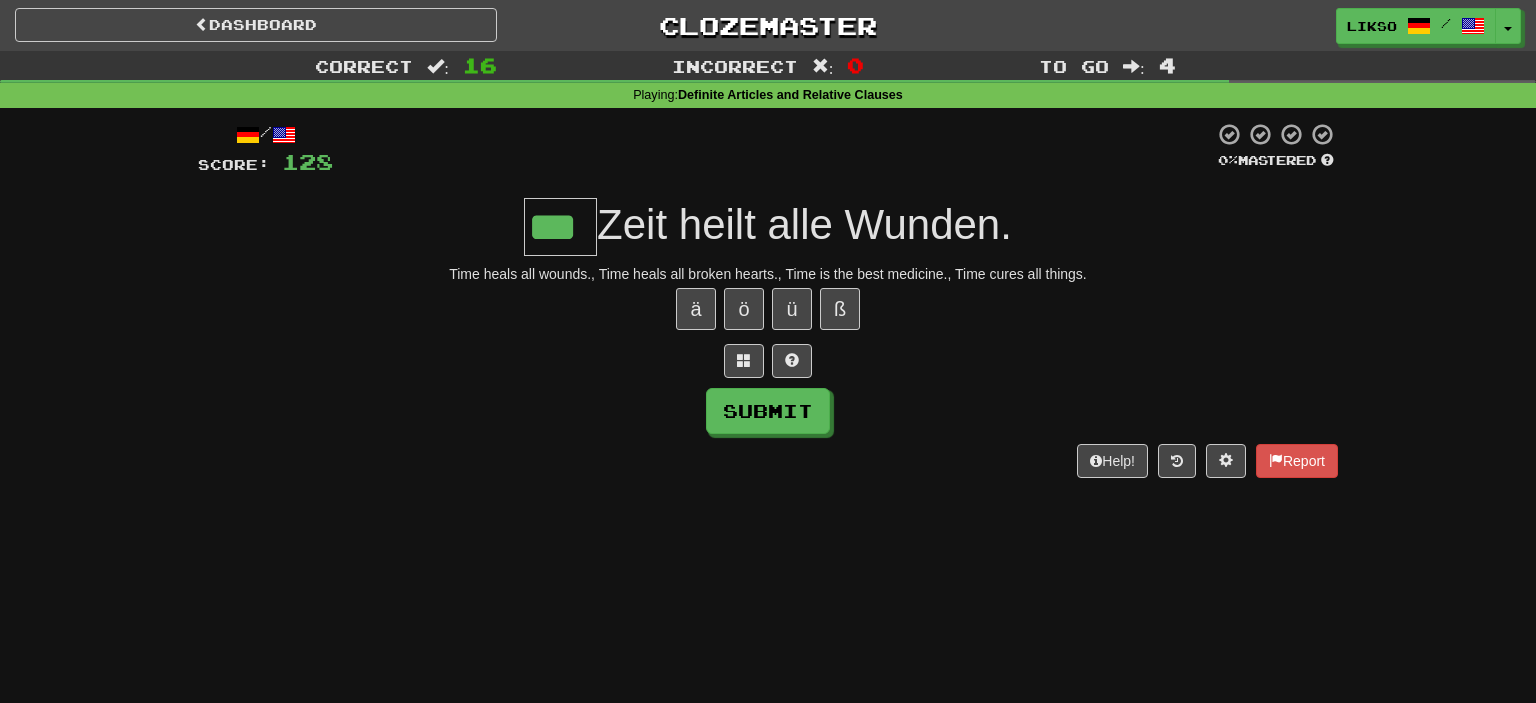 type on "***" 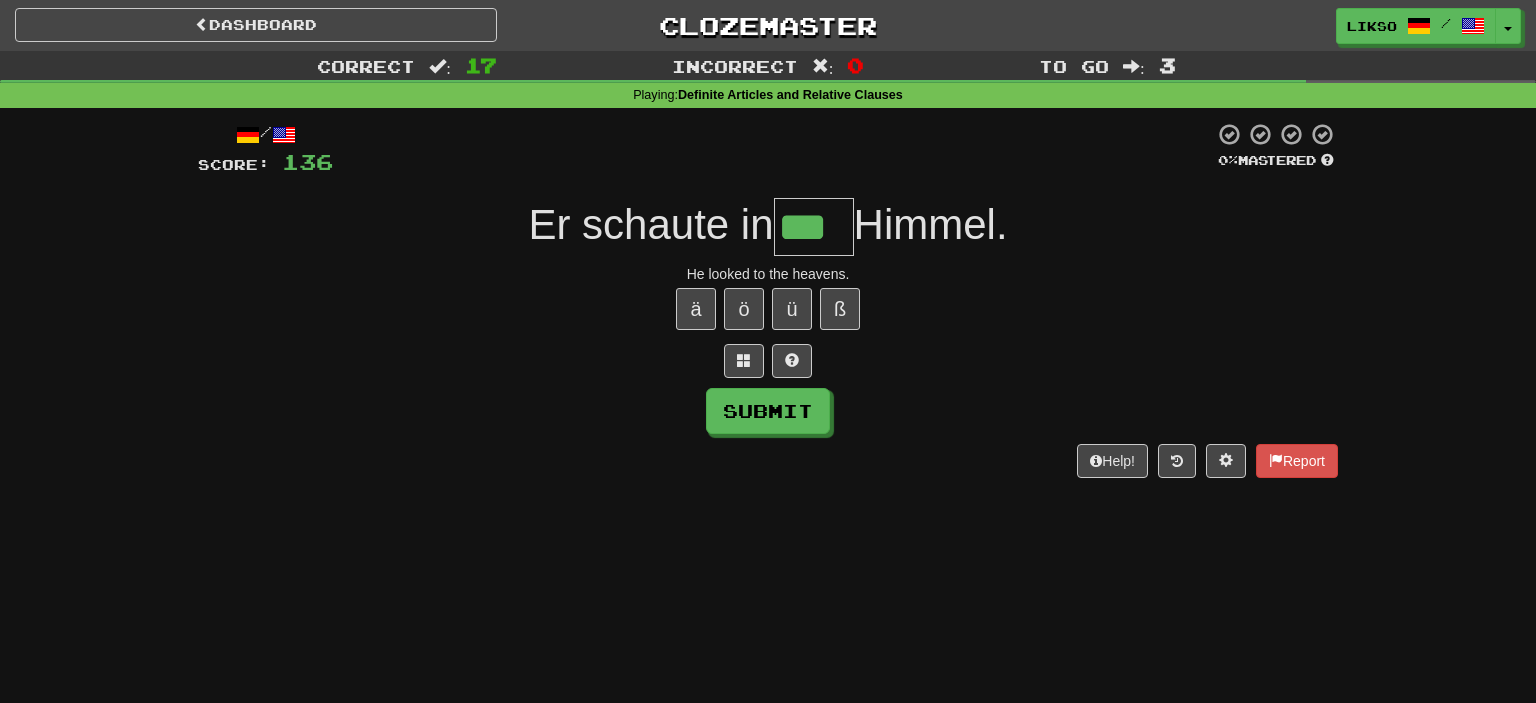 type on "***" 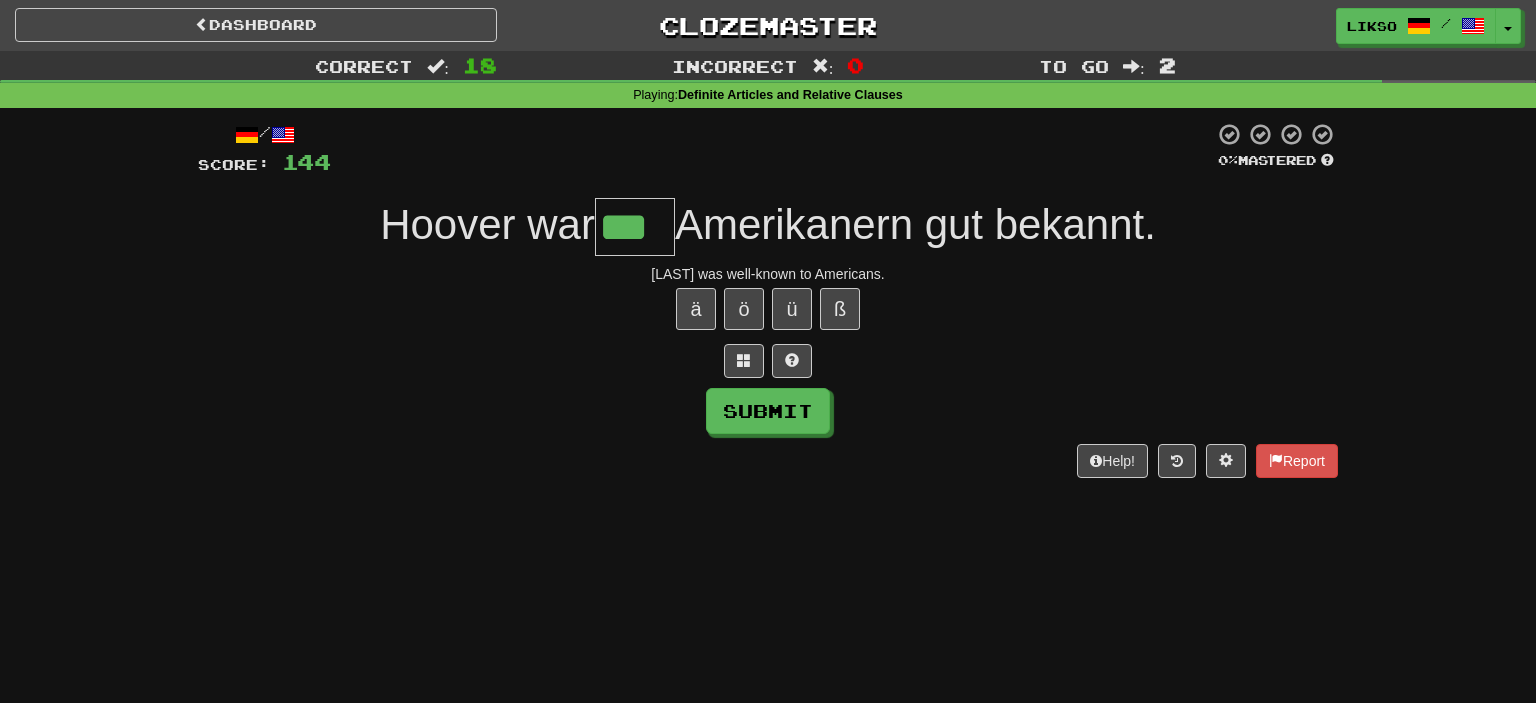 type on "***" 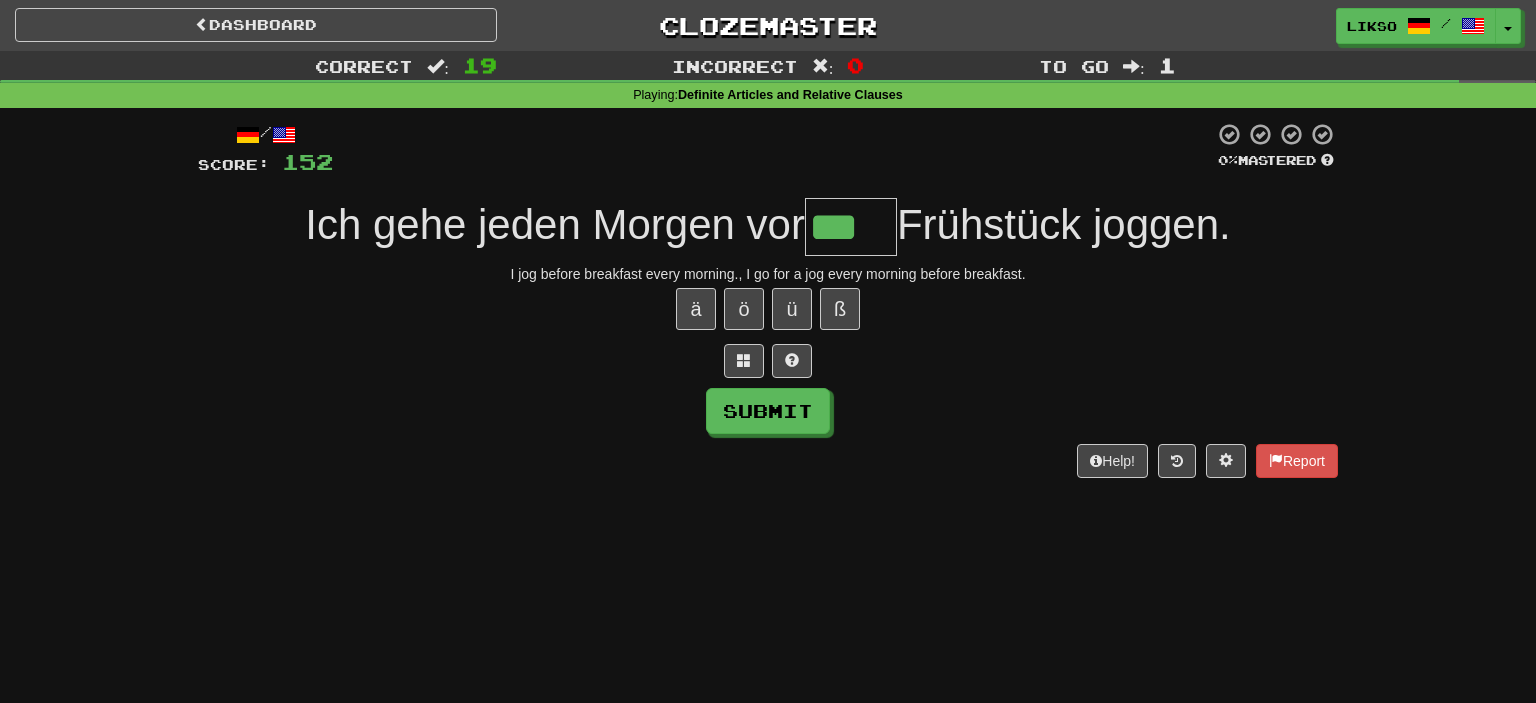type on "***" 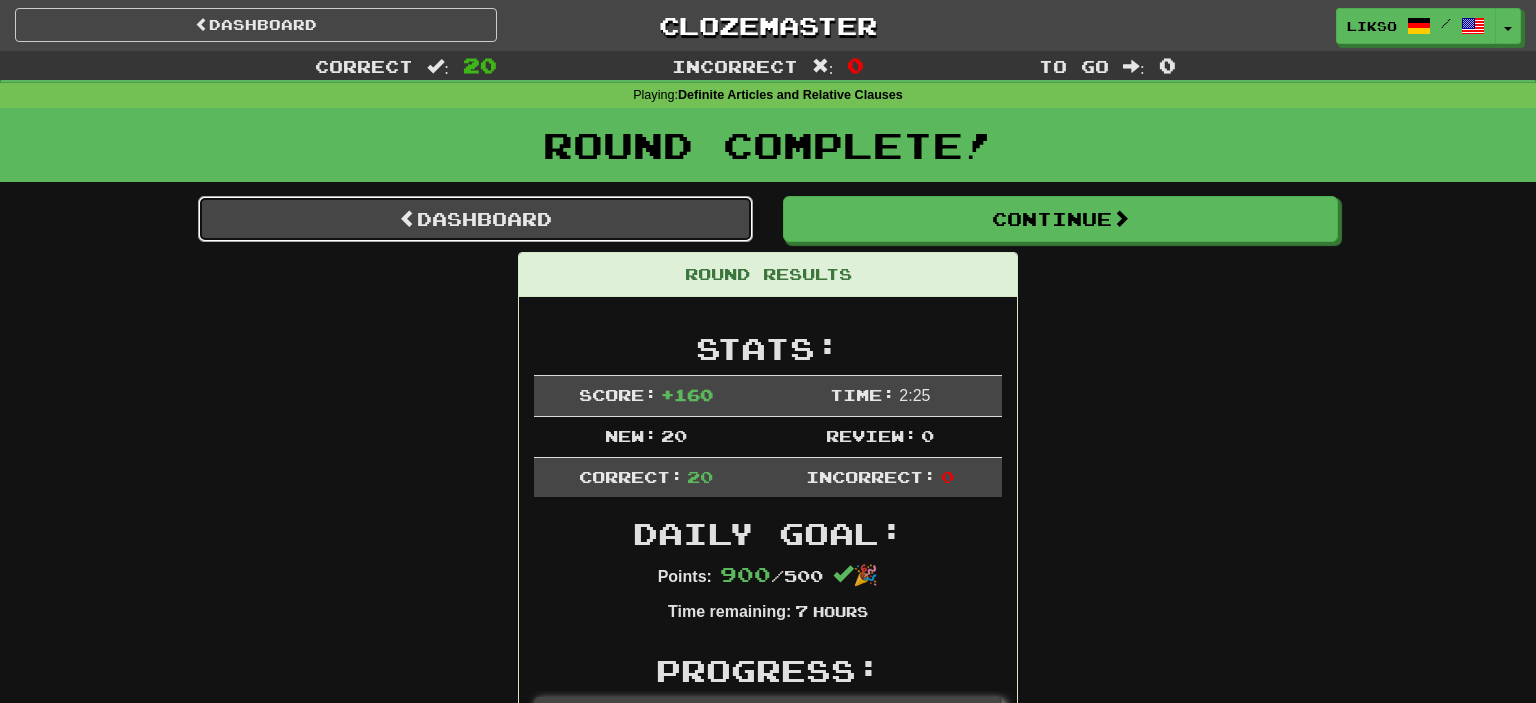 click on "Dashboard" at bounding box center [475, 219] 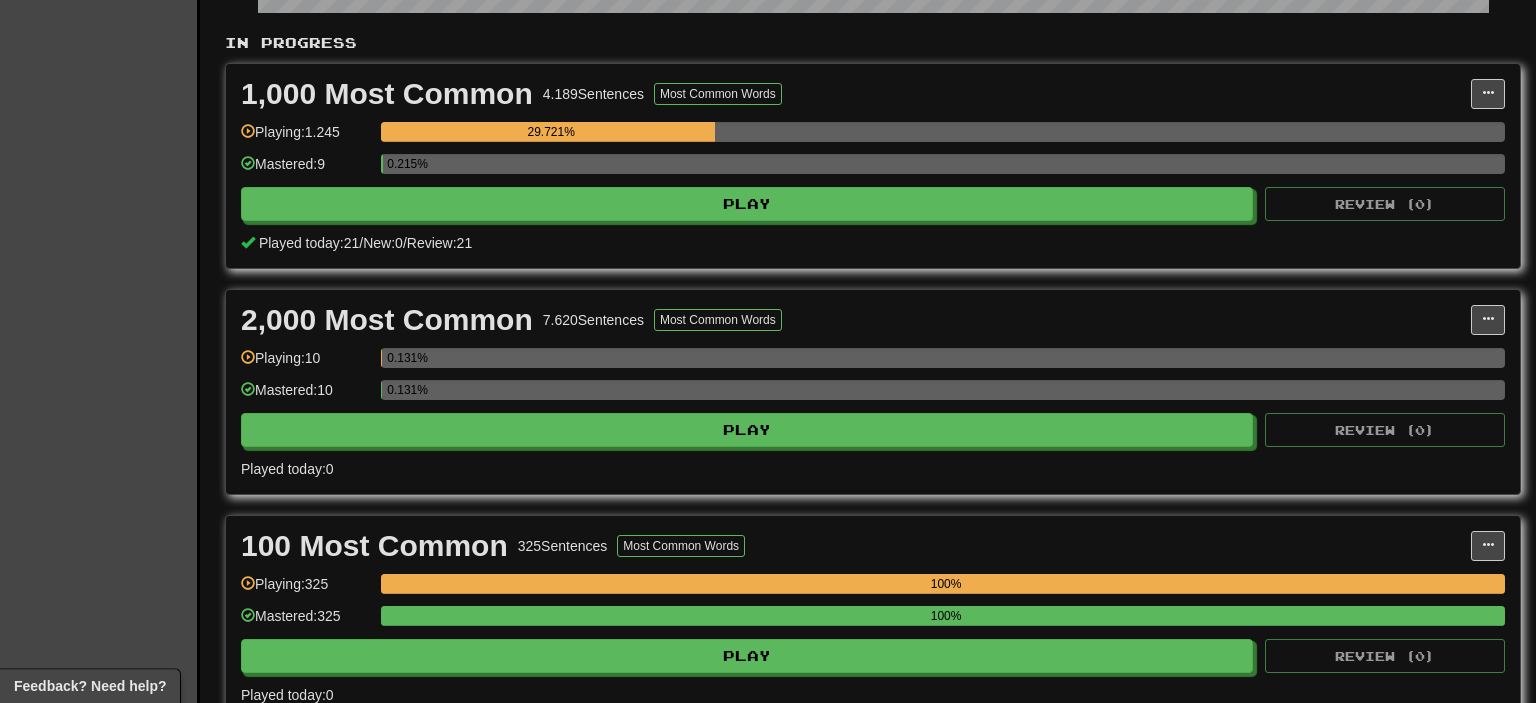 scroll, scrollTop: 316, scrollLeft: 0, axis: vertical 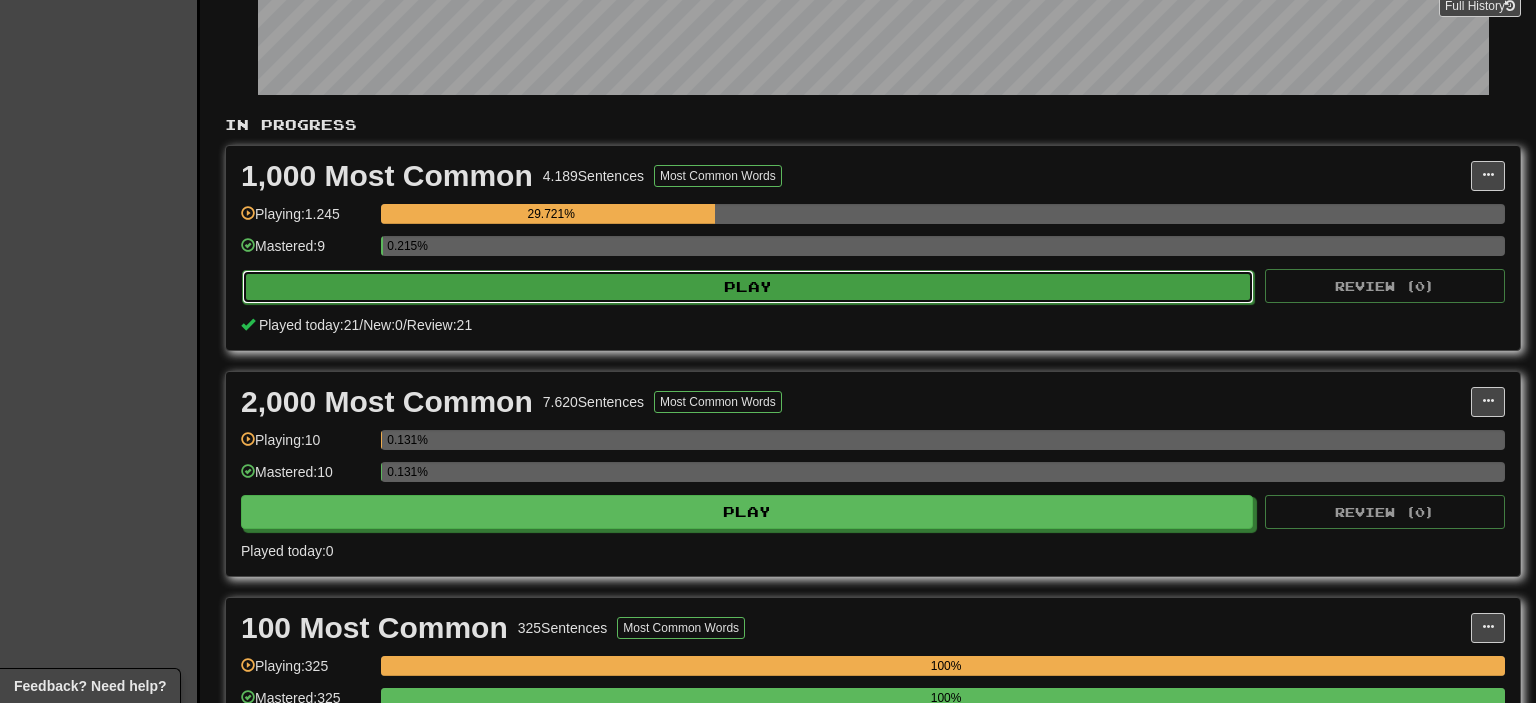 click on "Play" at bounding box center [748, 287] 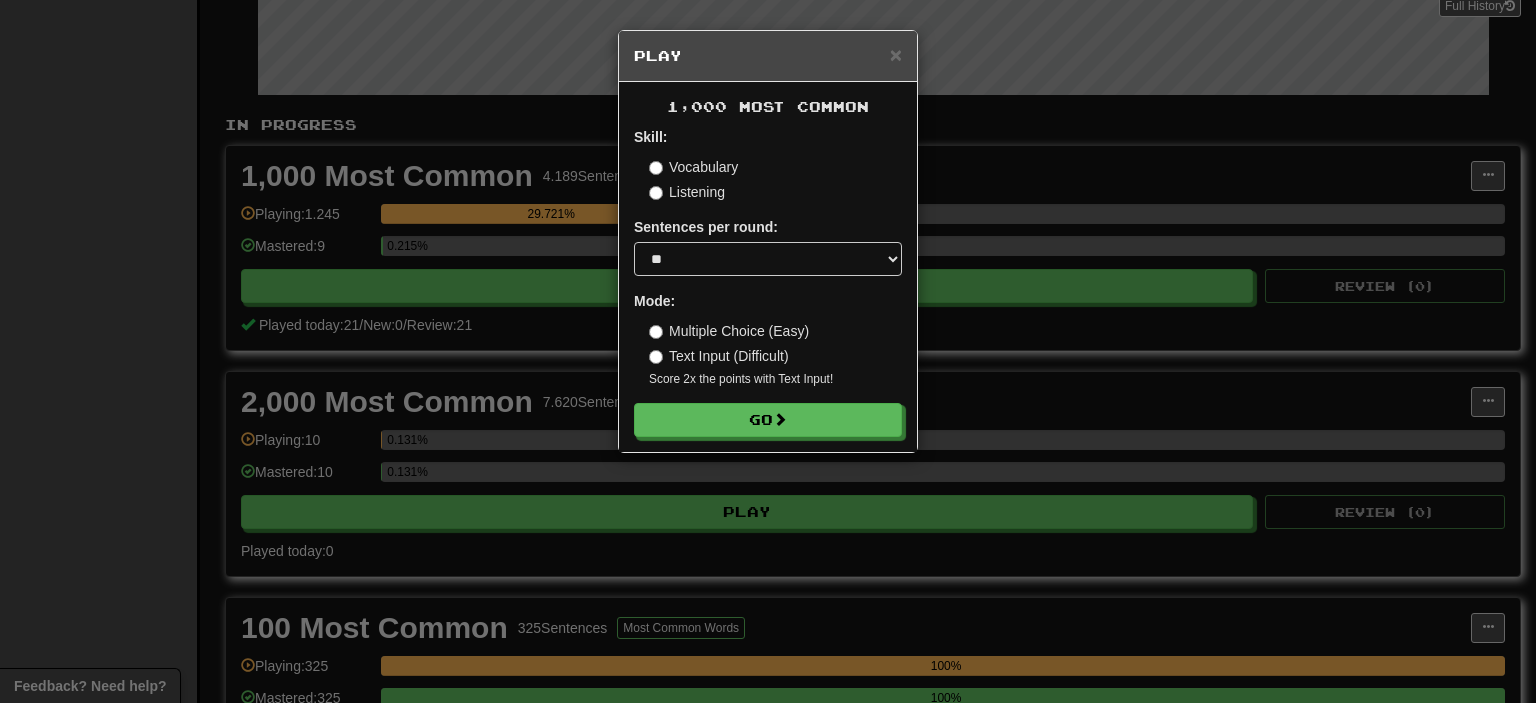 click on "Multiple Choice (Easy)" at bounding box center (729, 331) 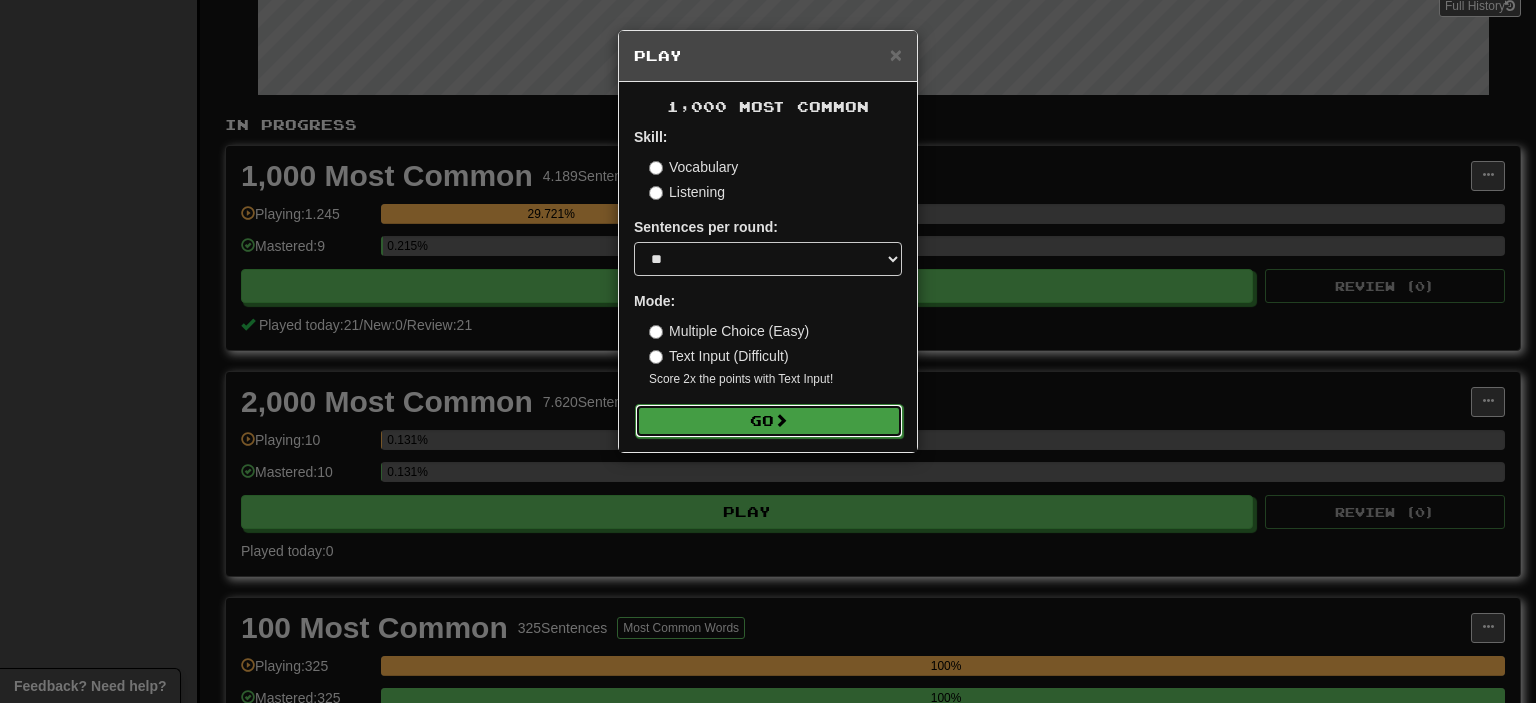 click on "Go" at bounding box center (769, 421) 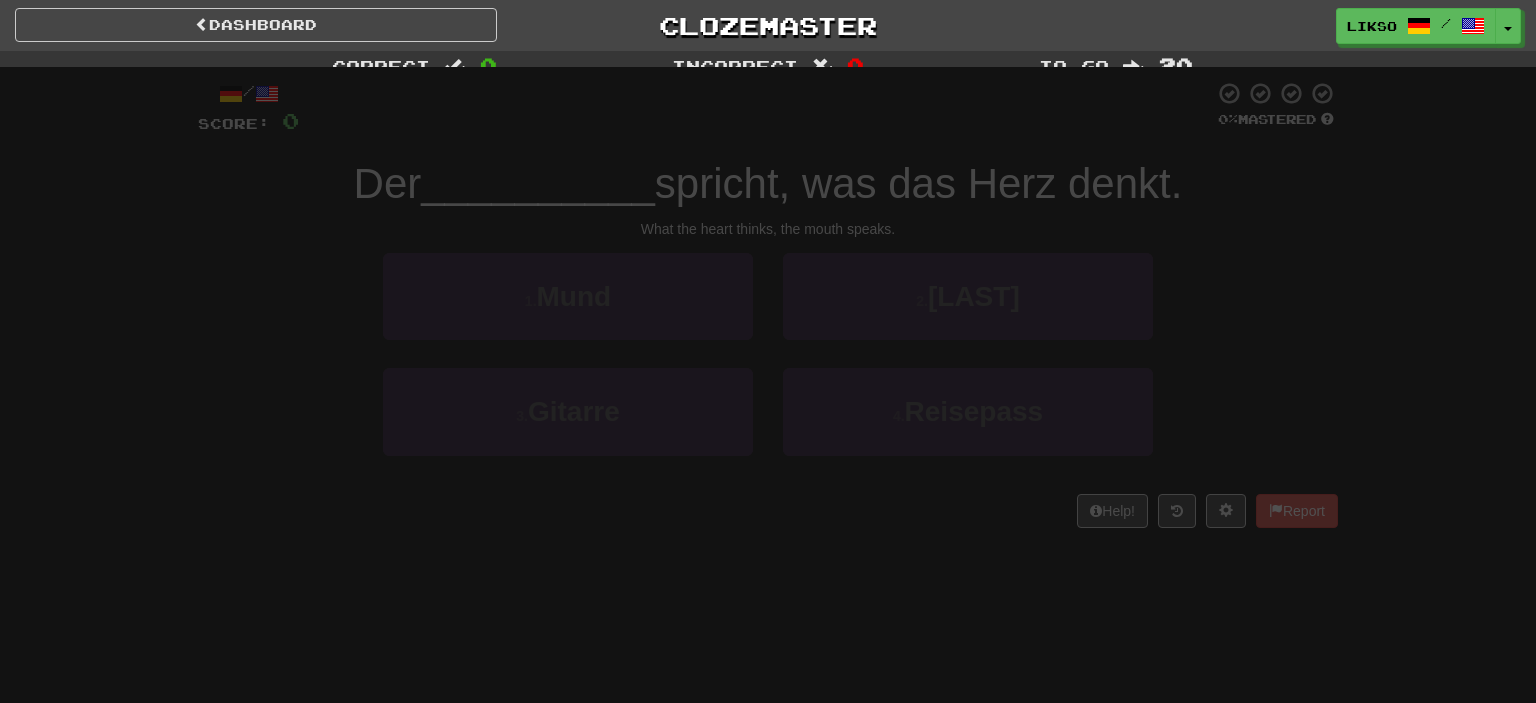 scroll, scrollTop: 0, scrollLeft: 0, axis: both 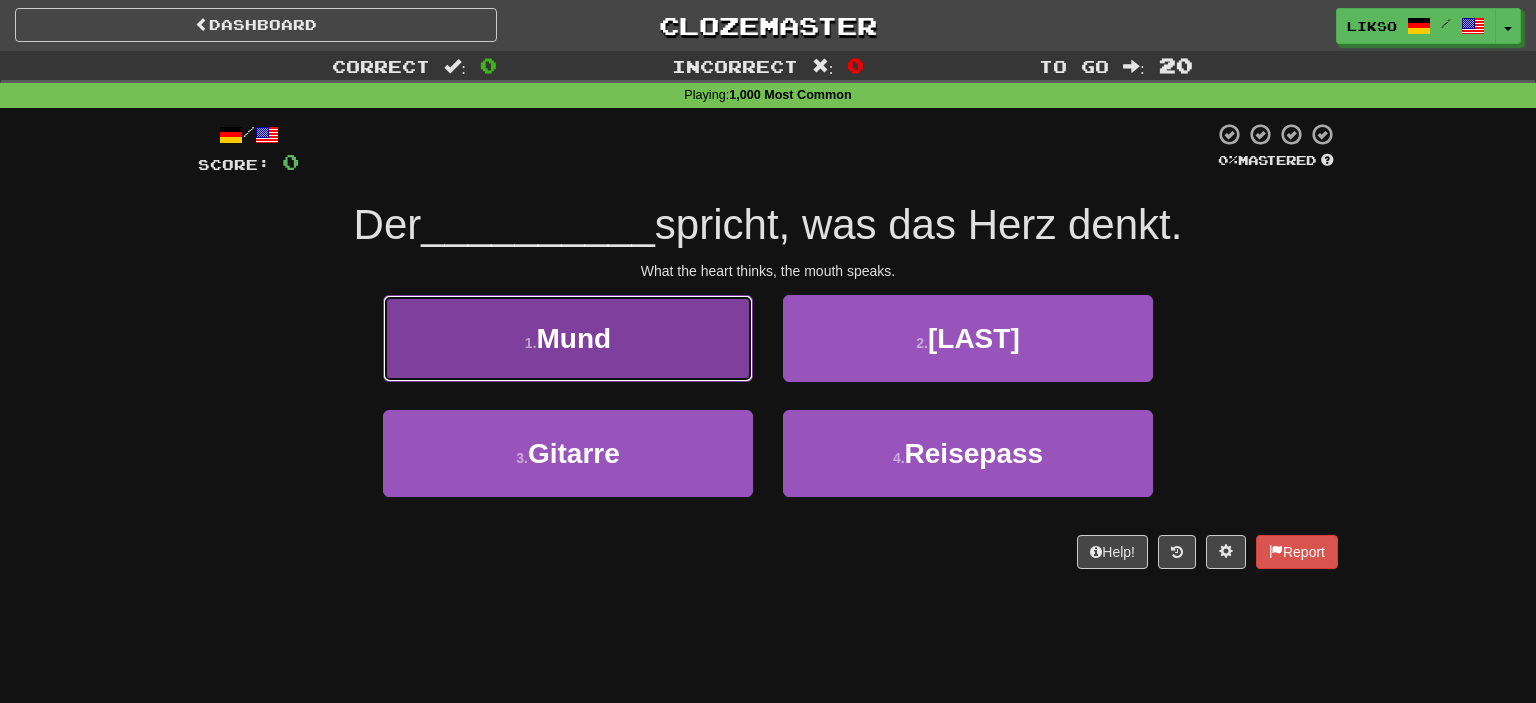 click on "1 .  Mund" at bounding box center [568, 338] 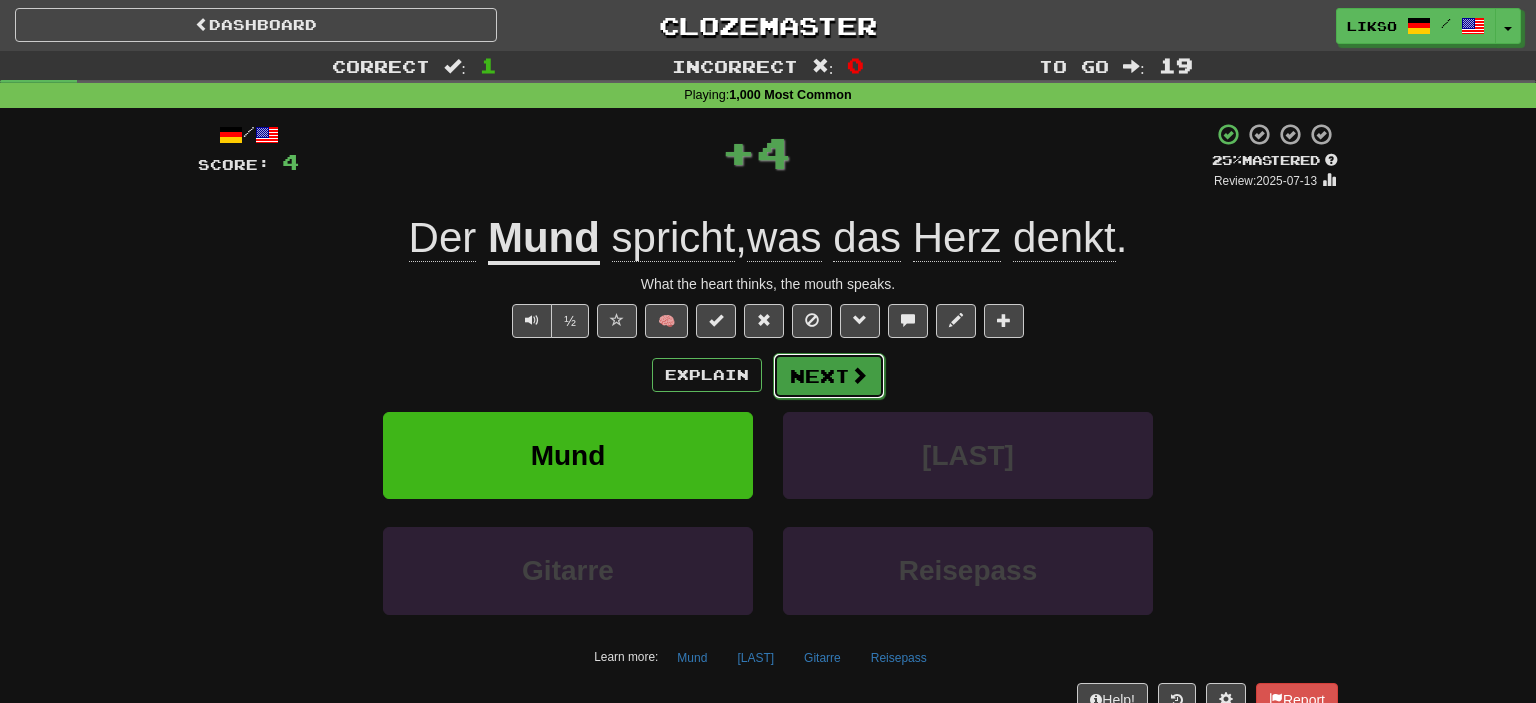 click at bounding box center [859, 375] 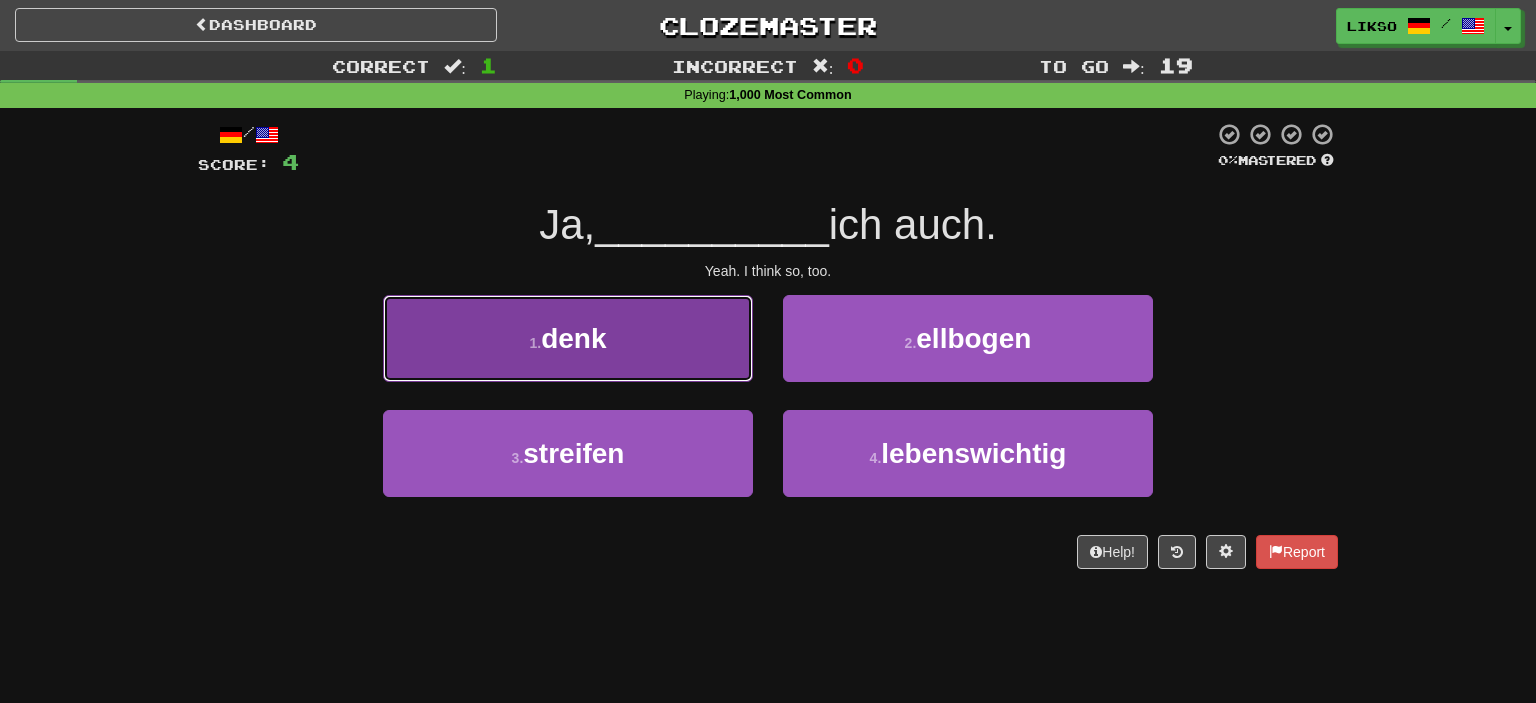 click on "1 .  denk" at bounding box center [568, 338] 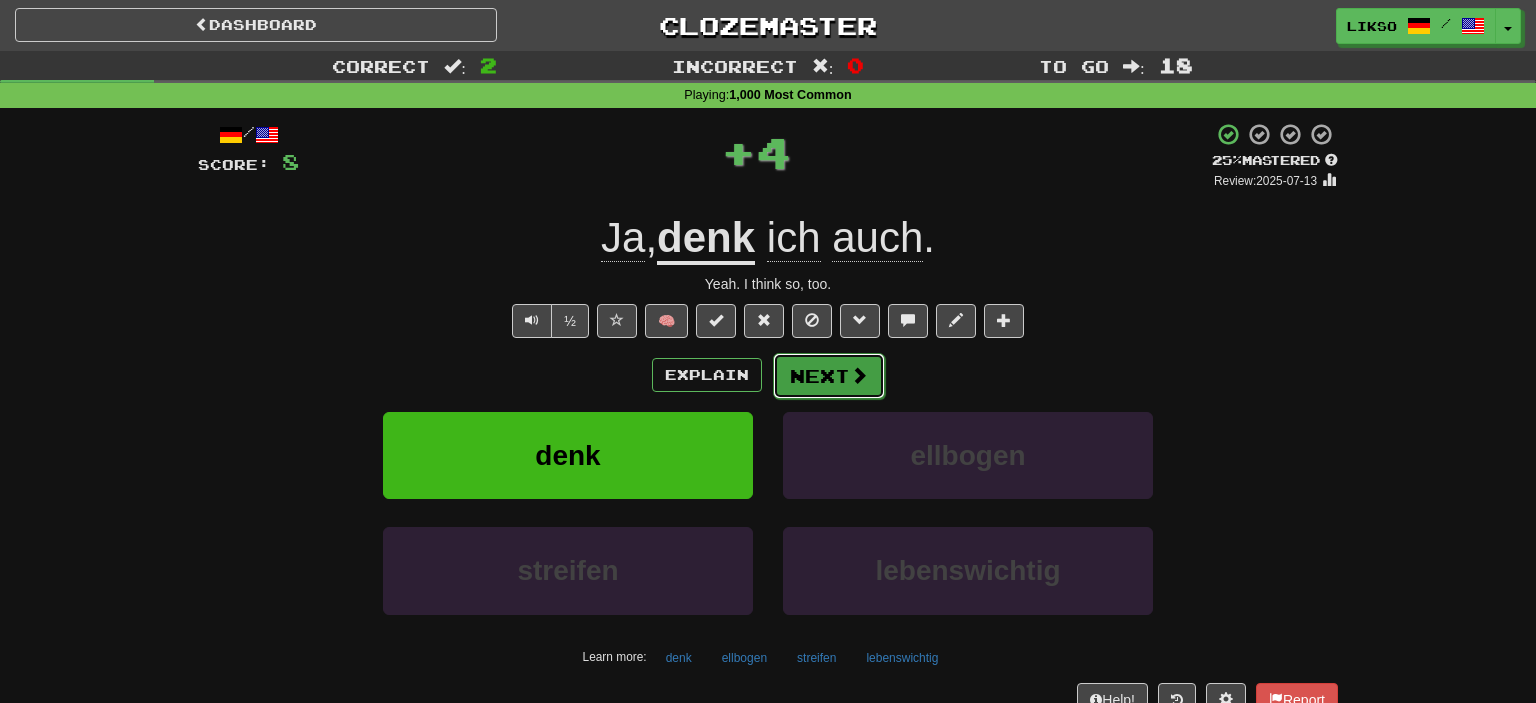 click at bounding box center [859, 375] 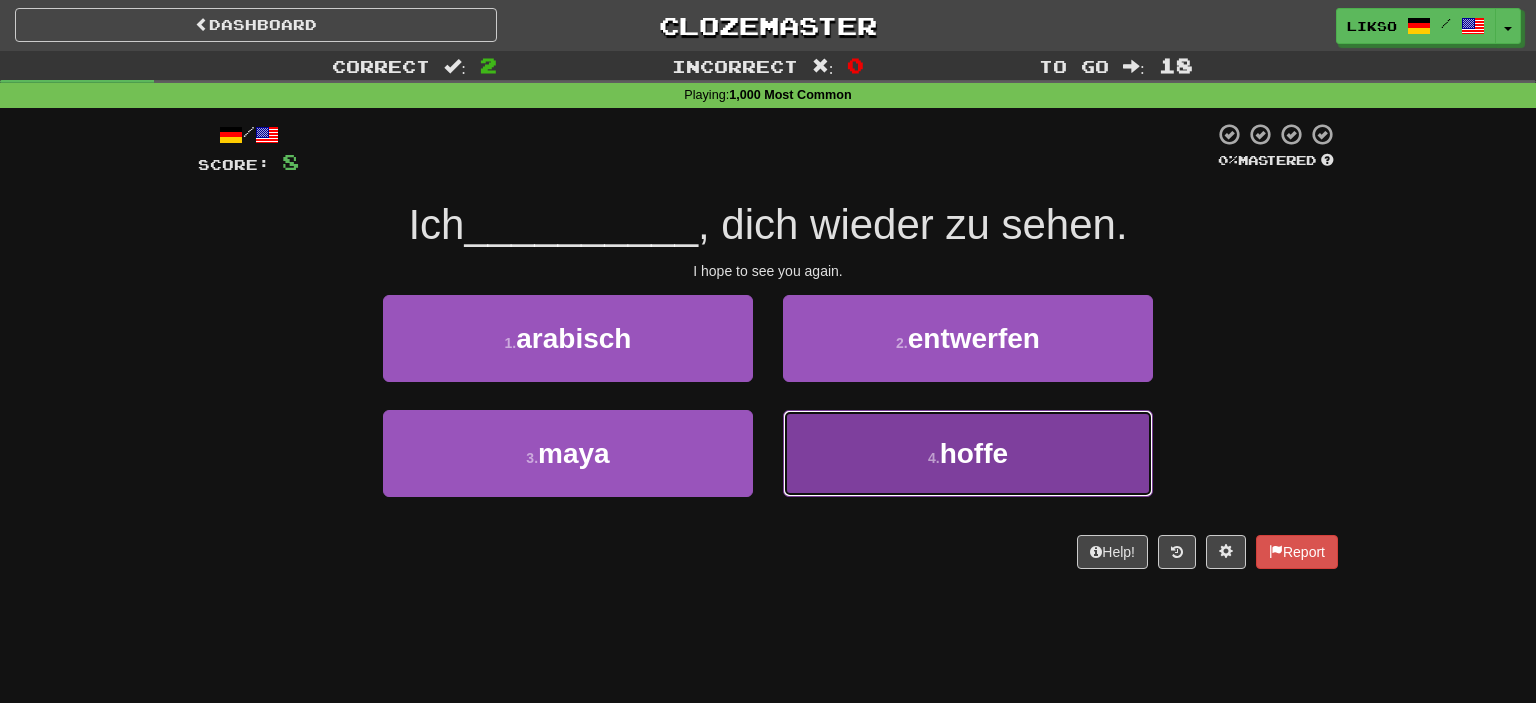 click on "4 .  hoffe" at bounding box center (968, 453) 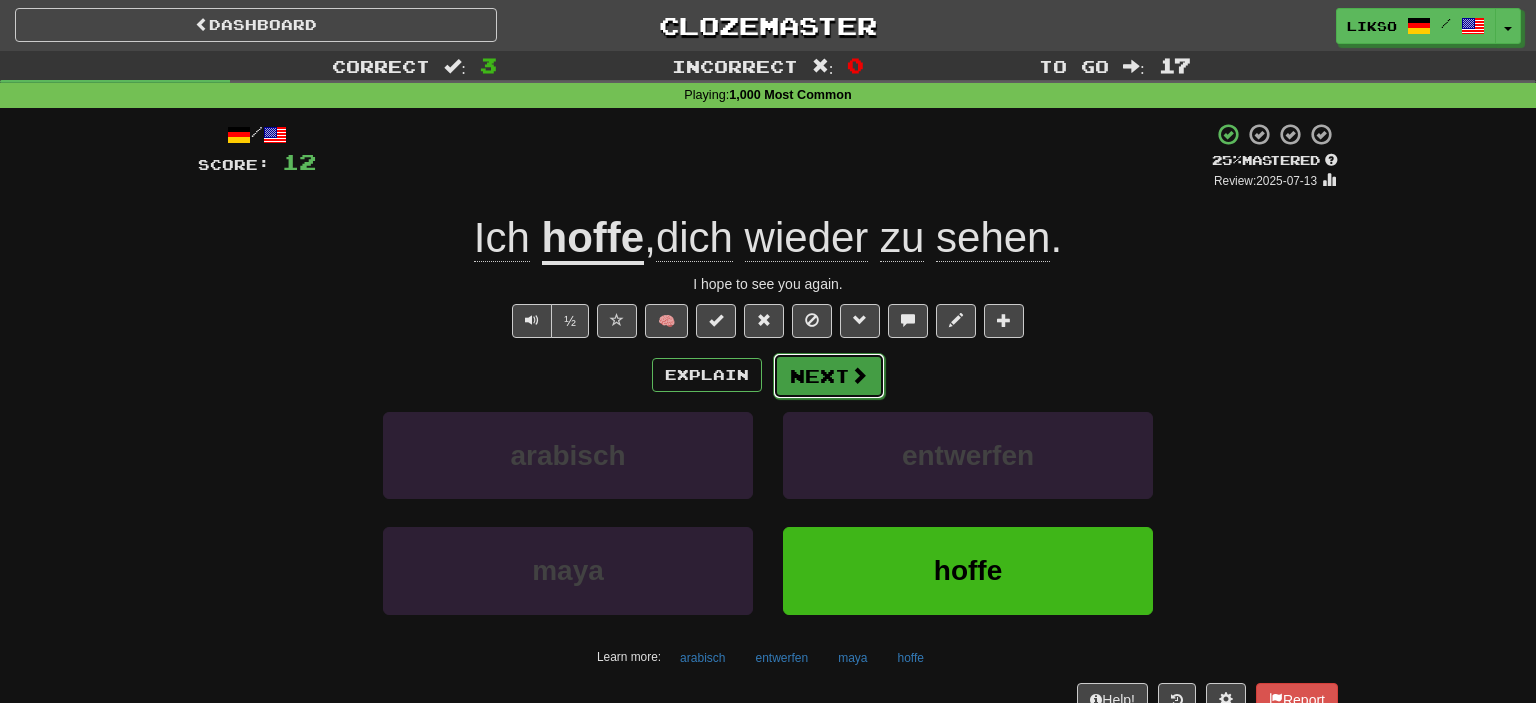 click at bounding box center (859, 375) 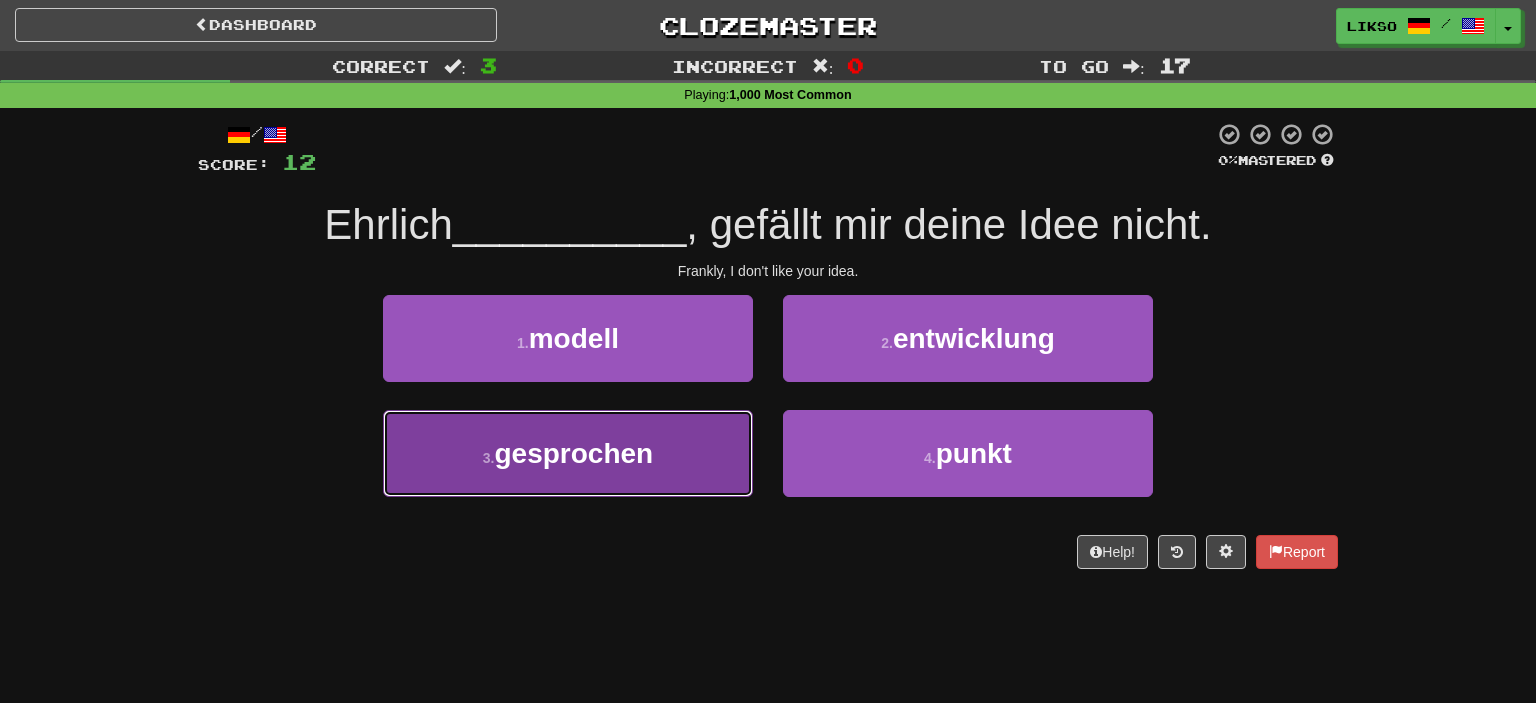 click on "3 .  gesprochen" at bounding box center [568, 453] 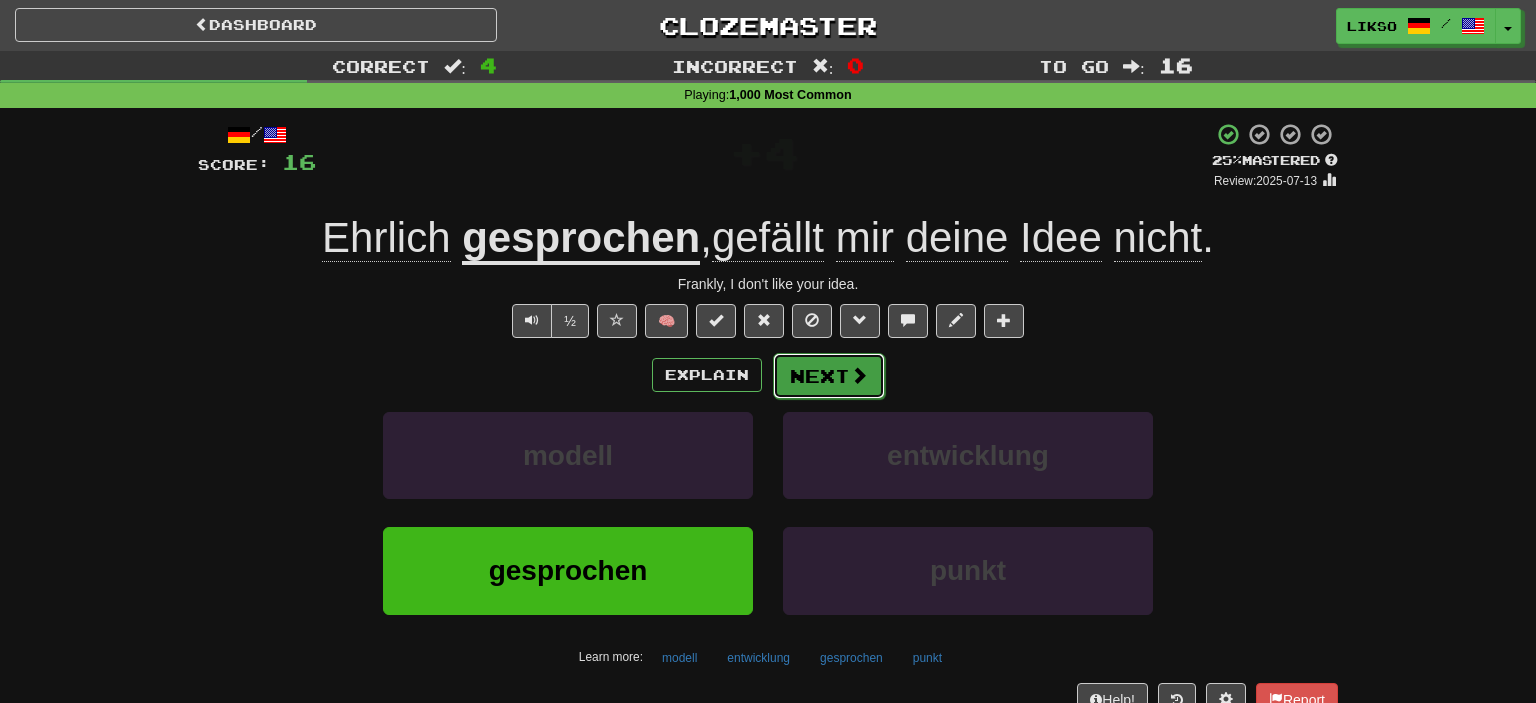 click at bounding box center [859, 375] 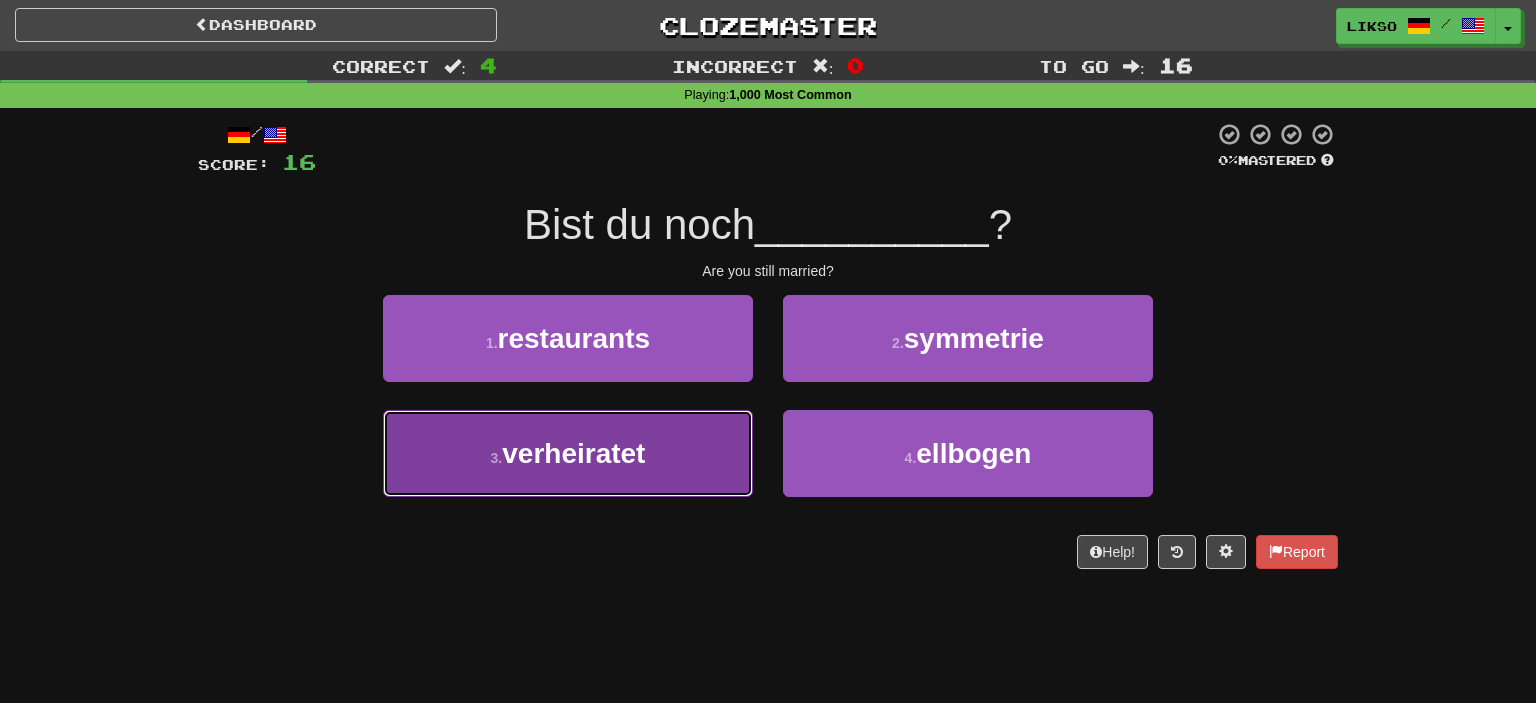 click on "3 .  verheiratet" at bounding box center [568, 453] 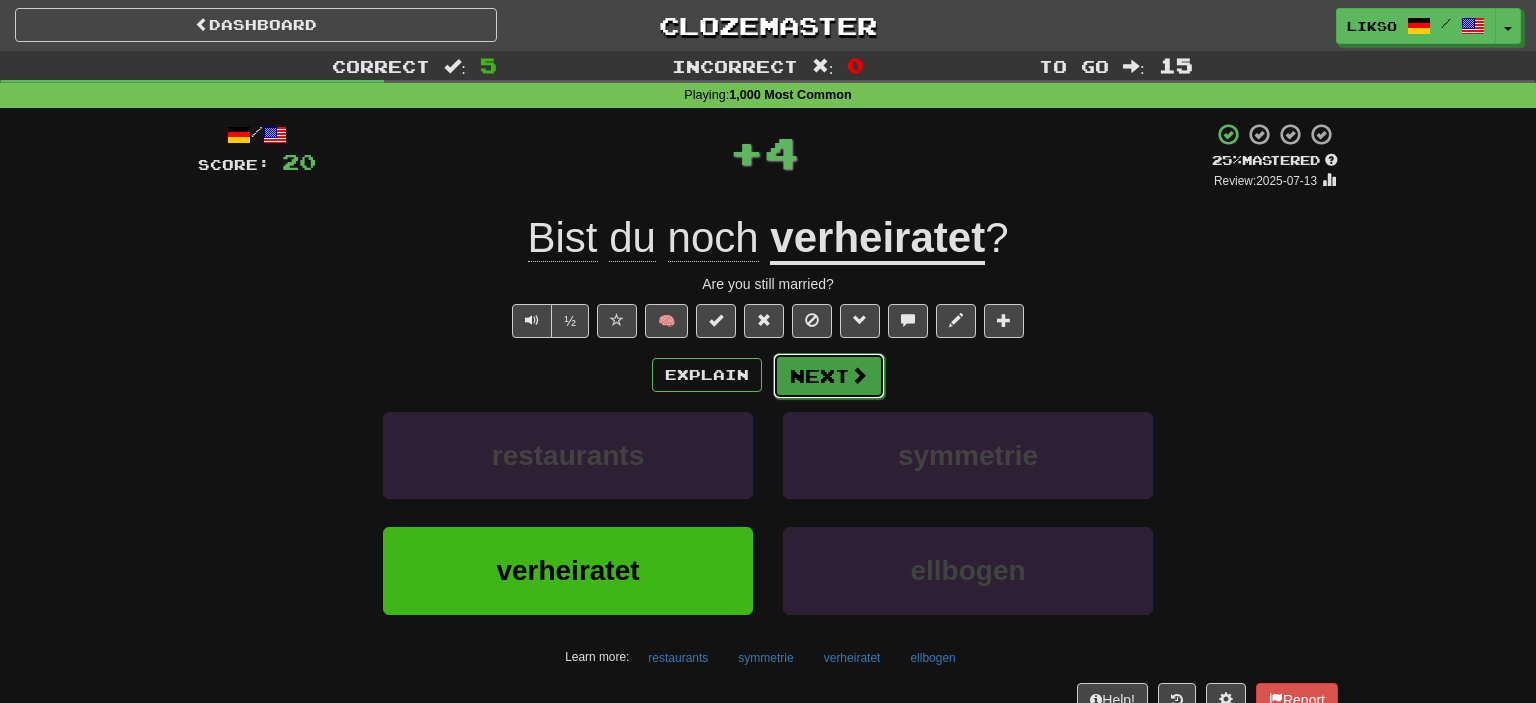 click on "Next" at bounding box center [829, 376] 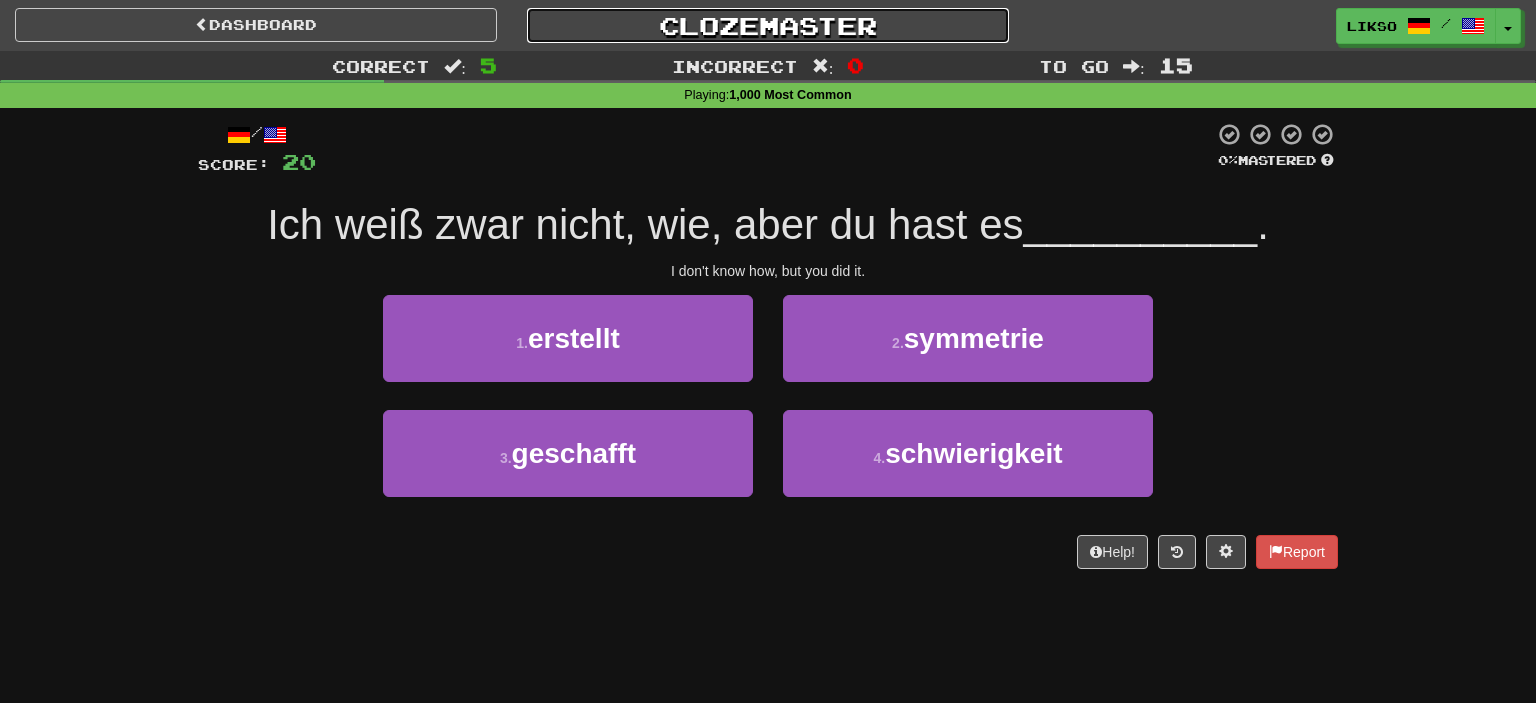 click on "Clozemaster" at bounding box center [768, 25] 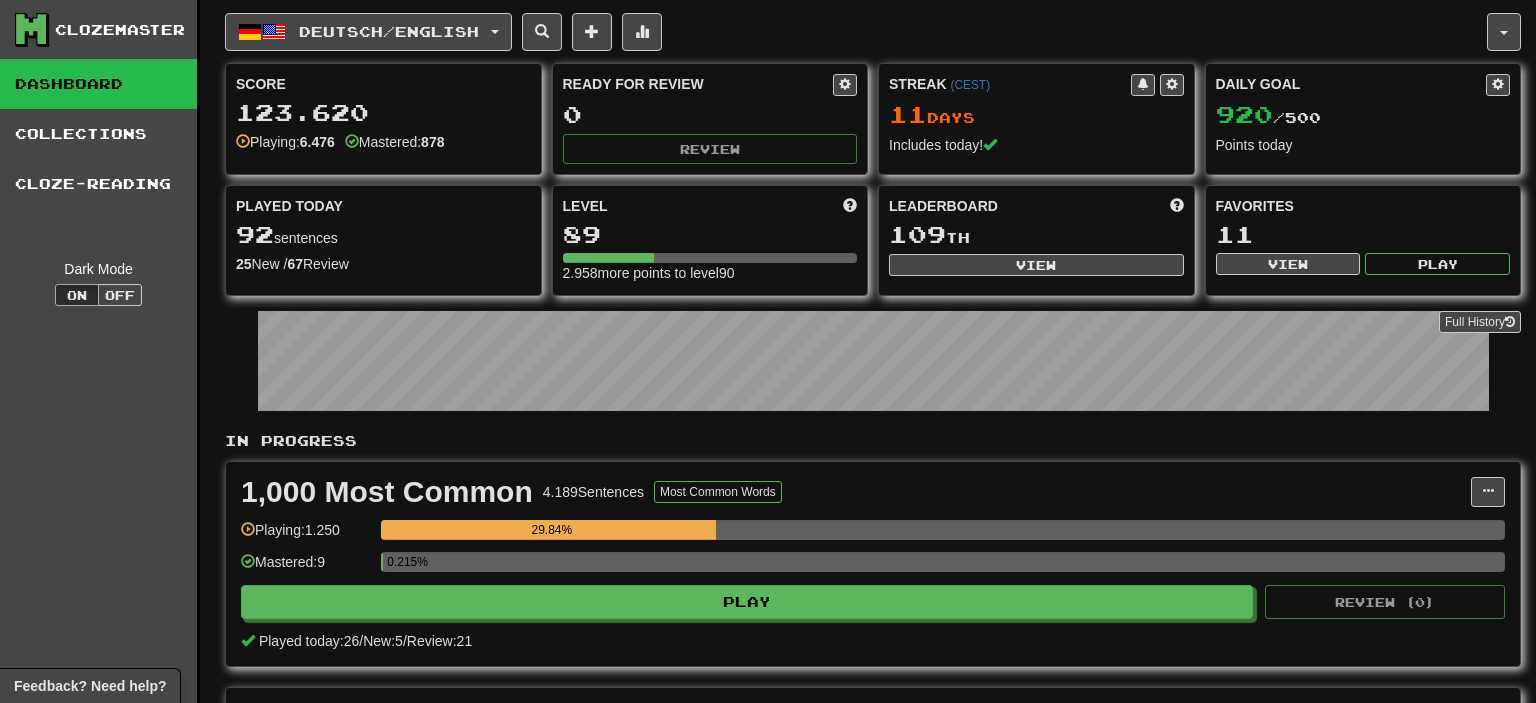scroll, scrollTop: 0, scrollLeft: 0, axis: both 